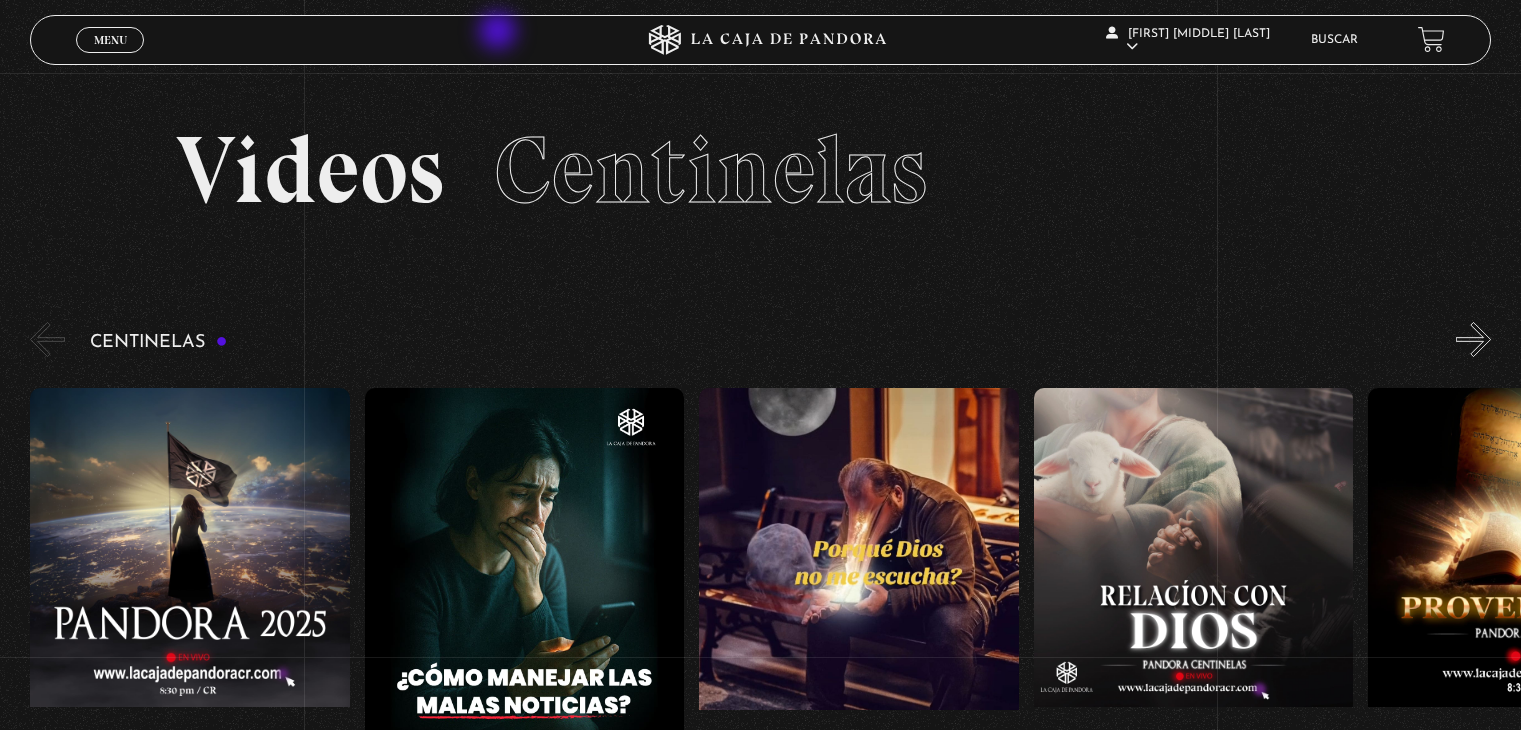 scroll, scrollTop: 148, scrollLeft: 0, axis: vertical 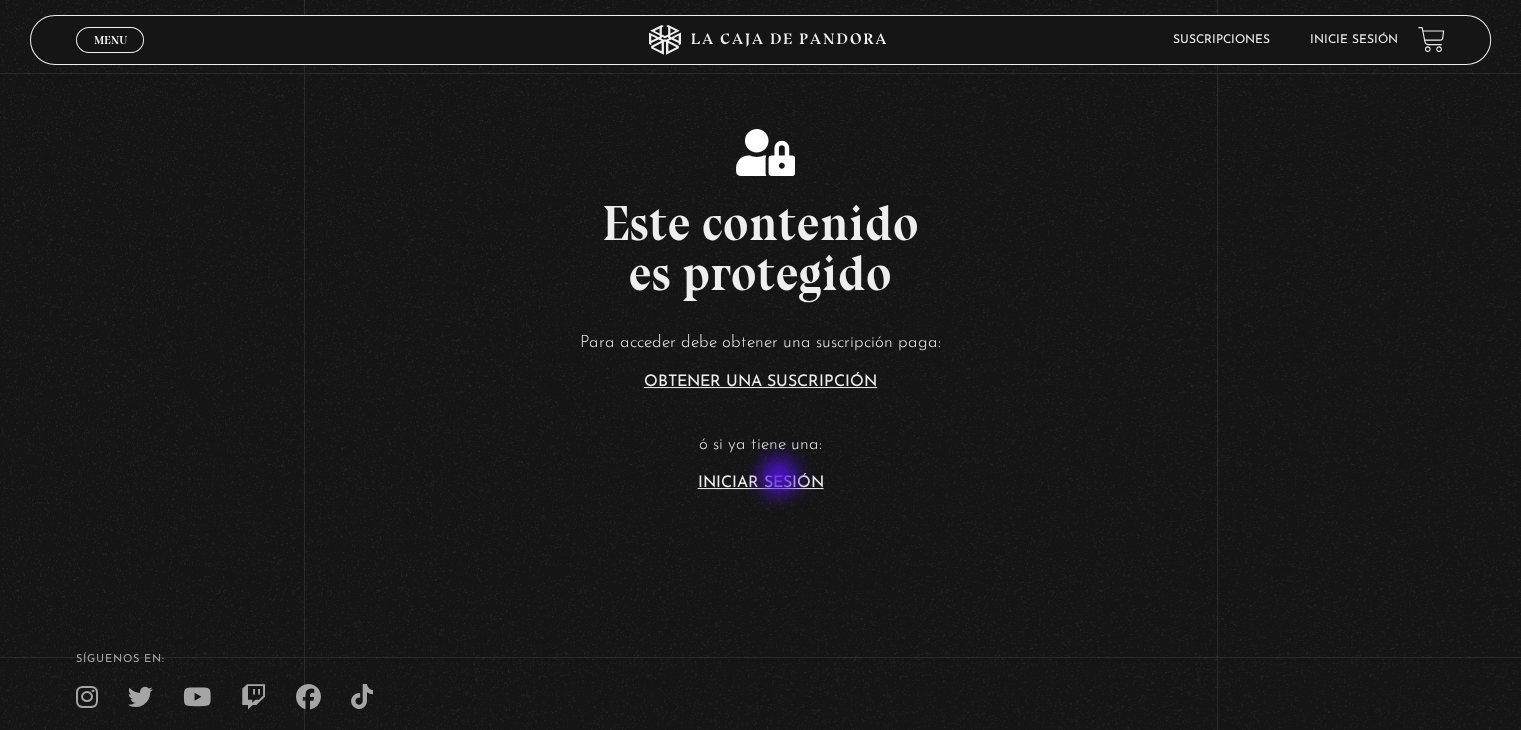 click on "Iniciar Sesión" at bounding box center (761, 483) 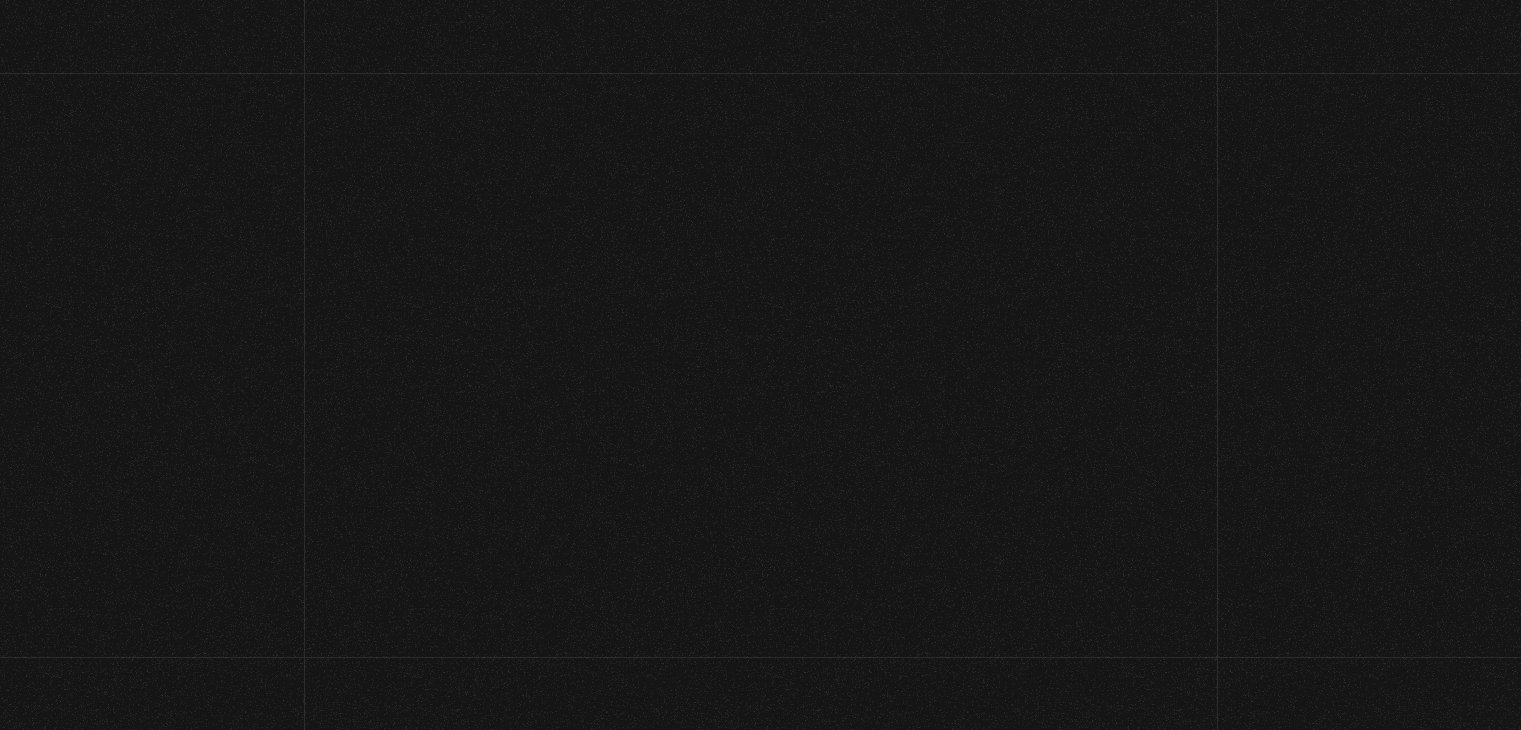 scroll, scrollTop: 0, scrollLeft: 0, axis: both 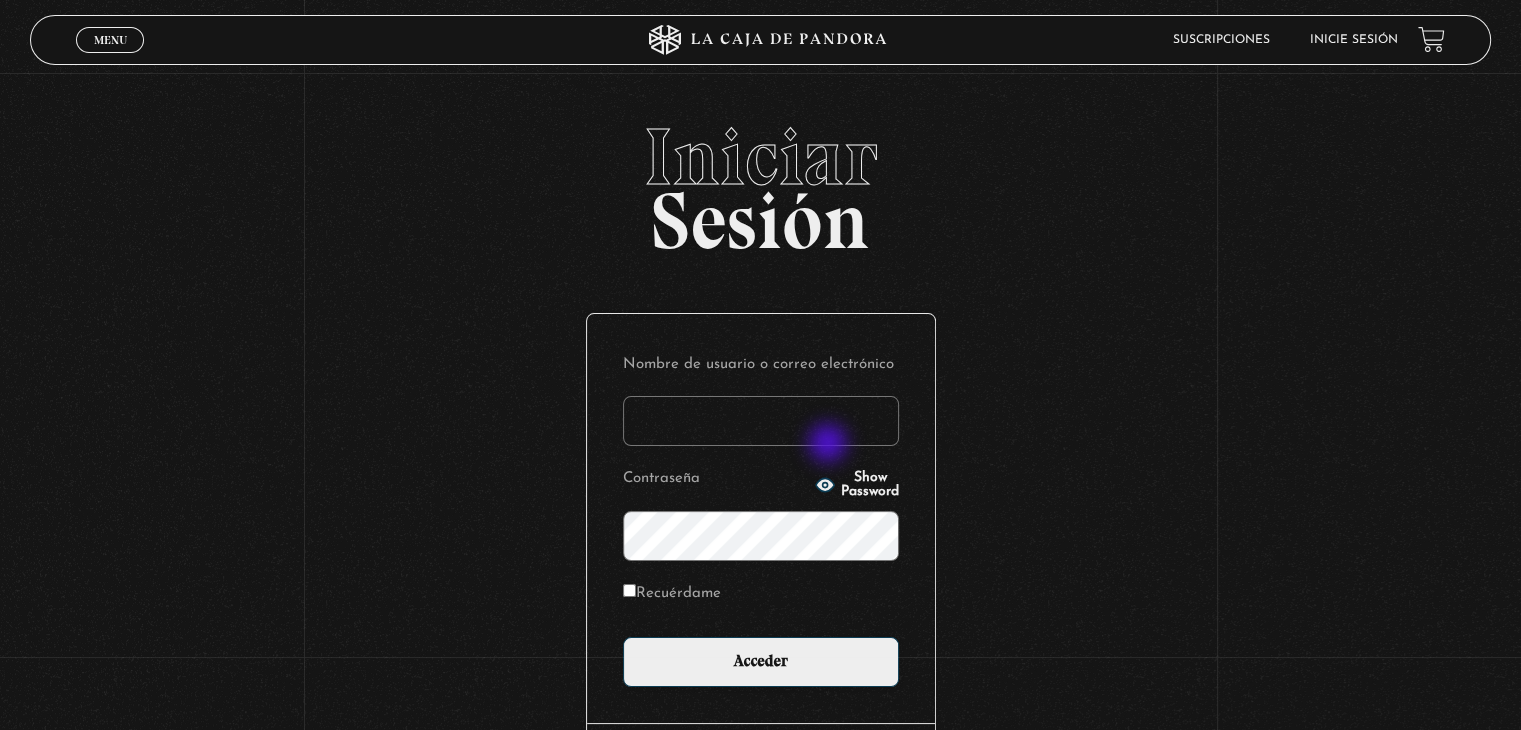 type on "betana007" 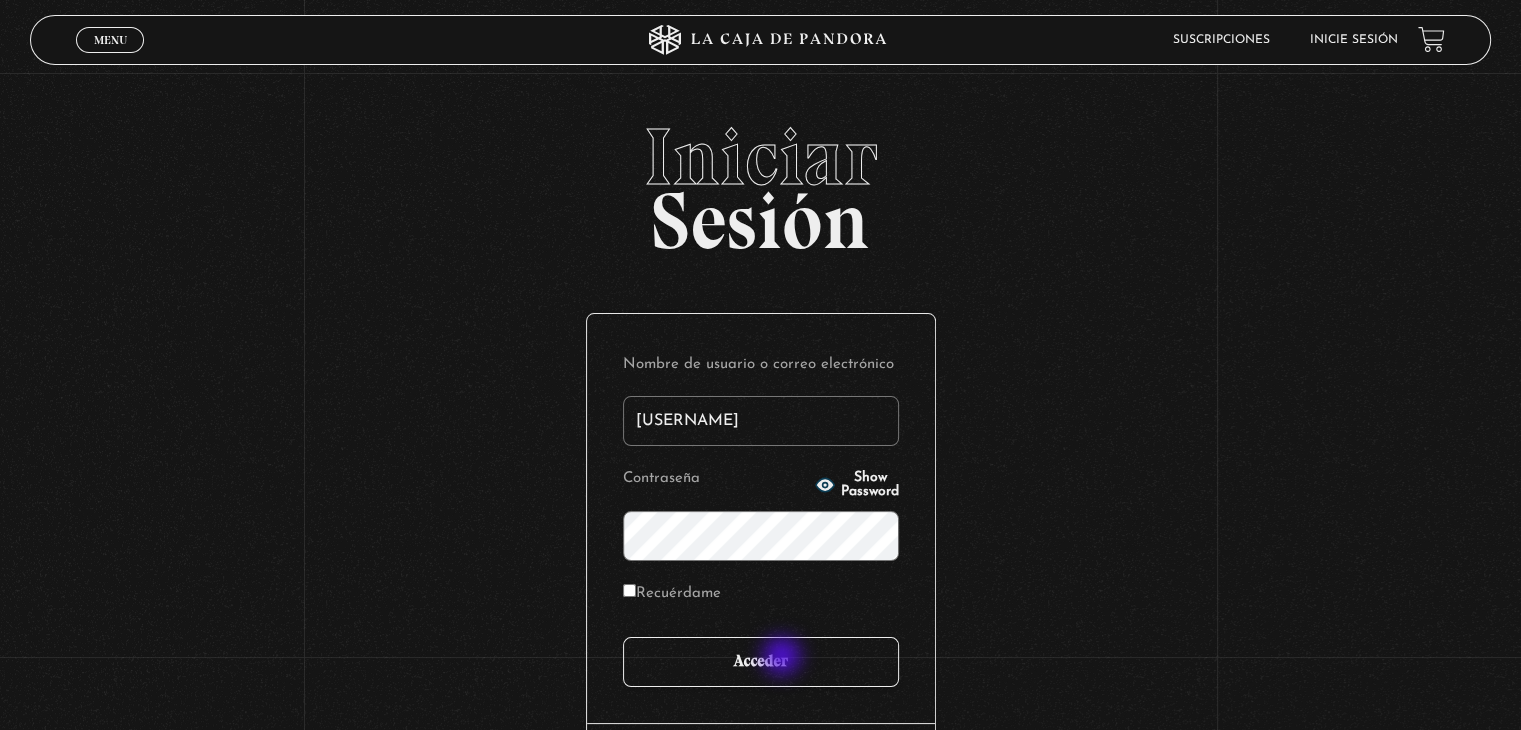 click on "Acceder" at bounding box center [761, 662] 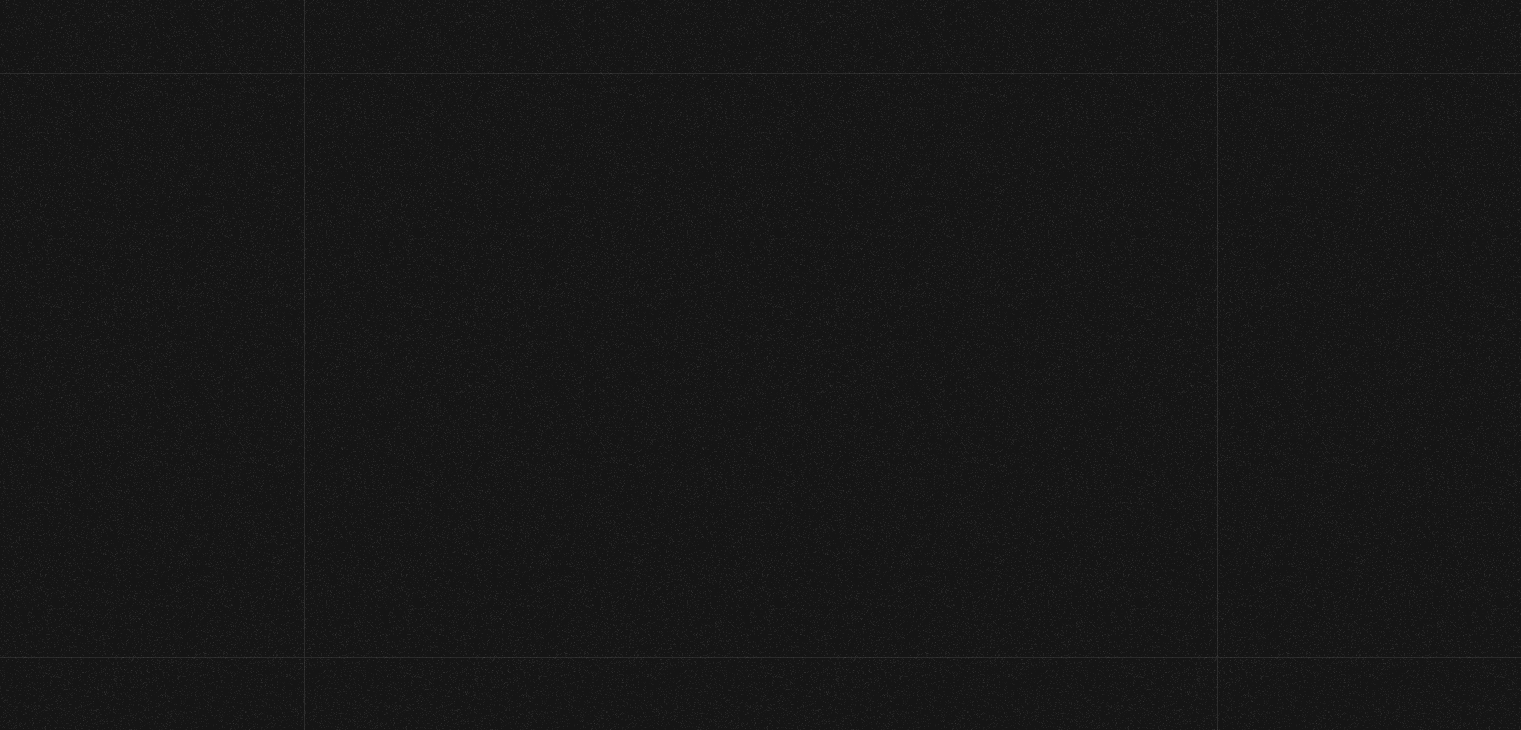 scroll, scrollTop: 0, scrollLeft: 0, axis: both 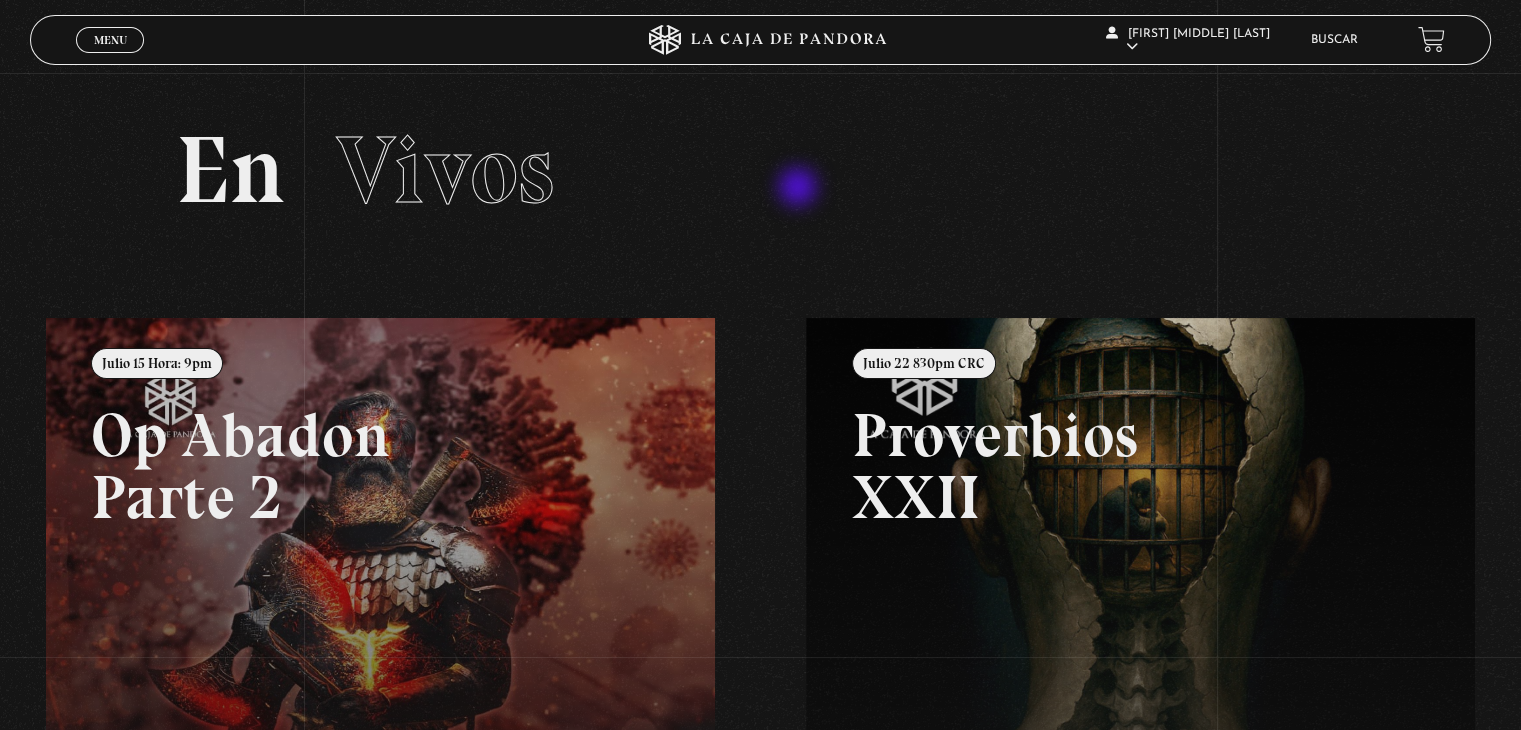 click on "En   Vivos" at bounding box center [760, 170] 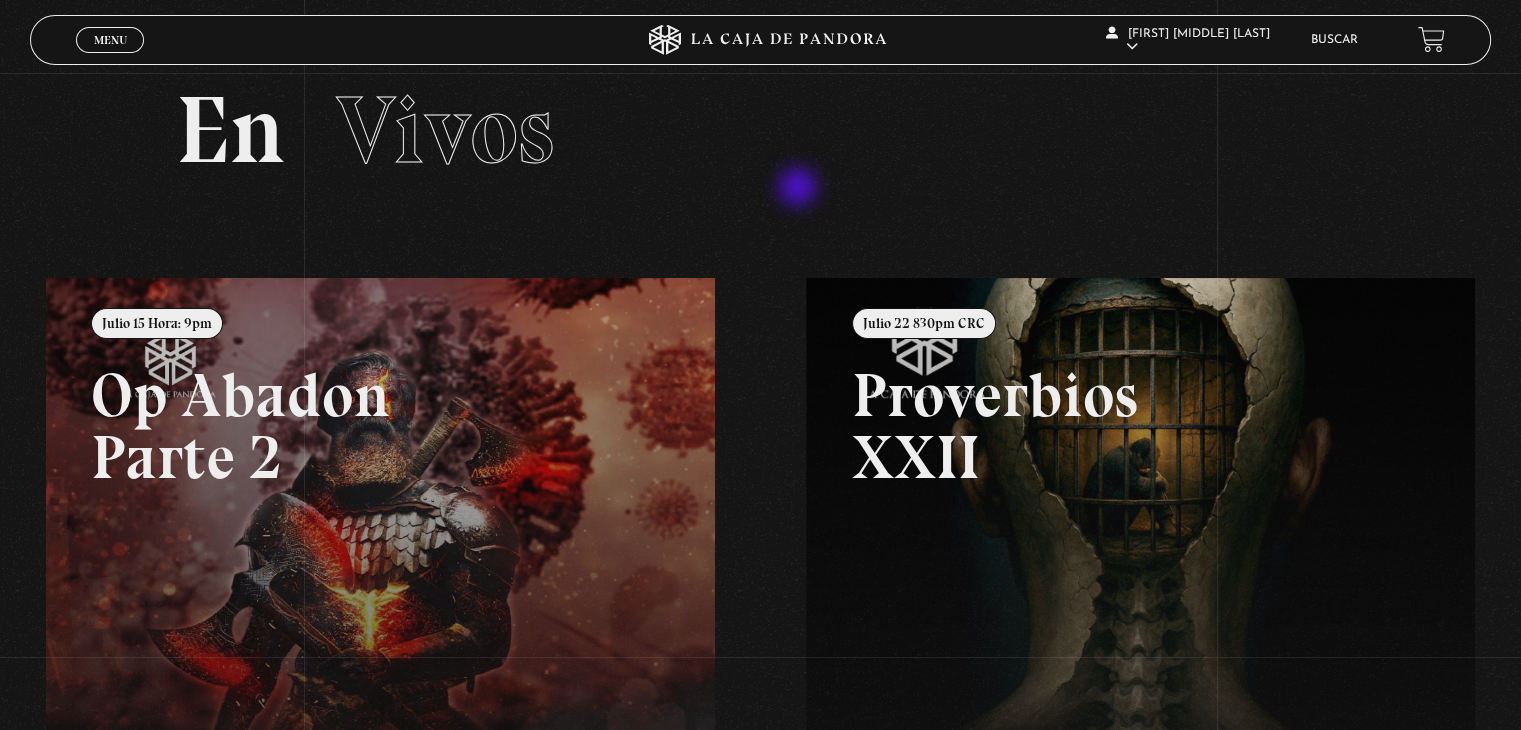 scroll, scrollTop: 80, scrollLeft: 0, axis: vertical 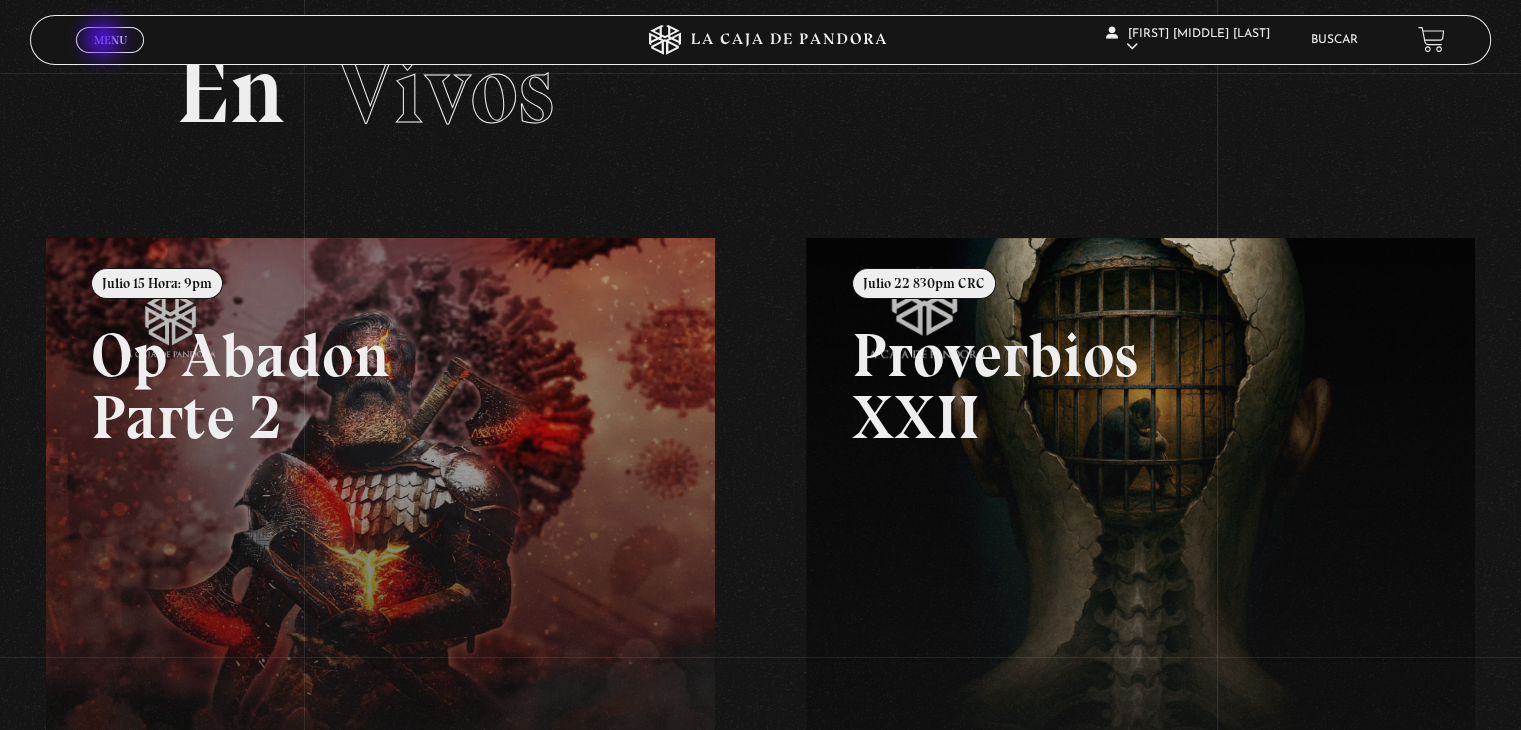click on "Menu" at bounding box center [110, 40] 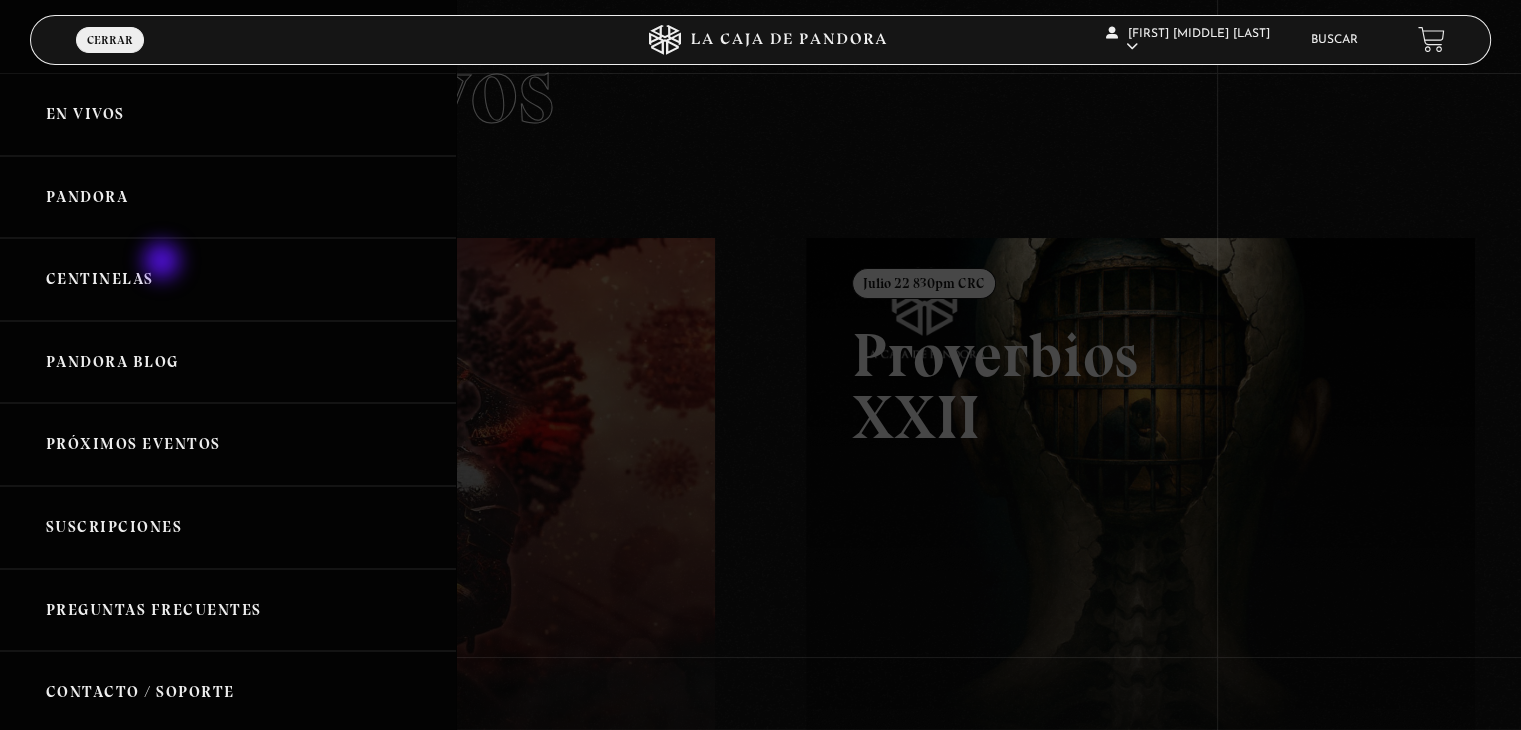 click on "Centinelas" at bounding box center (228, 279) 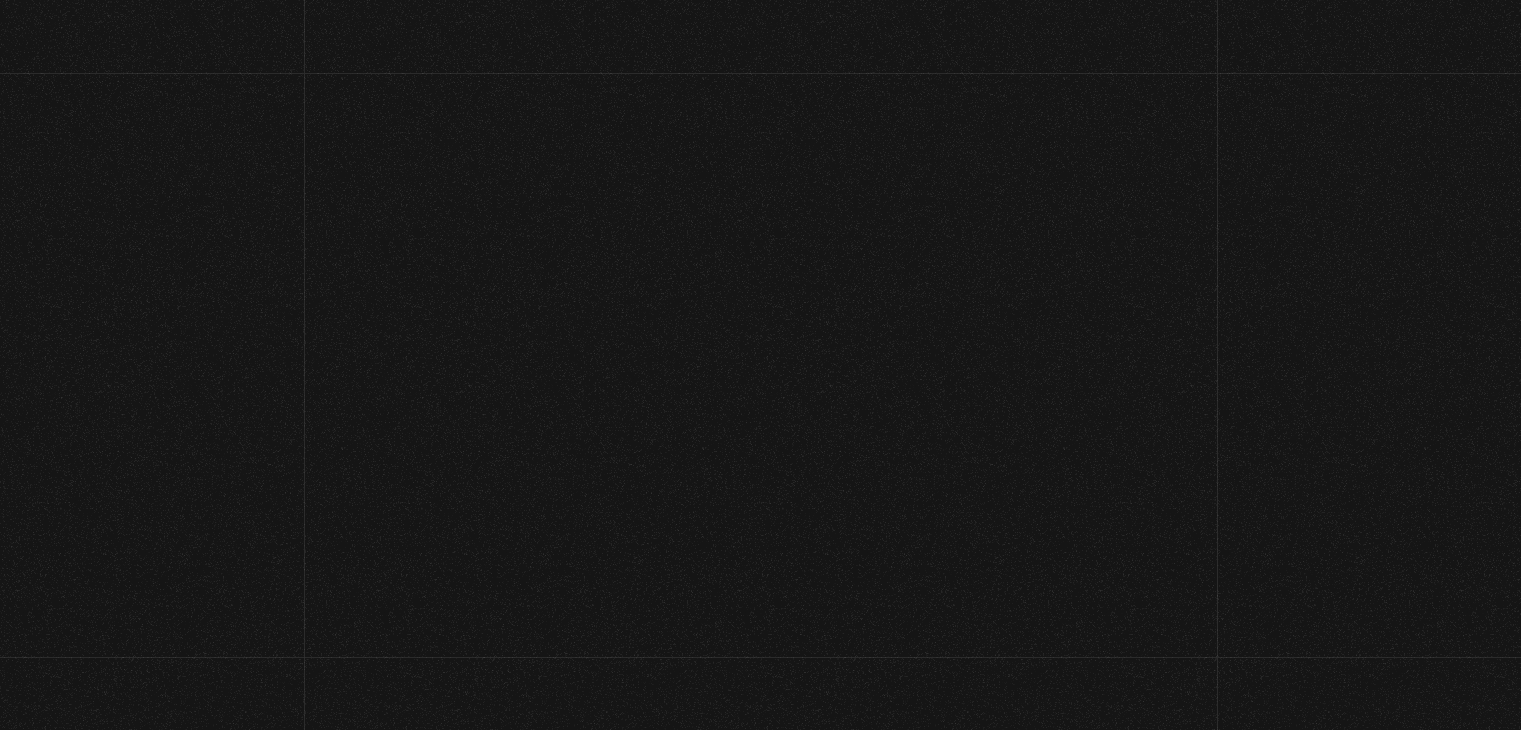 scroll, scrollTop: 0, scrollLeft: 0, axis: both 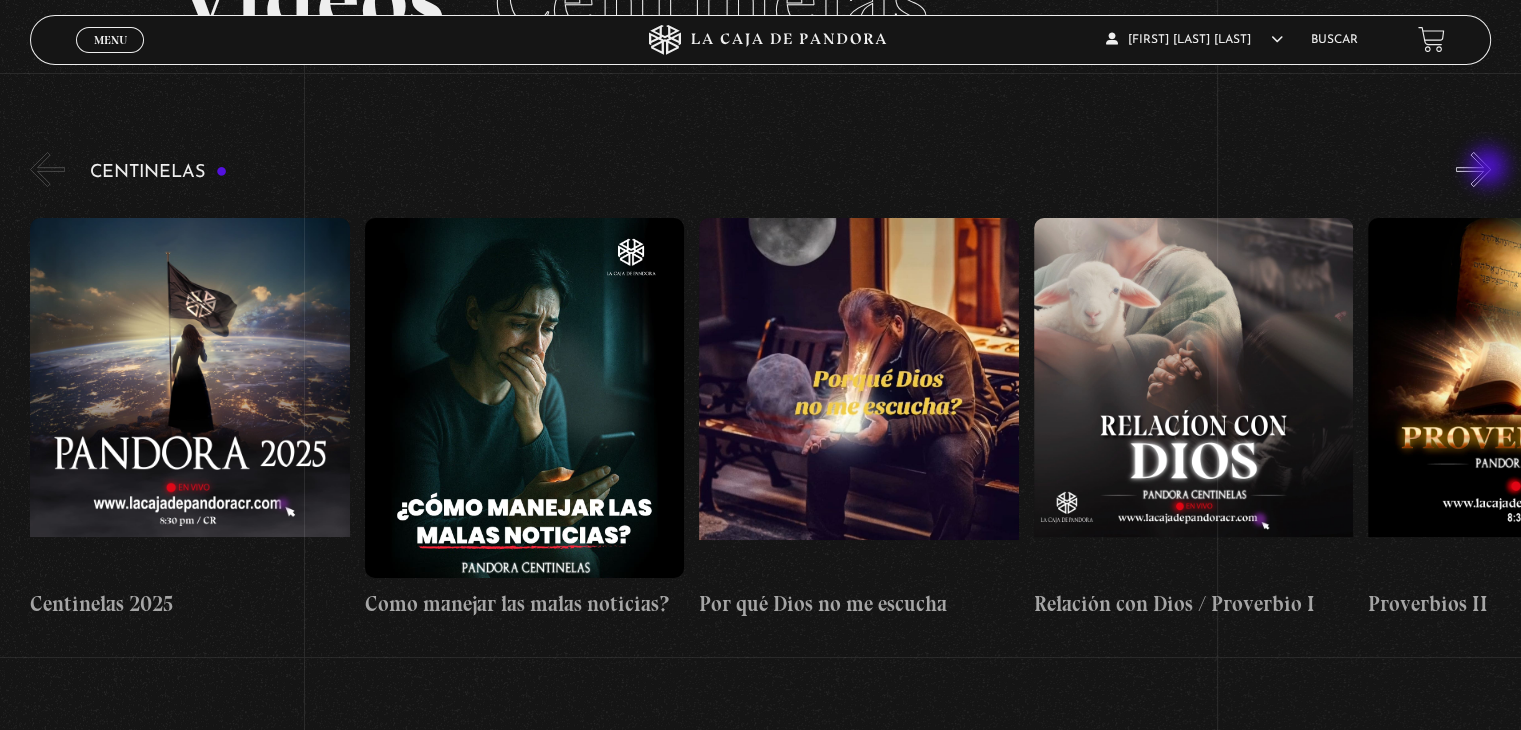 click on "»" at bounding box center [1473, 169] 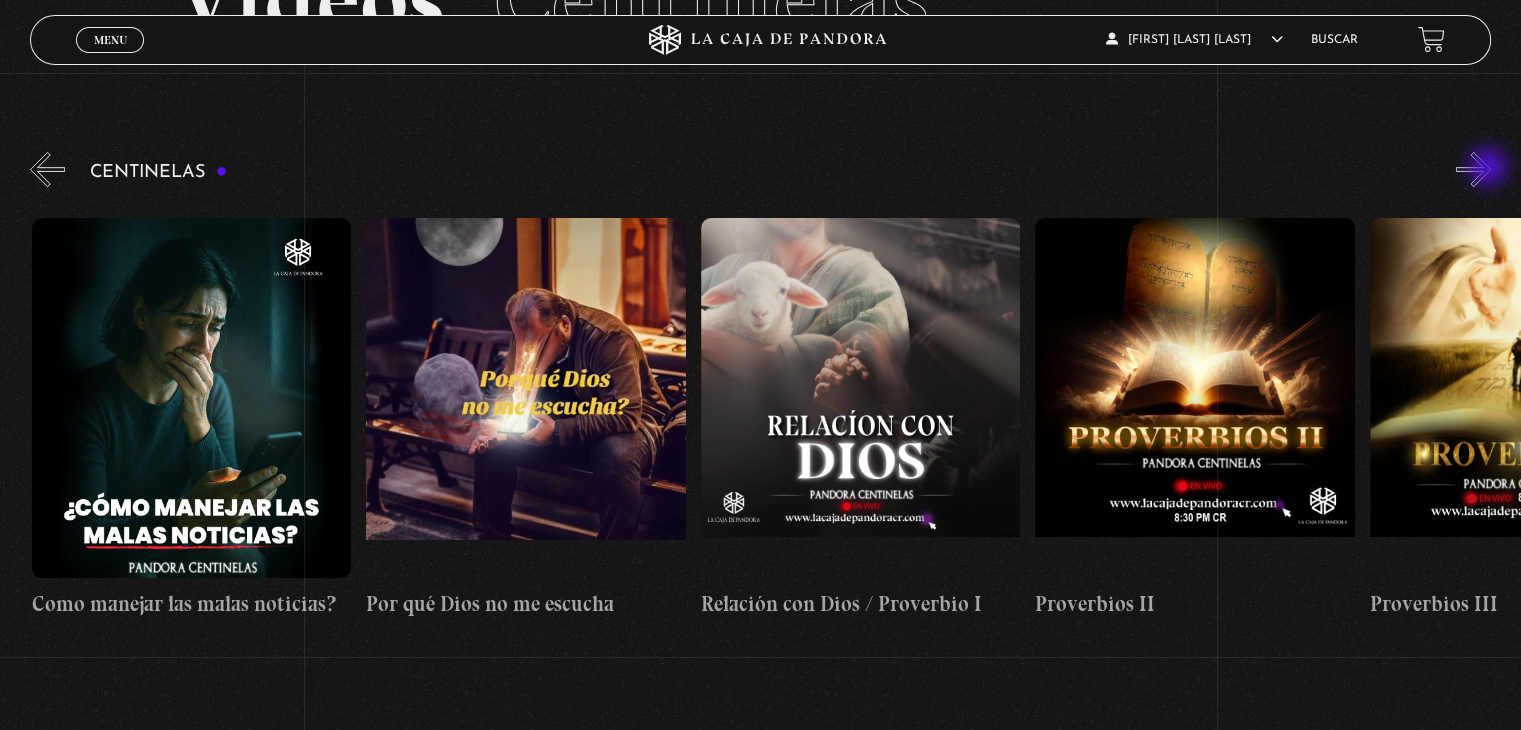 click on "»" at bounding box center [1473, 169] 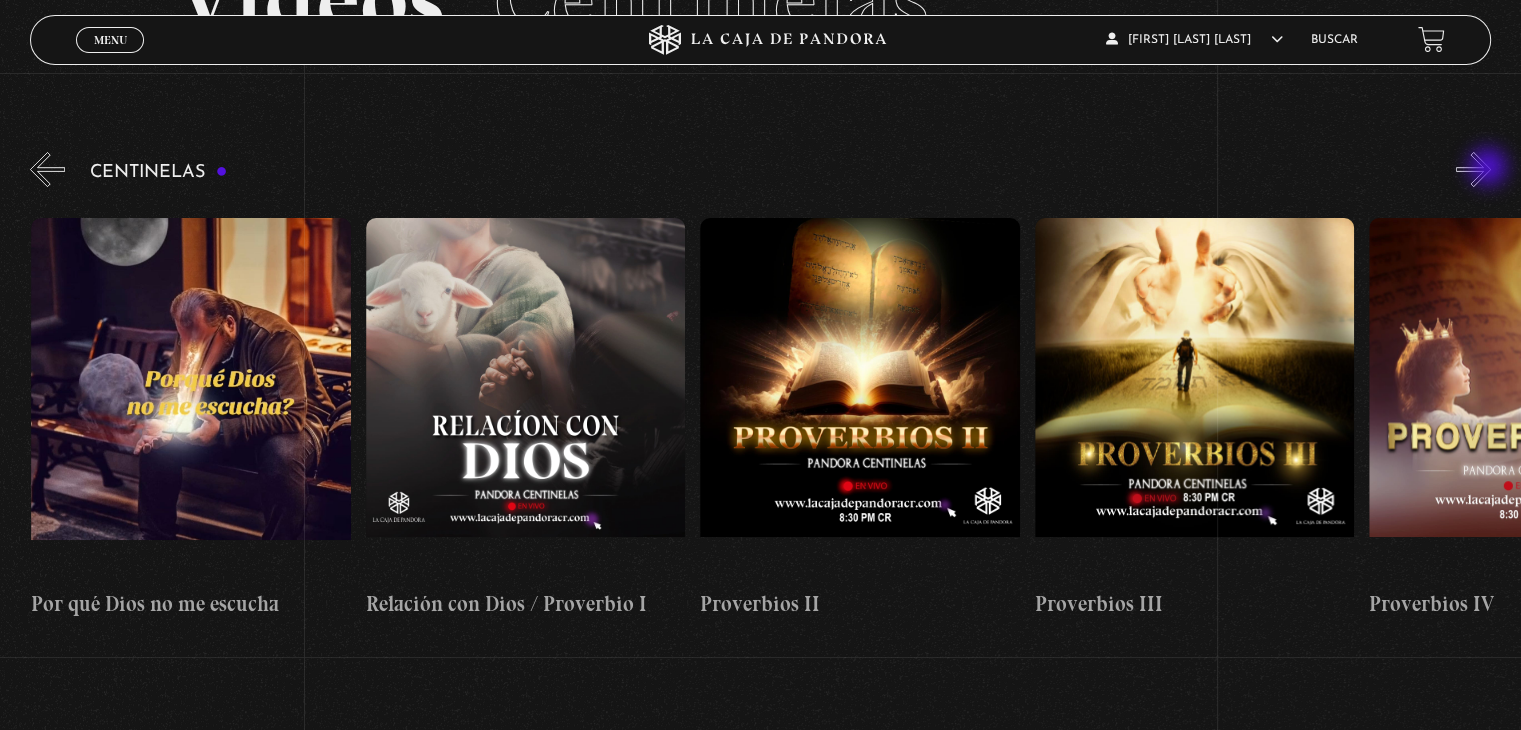 click on "»" at bounding box center [1473, 169] 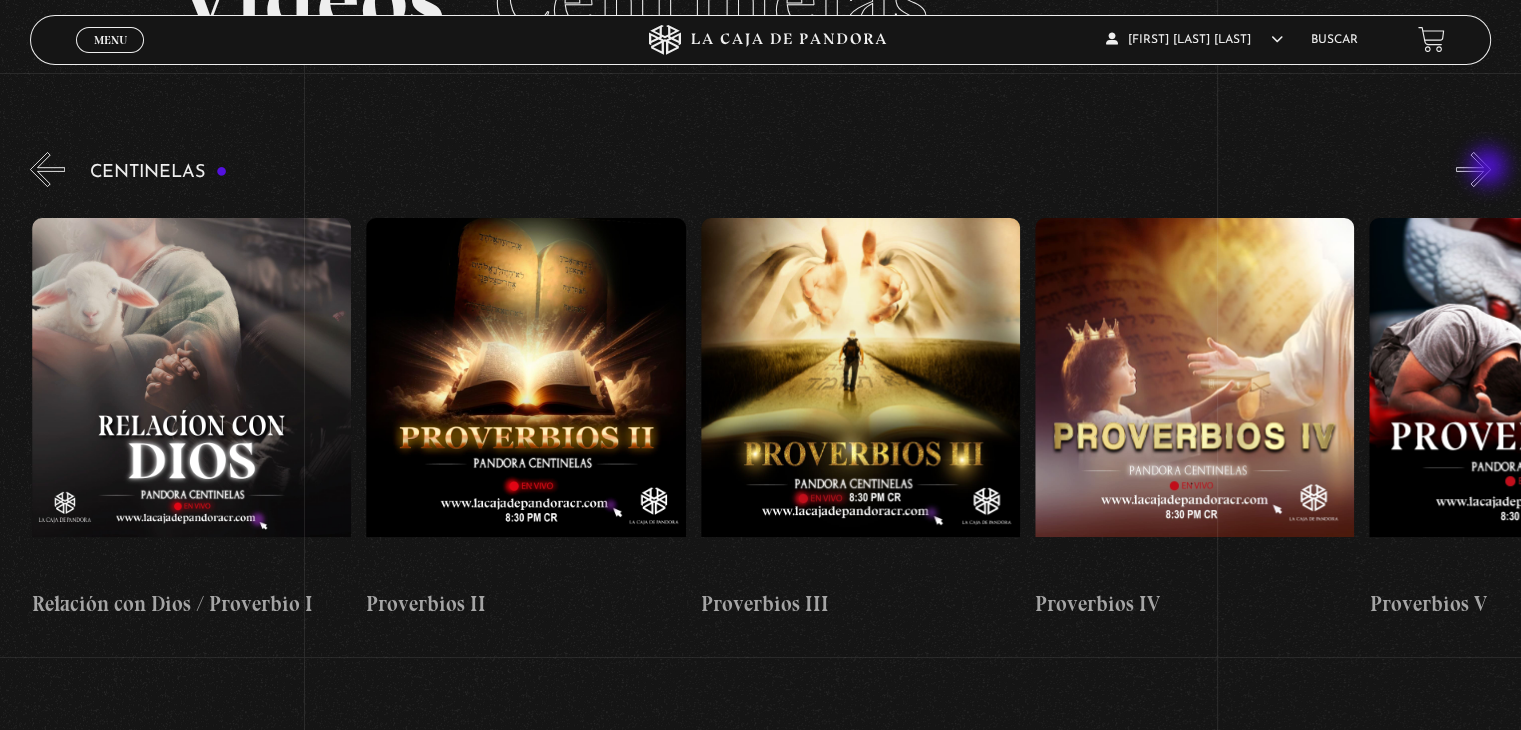 click on "»" at bounding box center [1473, 169] 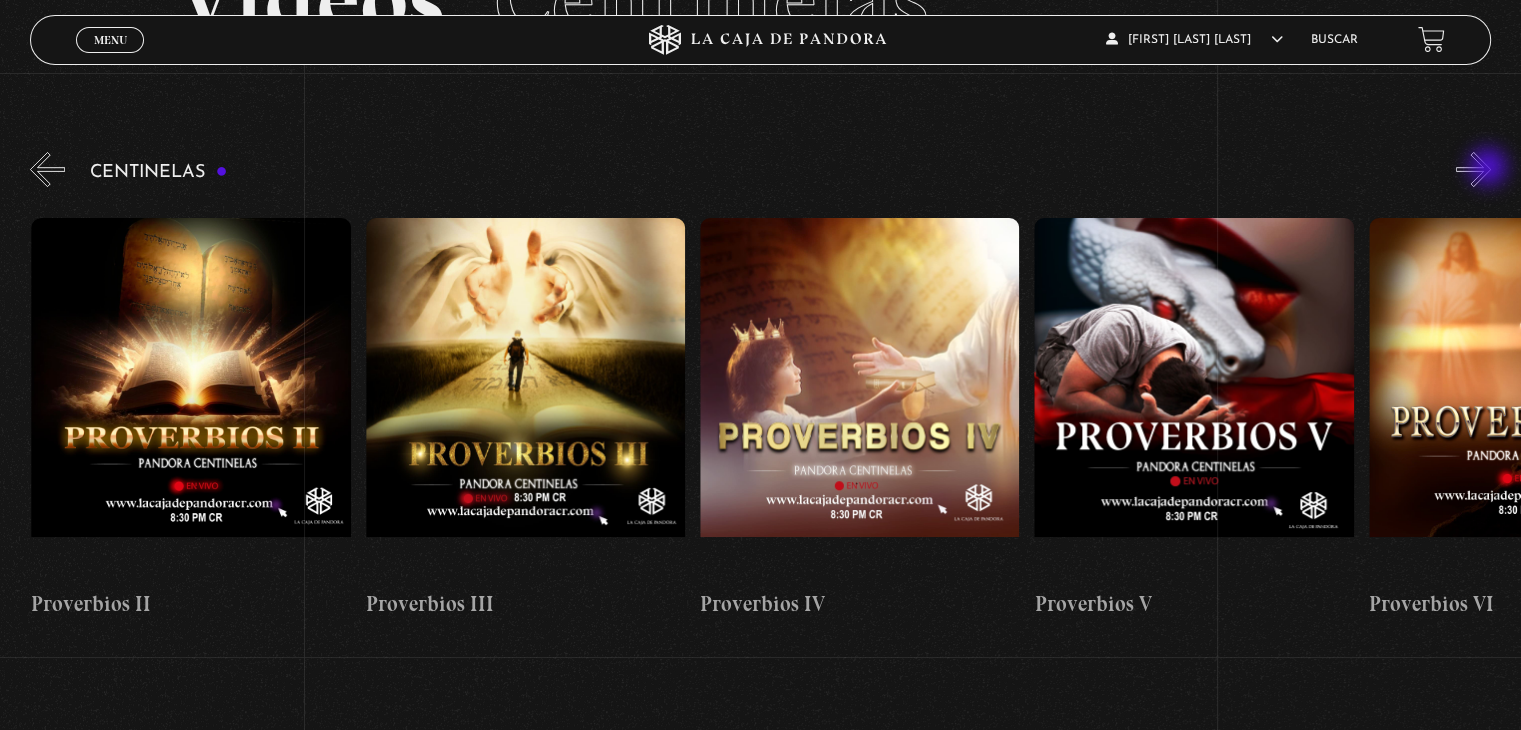 click on "»" at bounding box center [1473, 169] 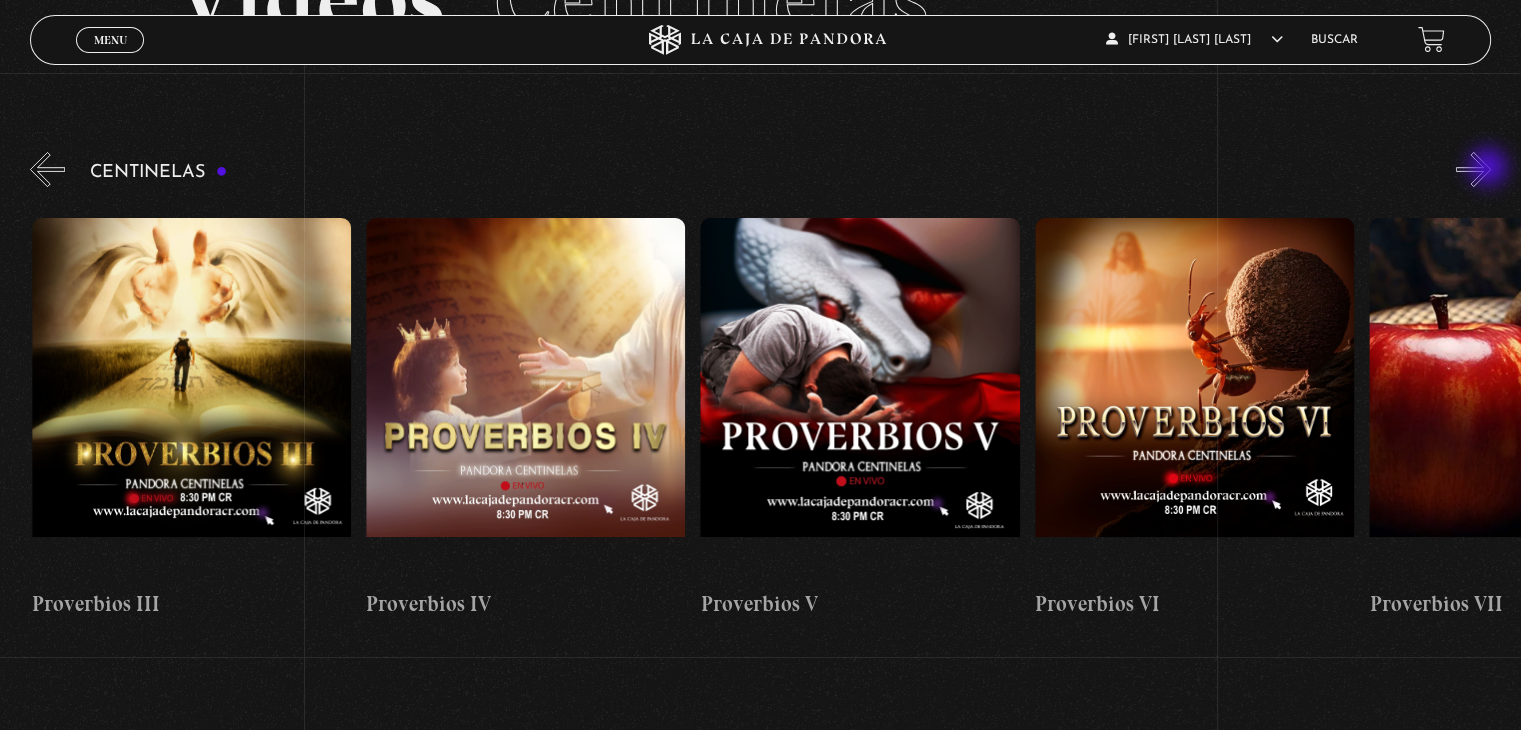 click on "»" at bounding box center (1473, 169) 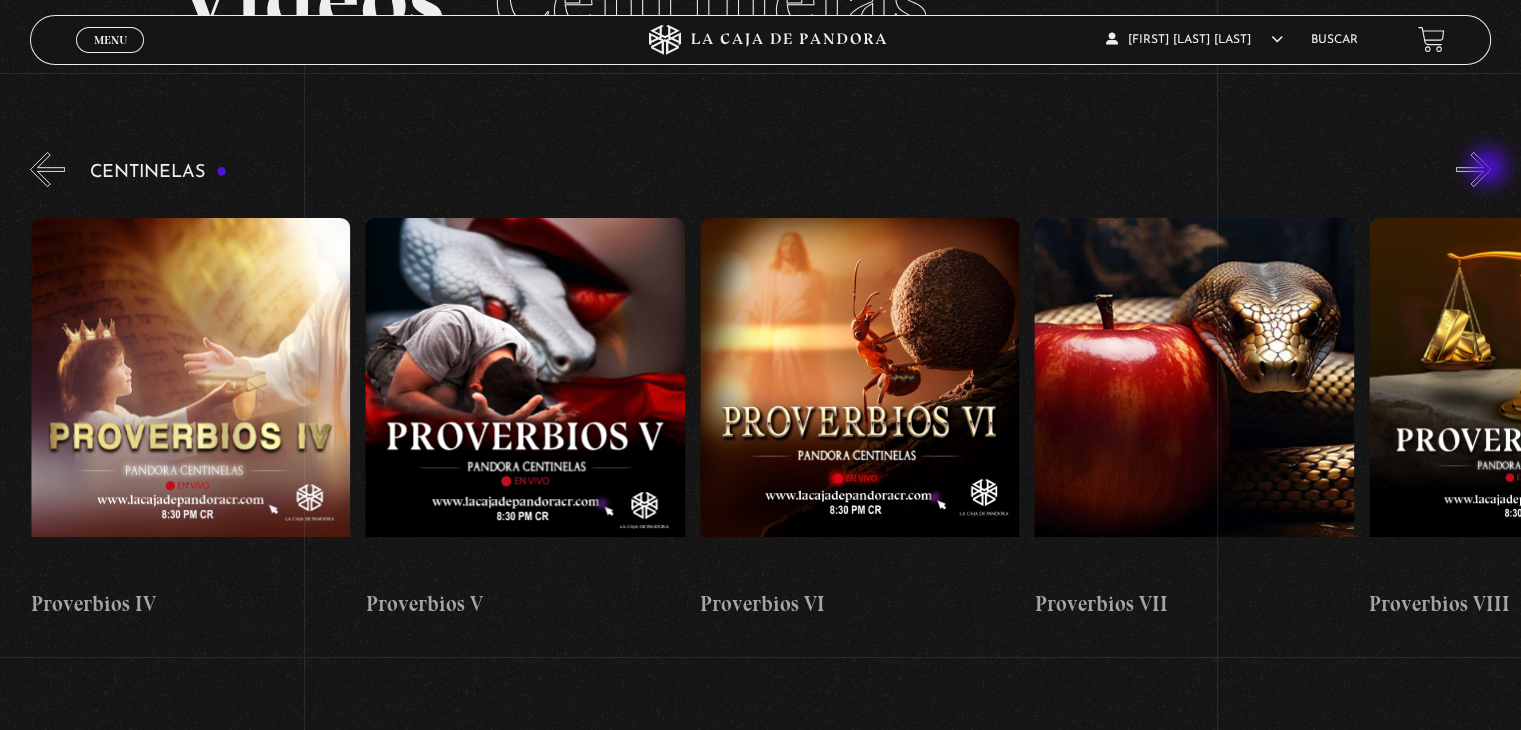 click on "»" at bounding box center [1473, 169] 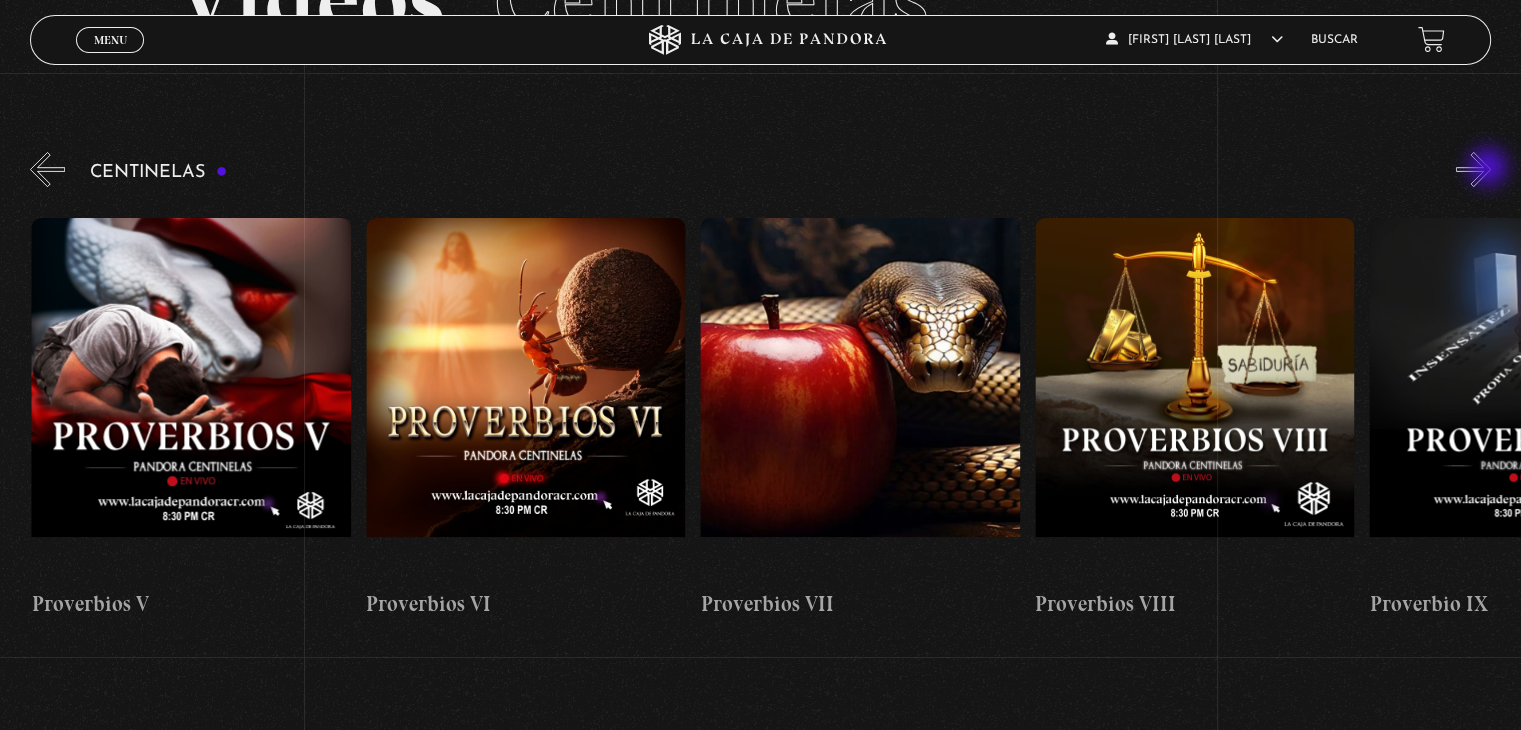 click on "»" at bounding box center (1473, 169) 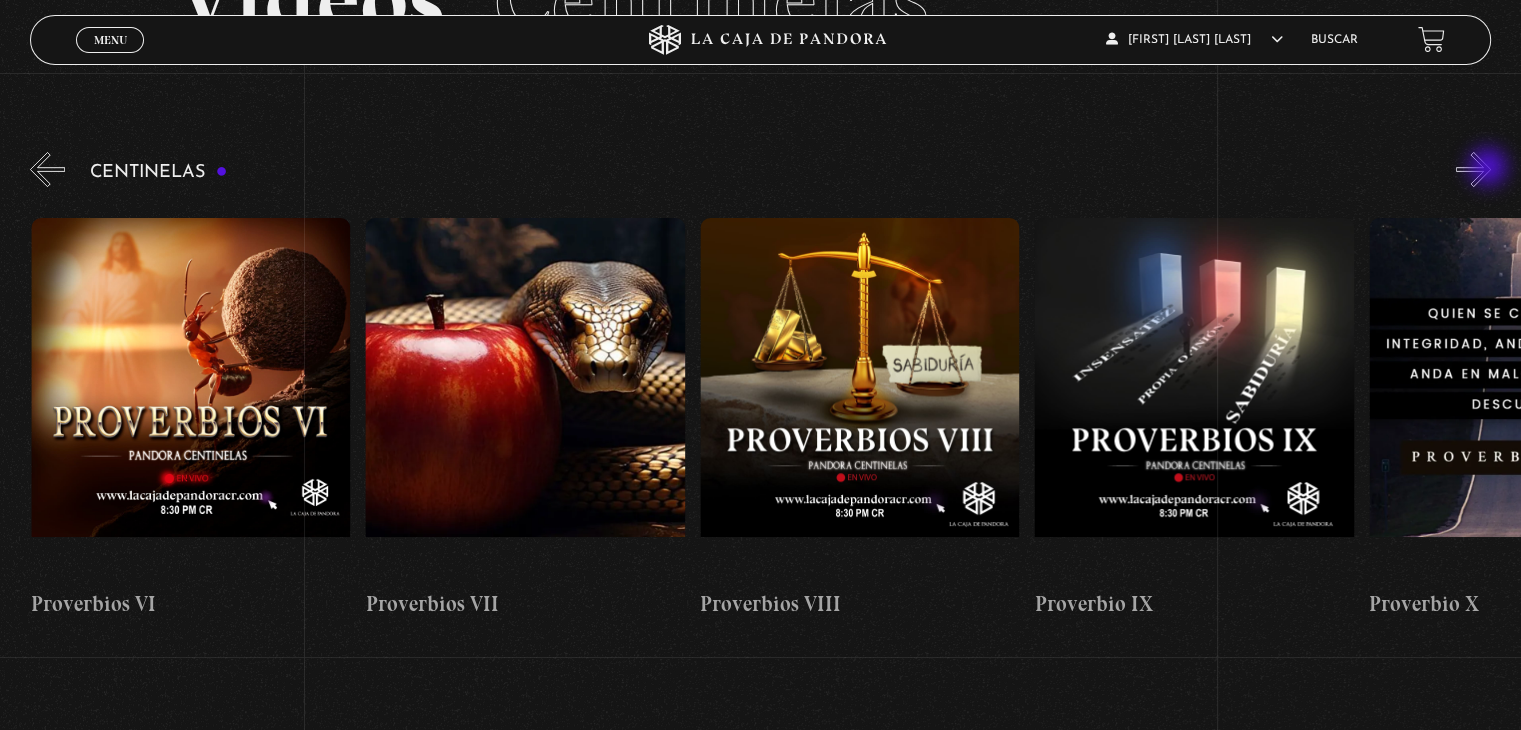 click on "»" at bounding box center (1473, 169) 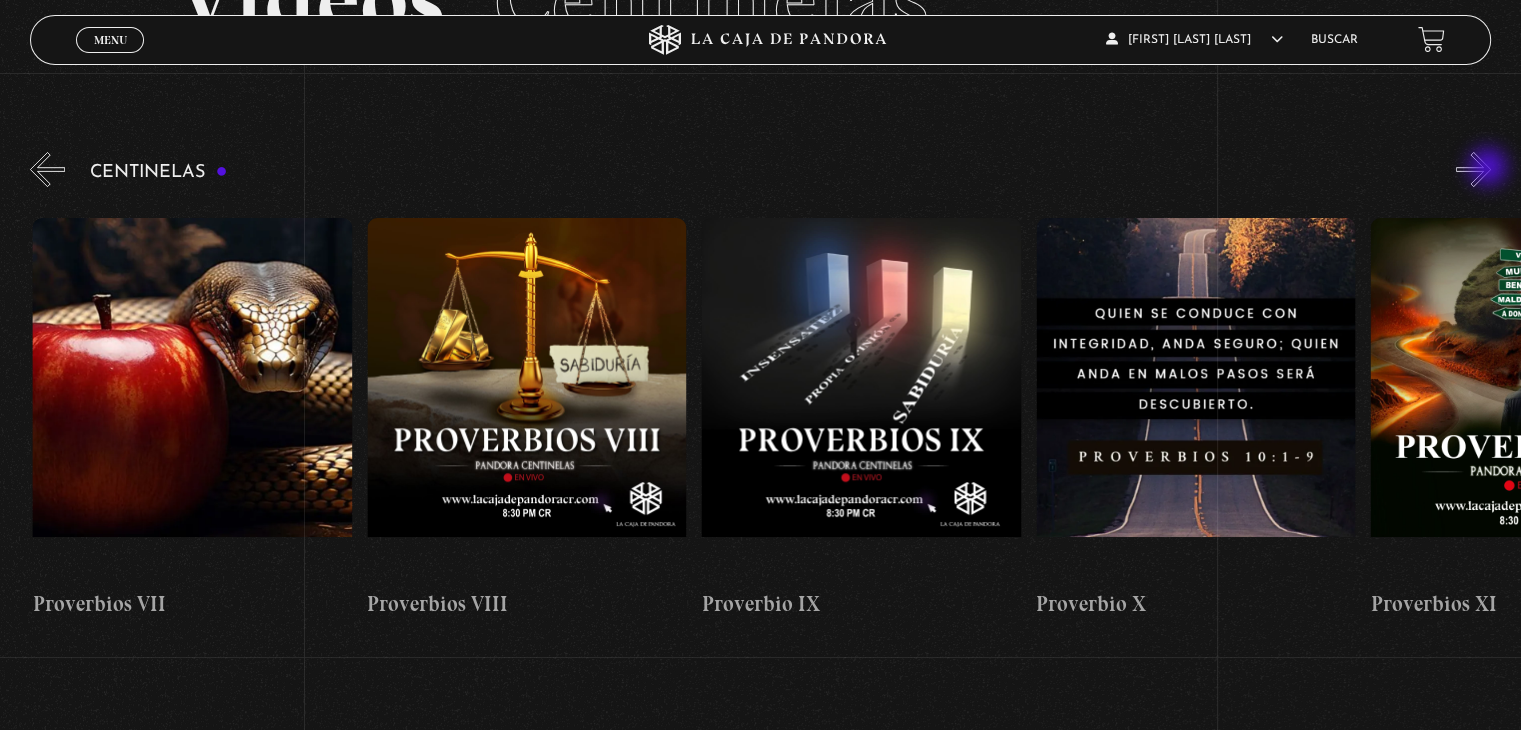click on "»" at bounding box center (1473, 169) 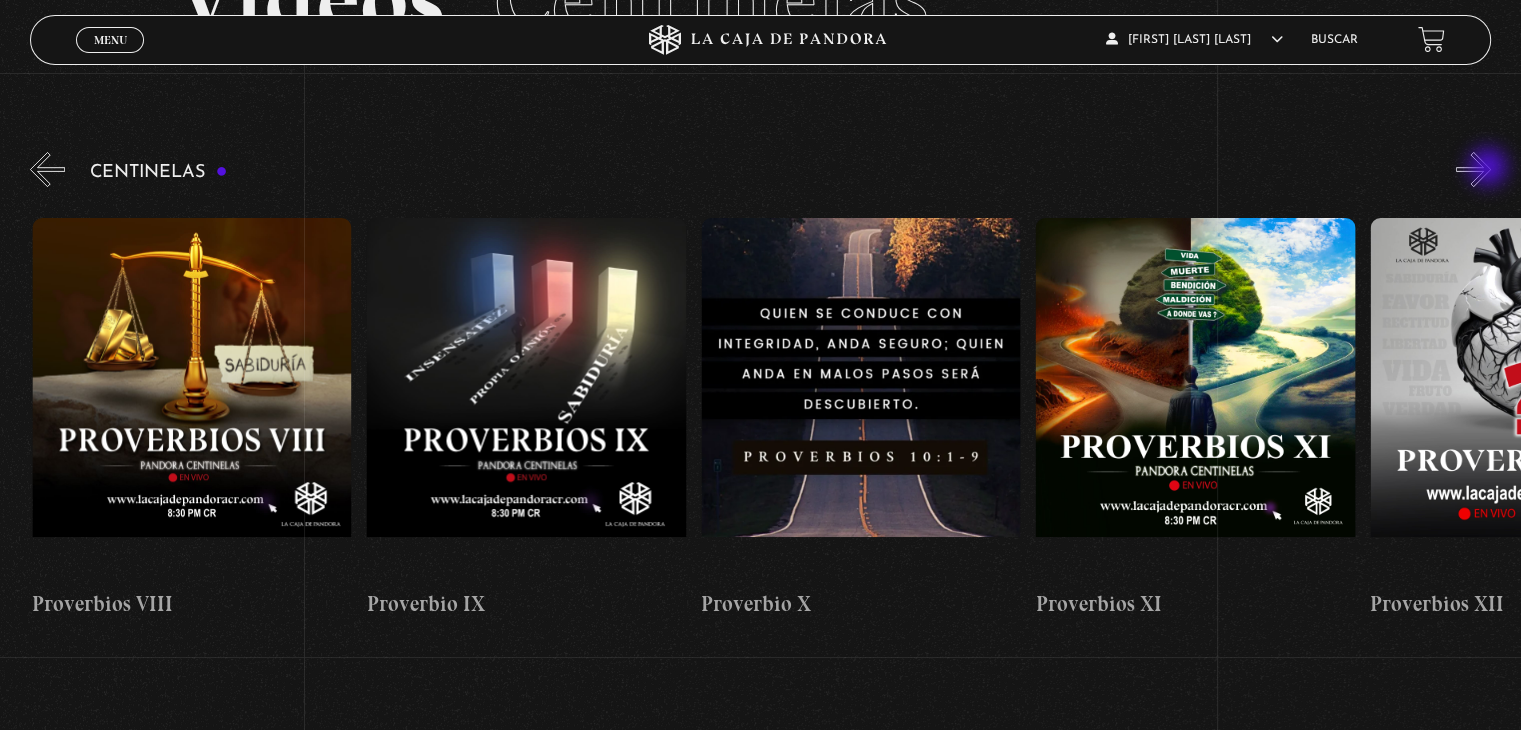 click on "»" at bounding box center [1473, 169] 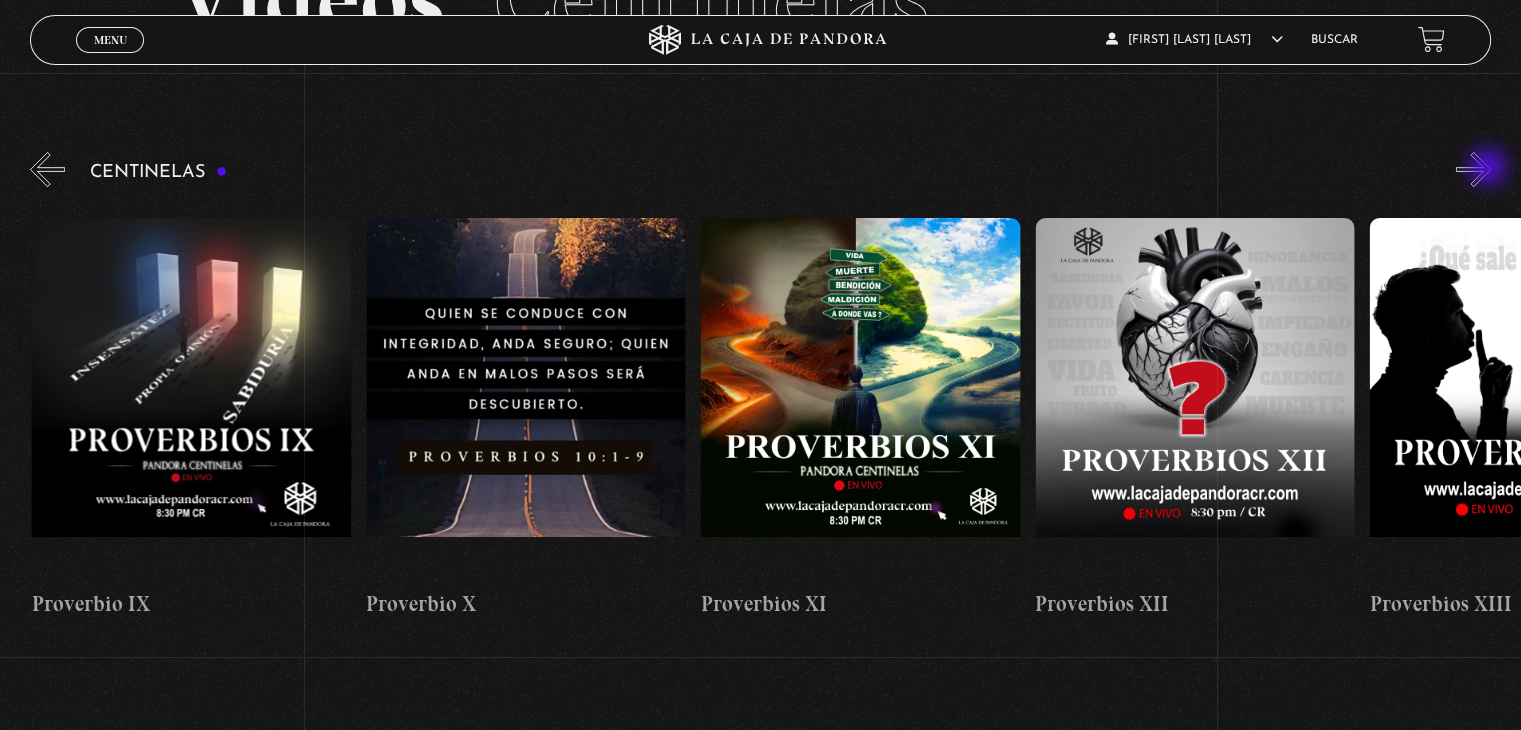 click on "»" at bounding box center [1473, 169] 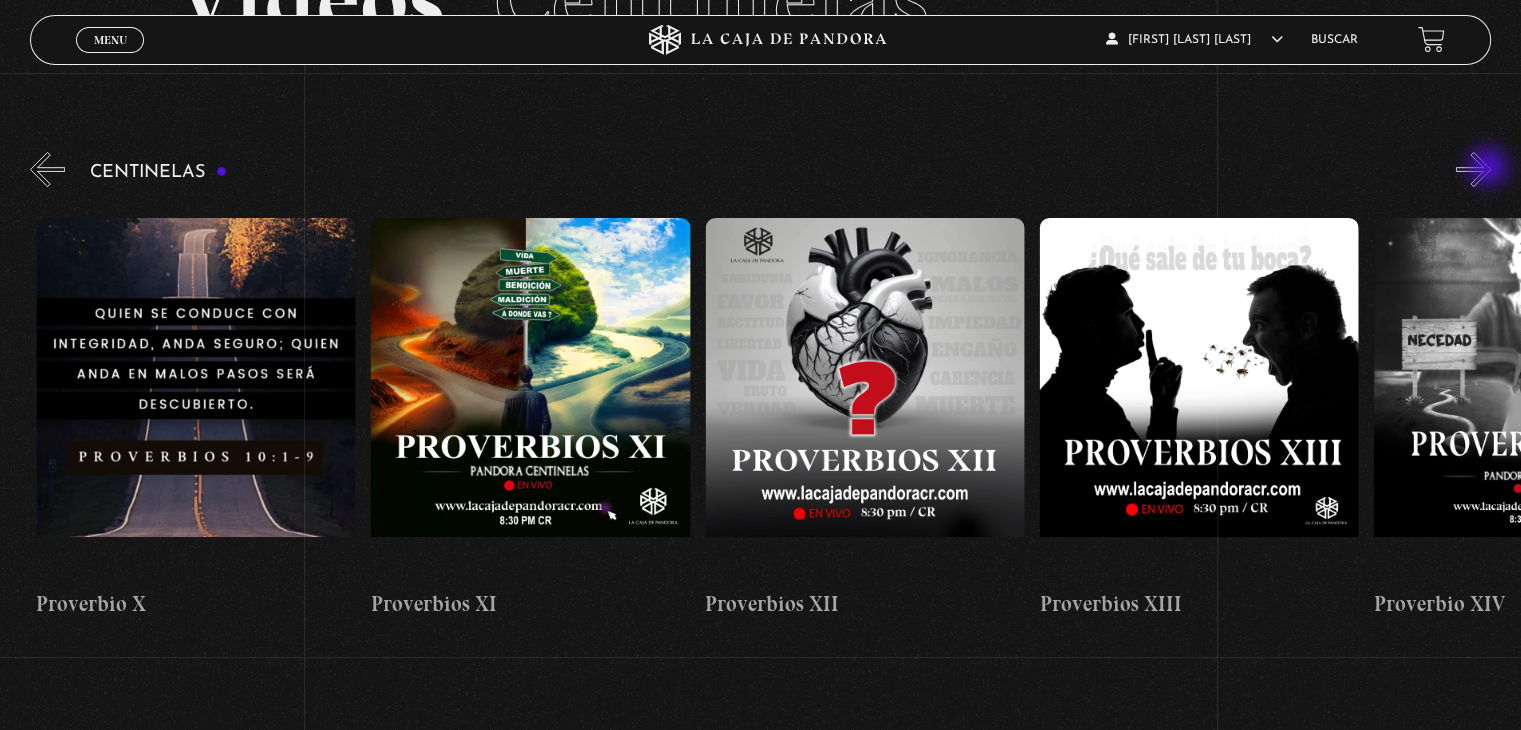 click on "»" at bounding box center (1473, 169) 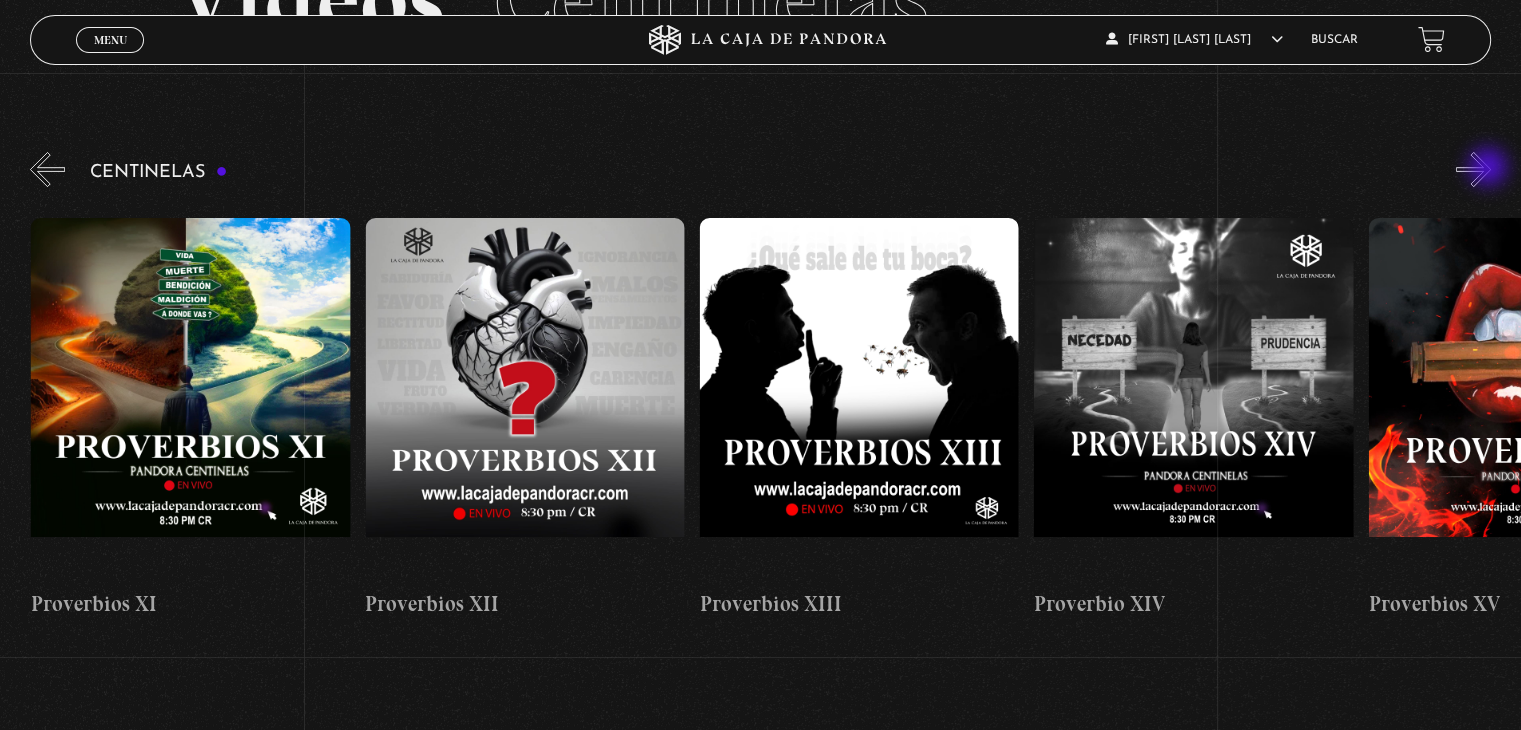 click on "»" at bounding box center (1473, 169) 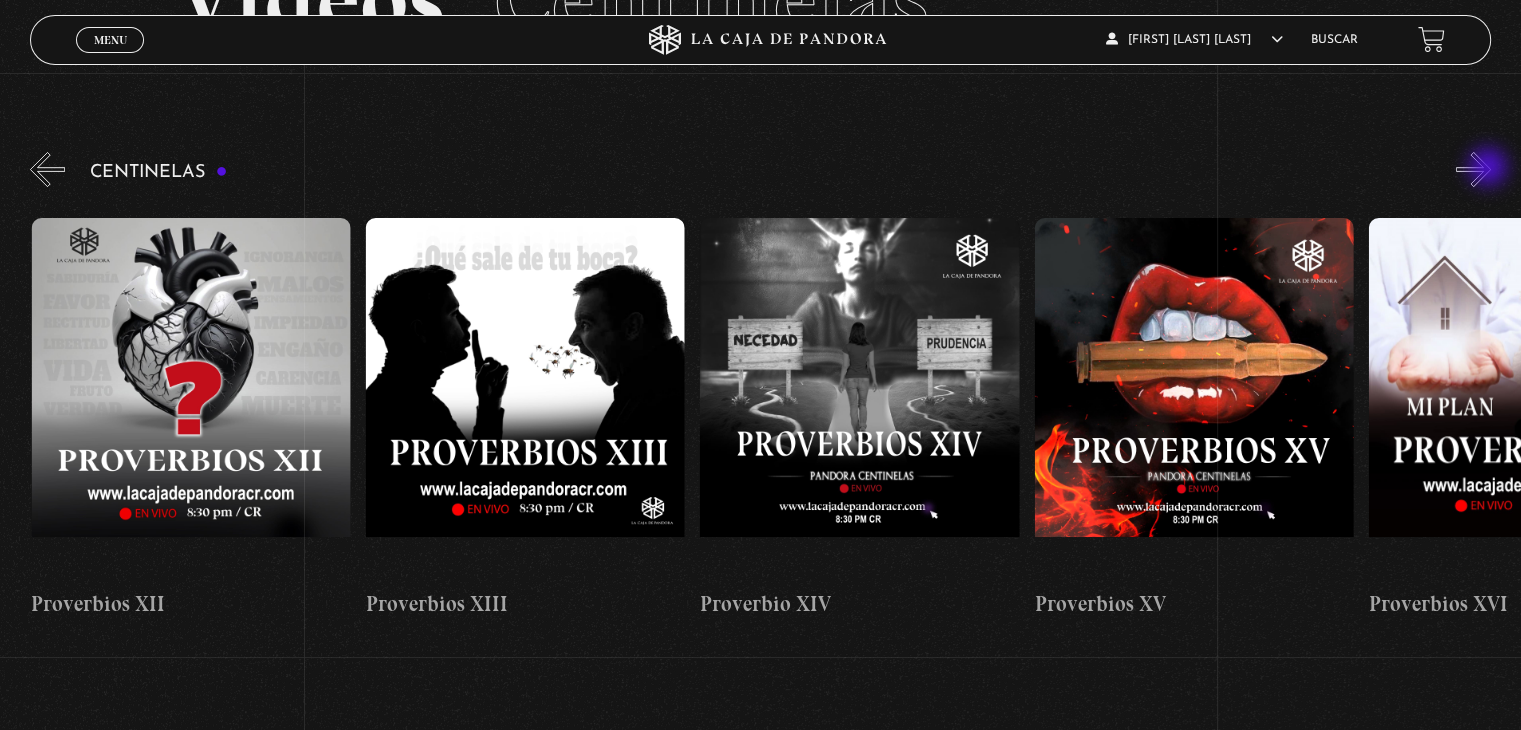 click on "»" at bounding box center [1473, 169] 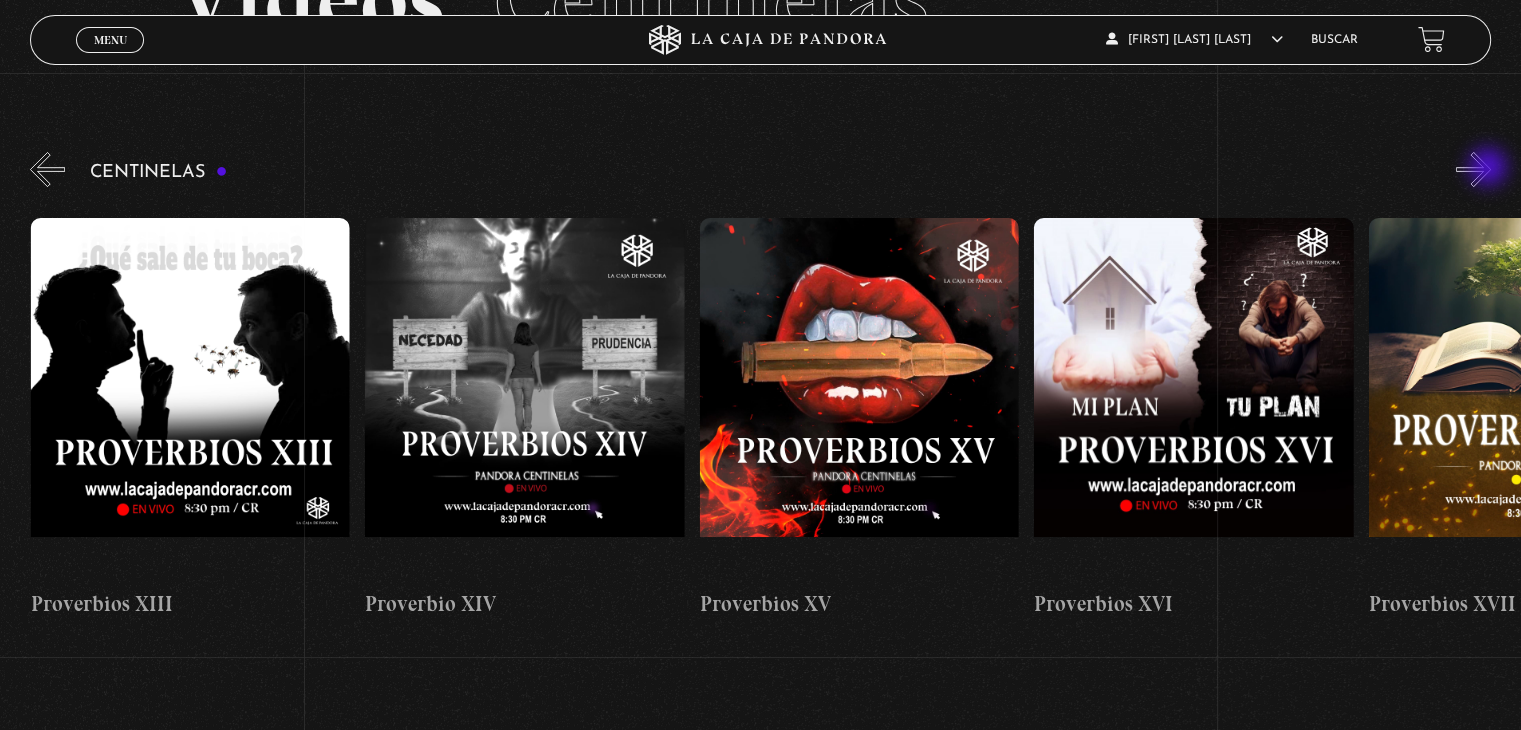 click on "»" at bounding box center (1473, 169) 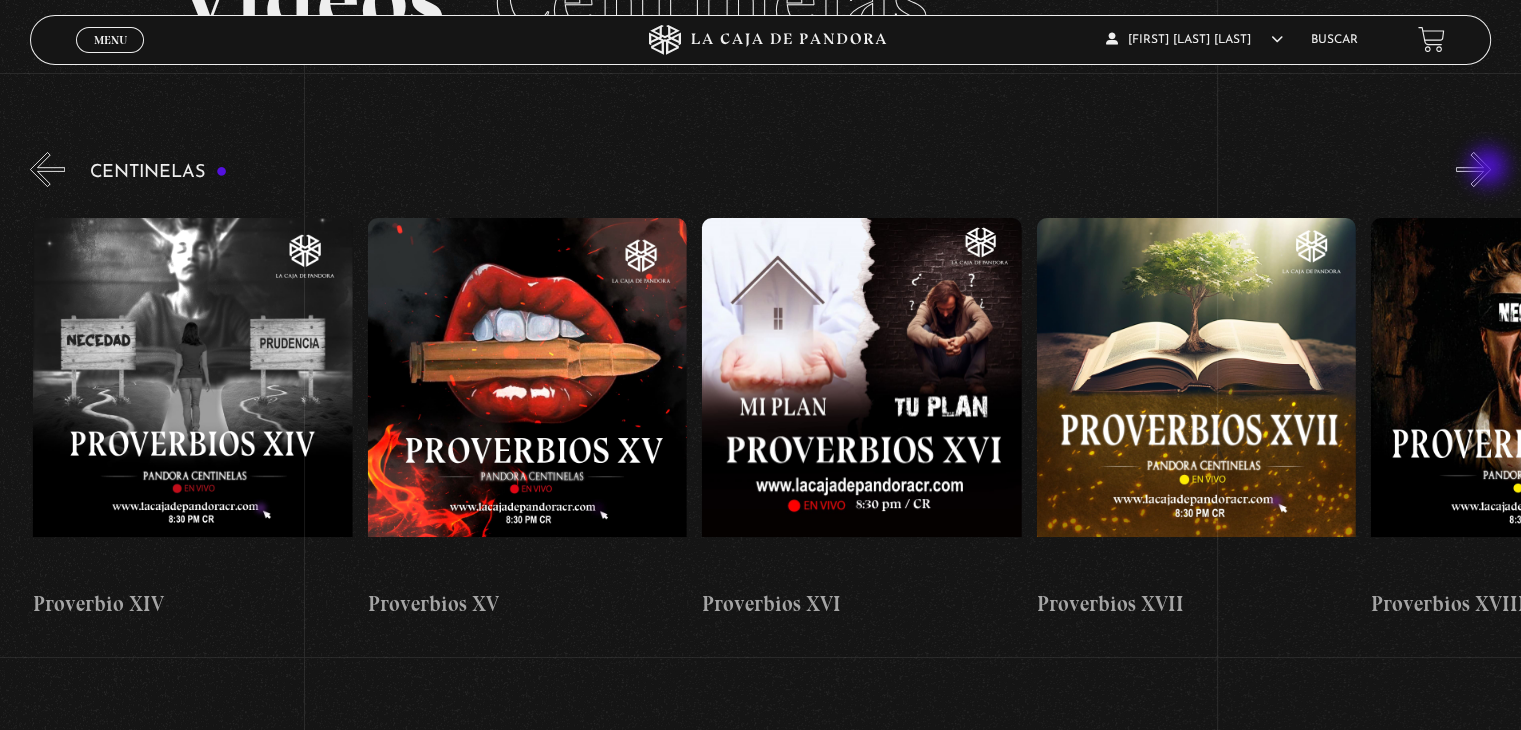click on "»" at bounding box center [1473, 169] 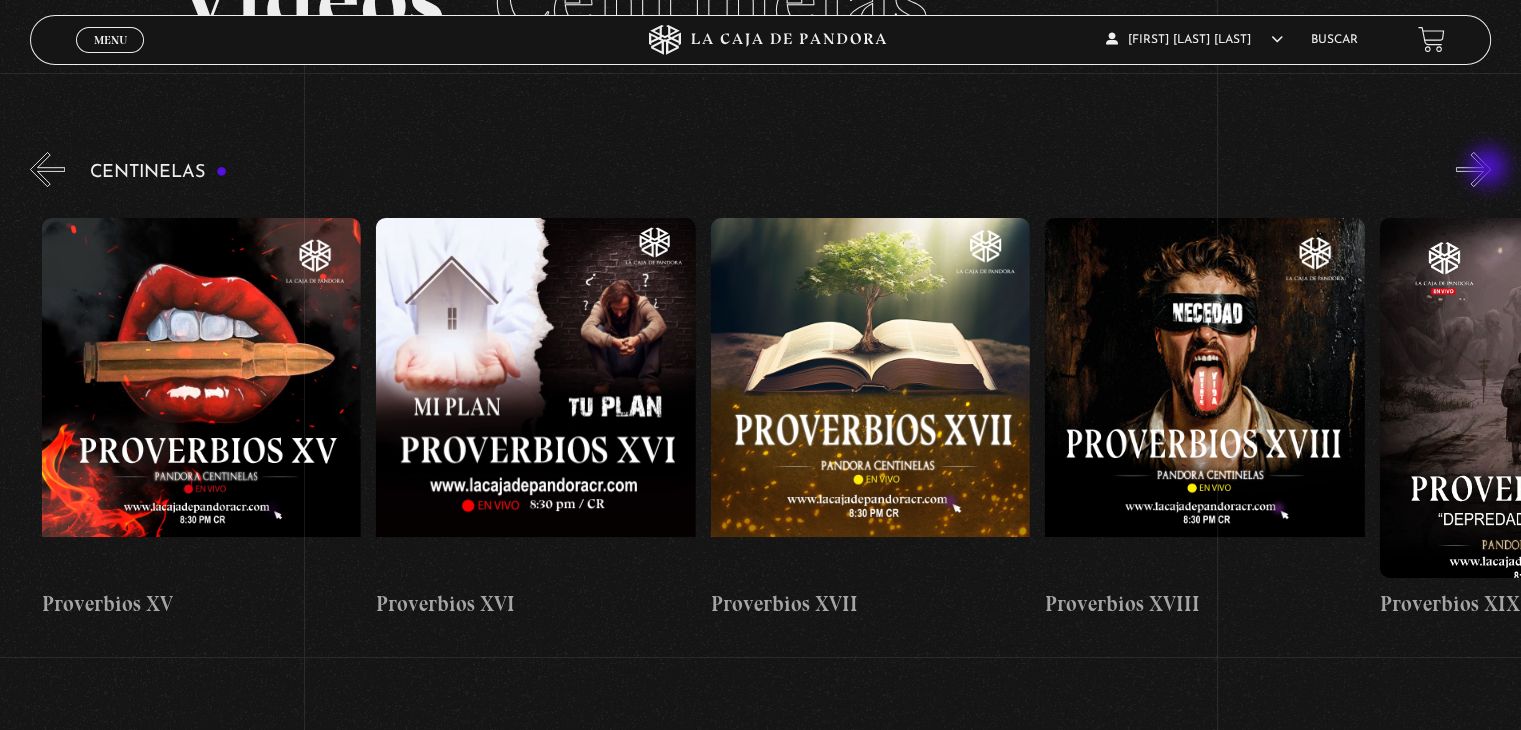 click on "»" at bounding box center [1473, 169] 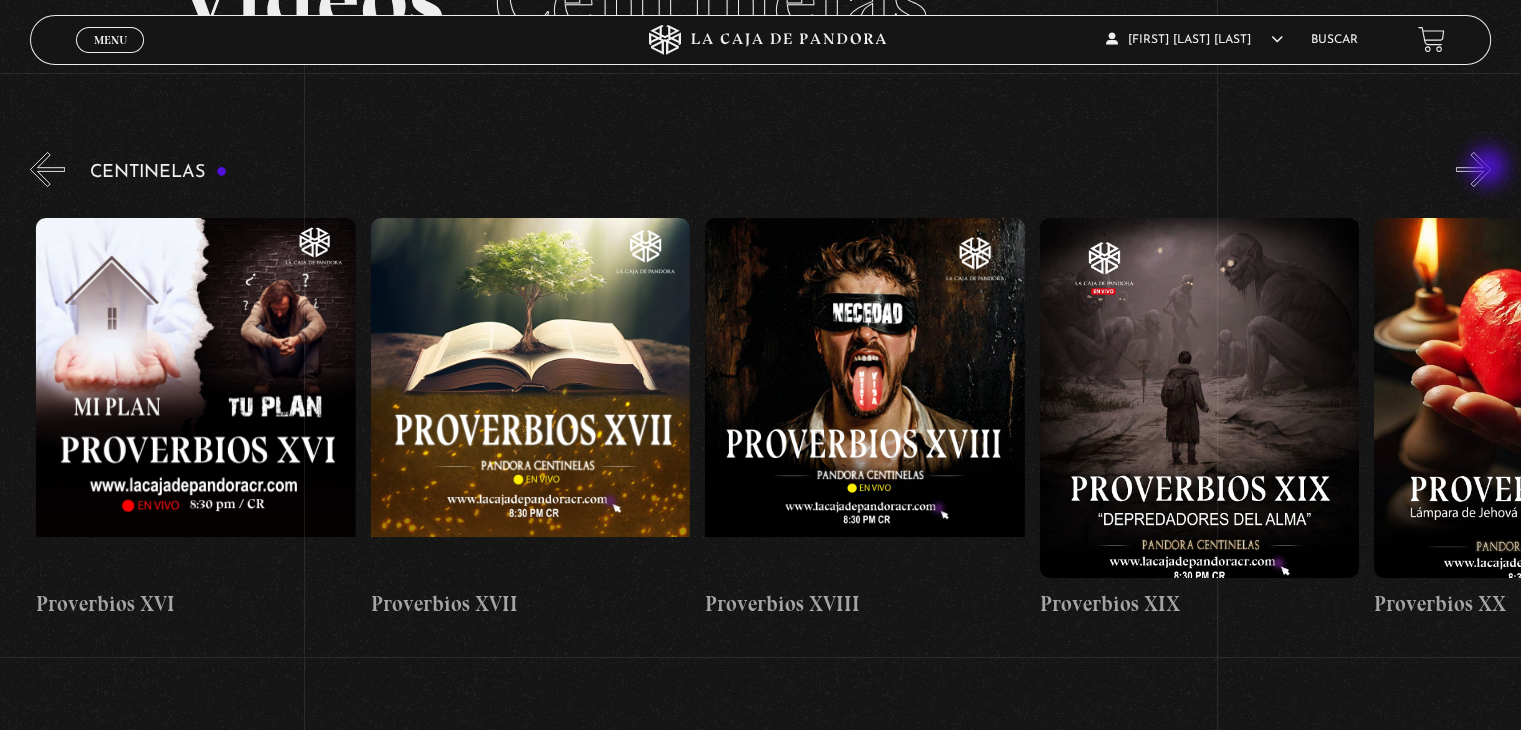 click on "»" at bounding box center (1473, 169) 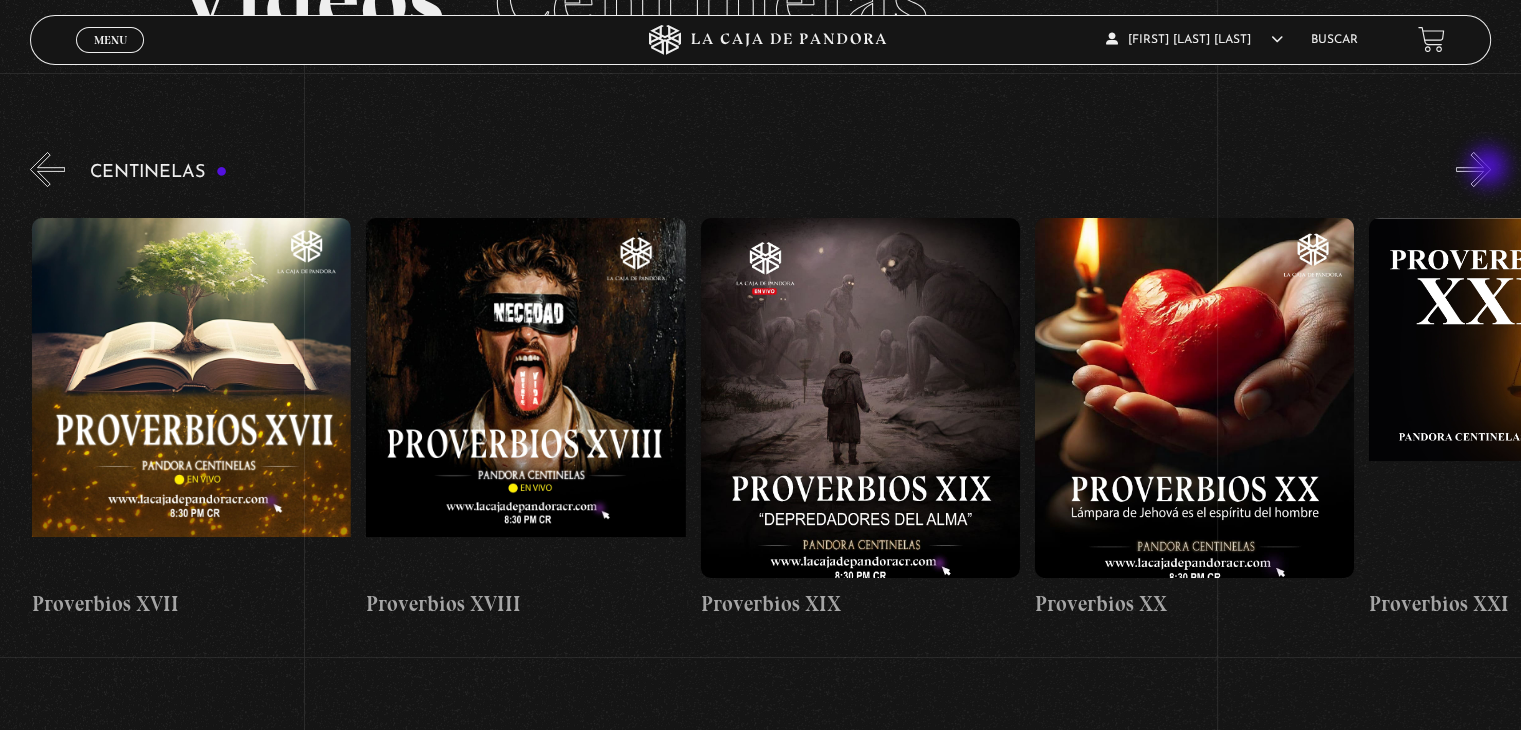 click on "»" at bounding box center [1473, 169] 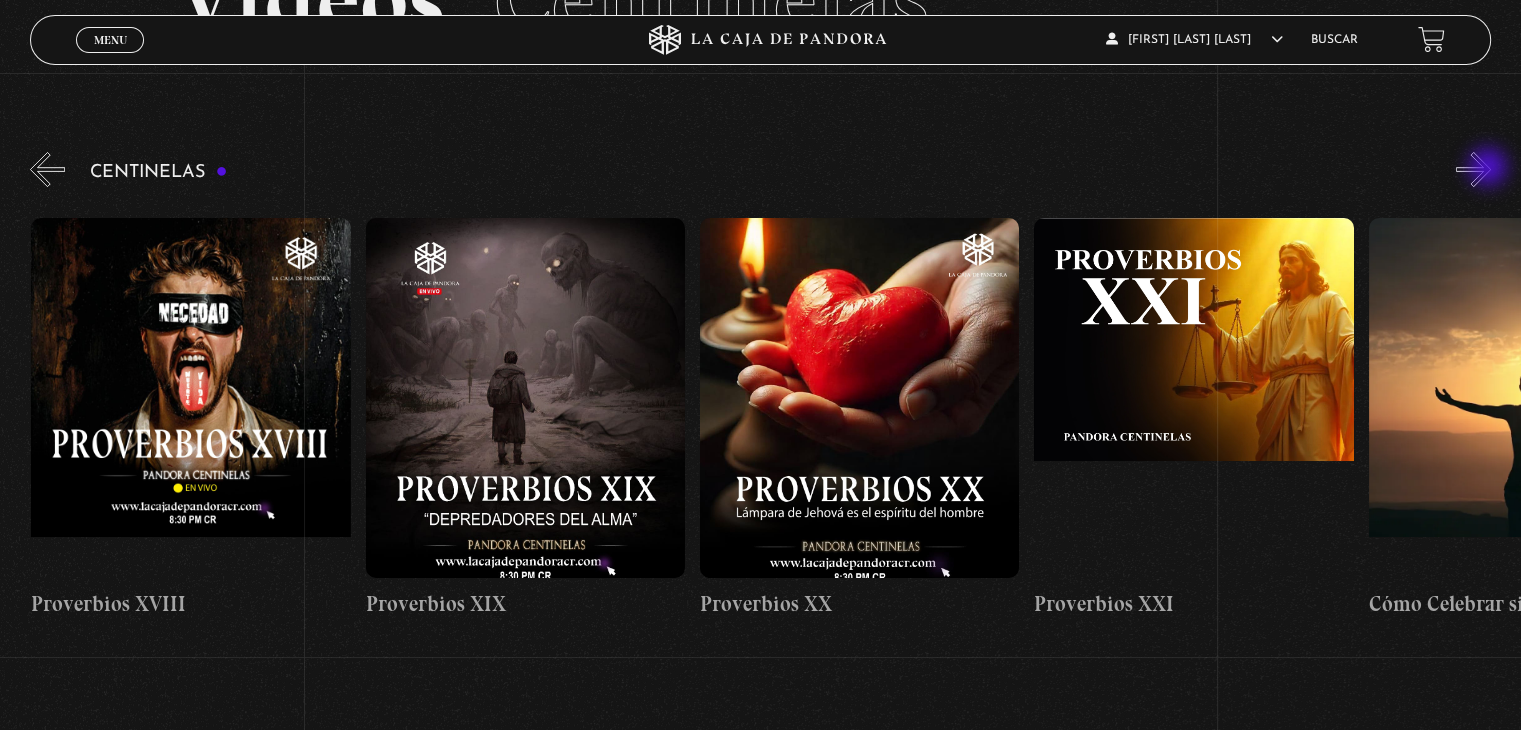 click on "»" at bounding box center (1473, 169) 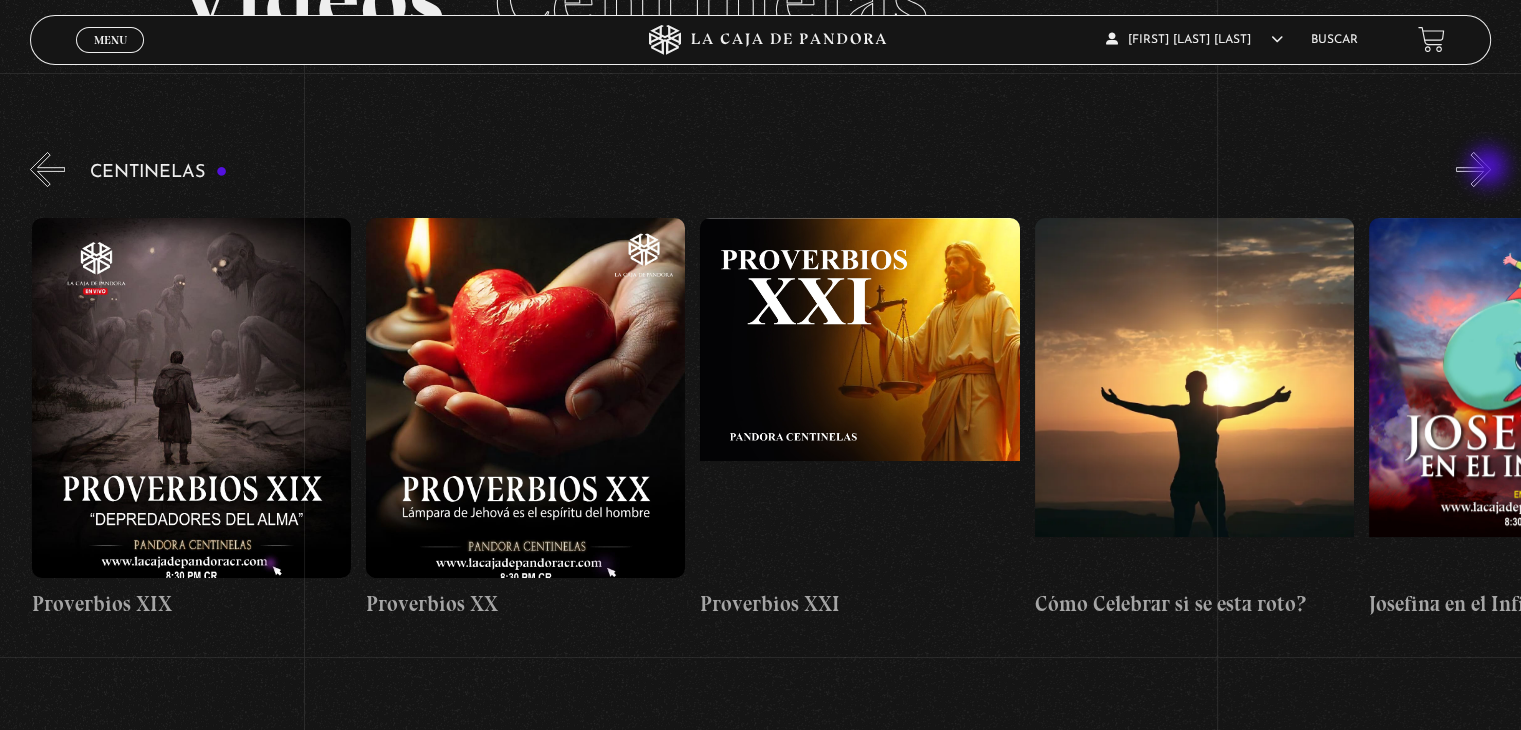 click on "»" at bounding box center (1473, 169) 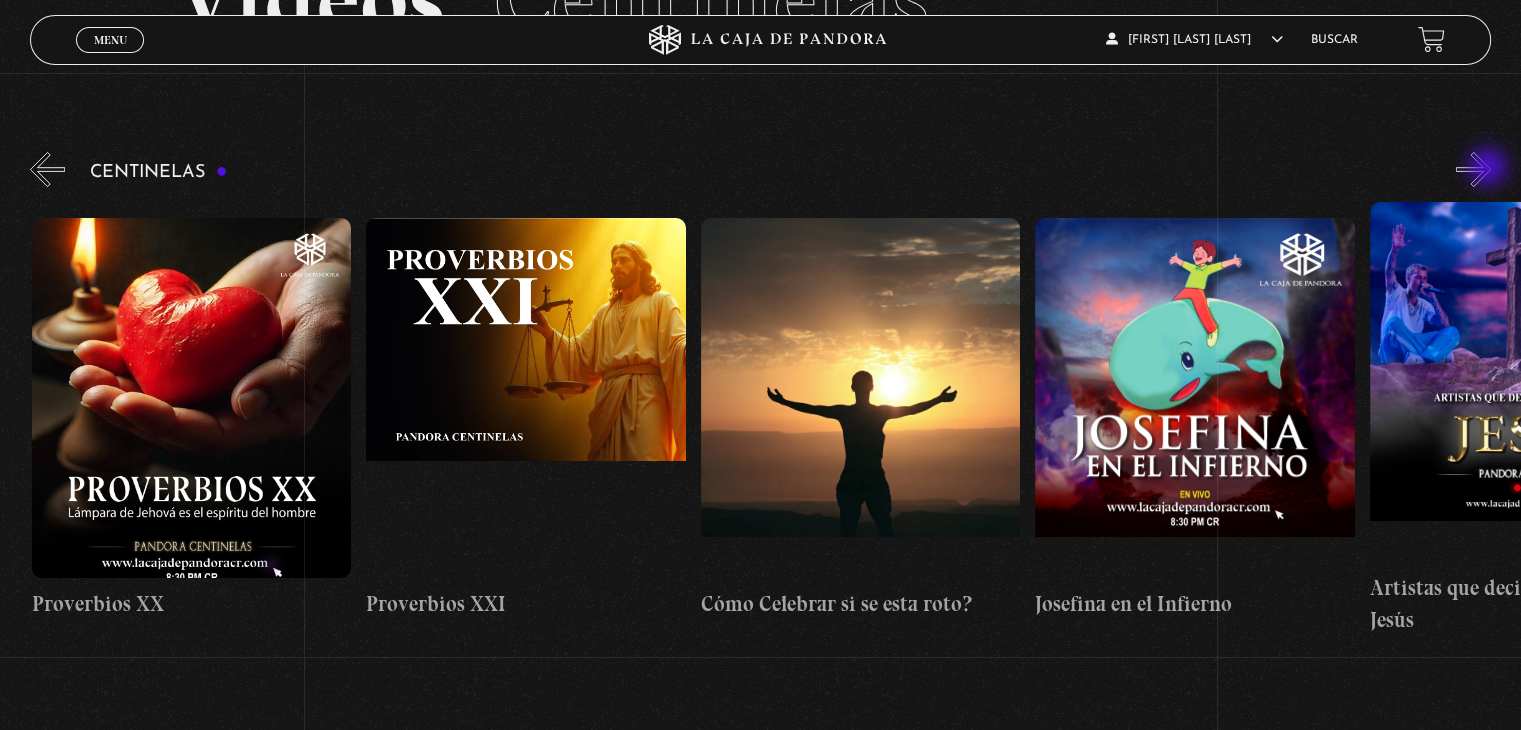 click on "»" at bounding box center (1473, 169) 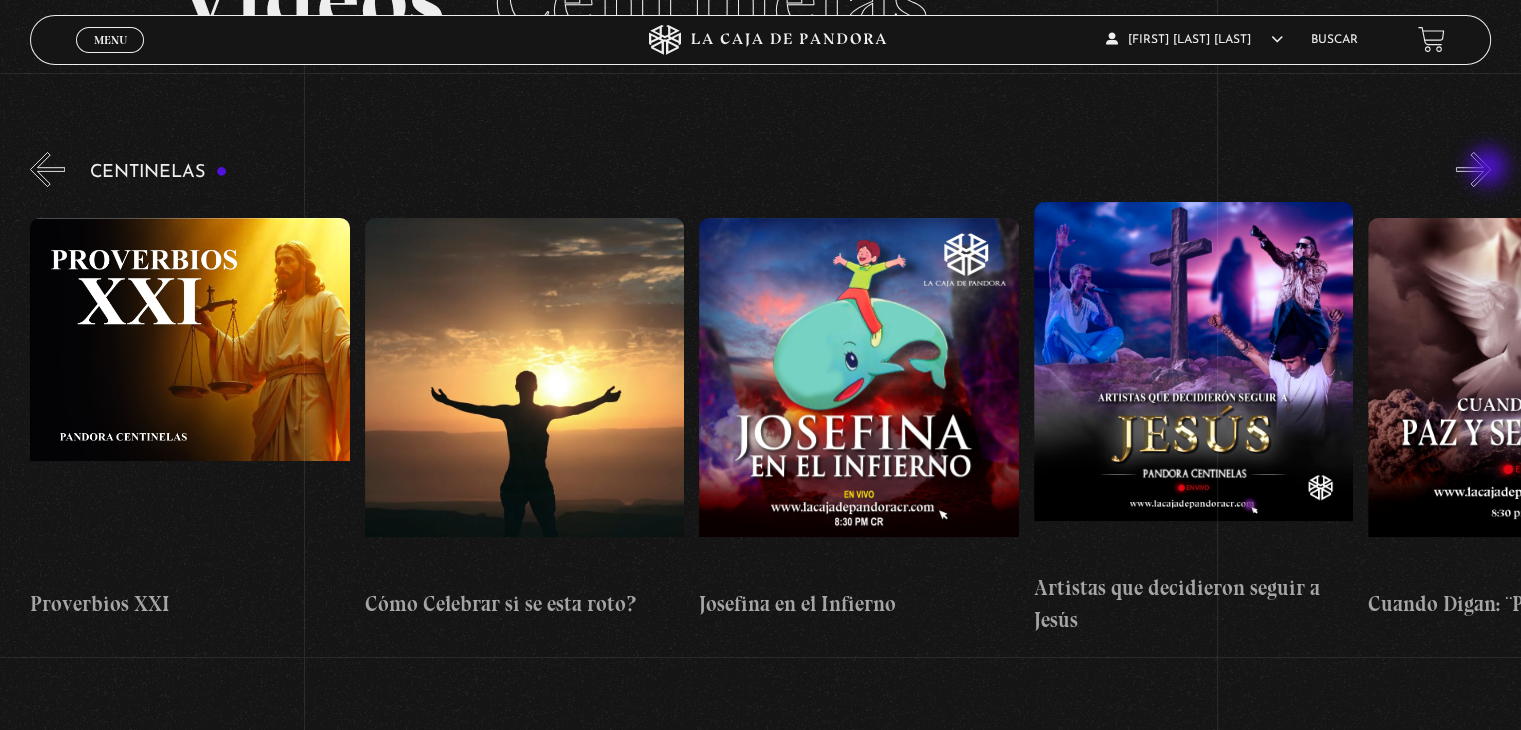 click on "»" at bounding box center [1473, 169] 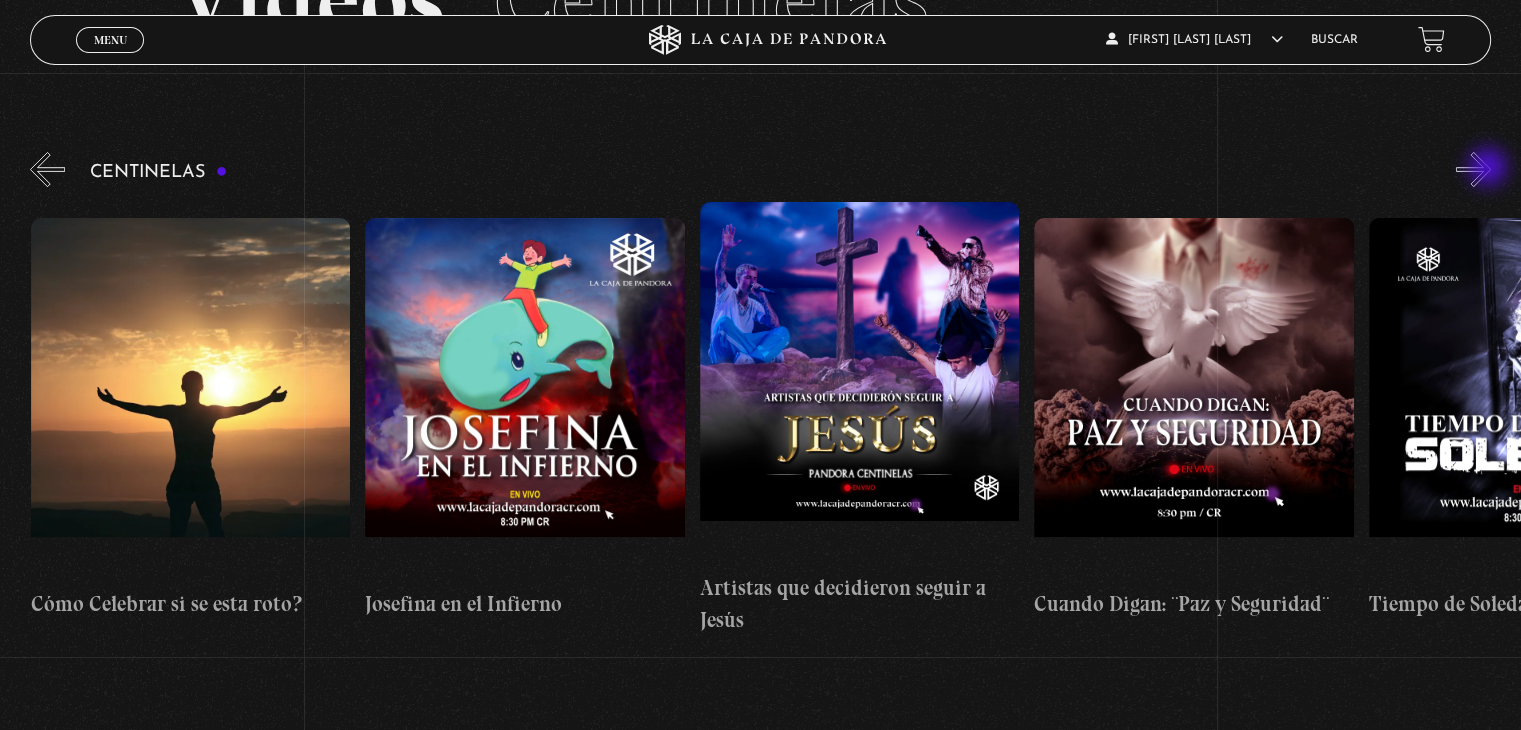 click on "»" at bounding box center [1473, 169] 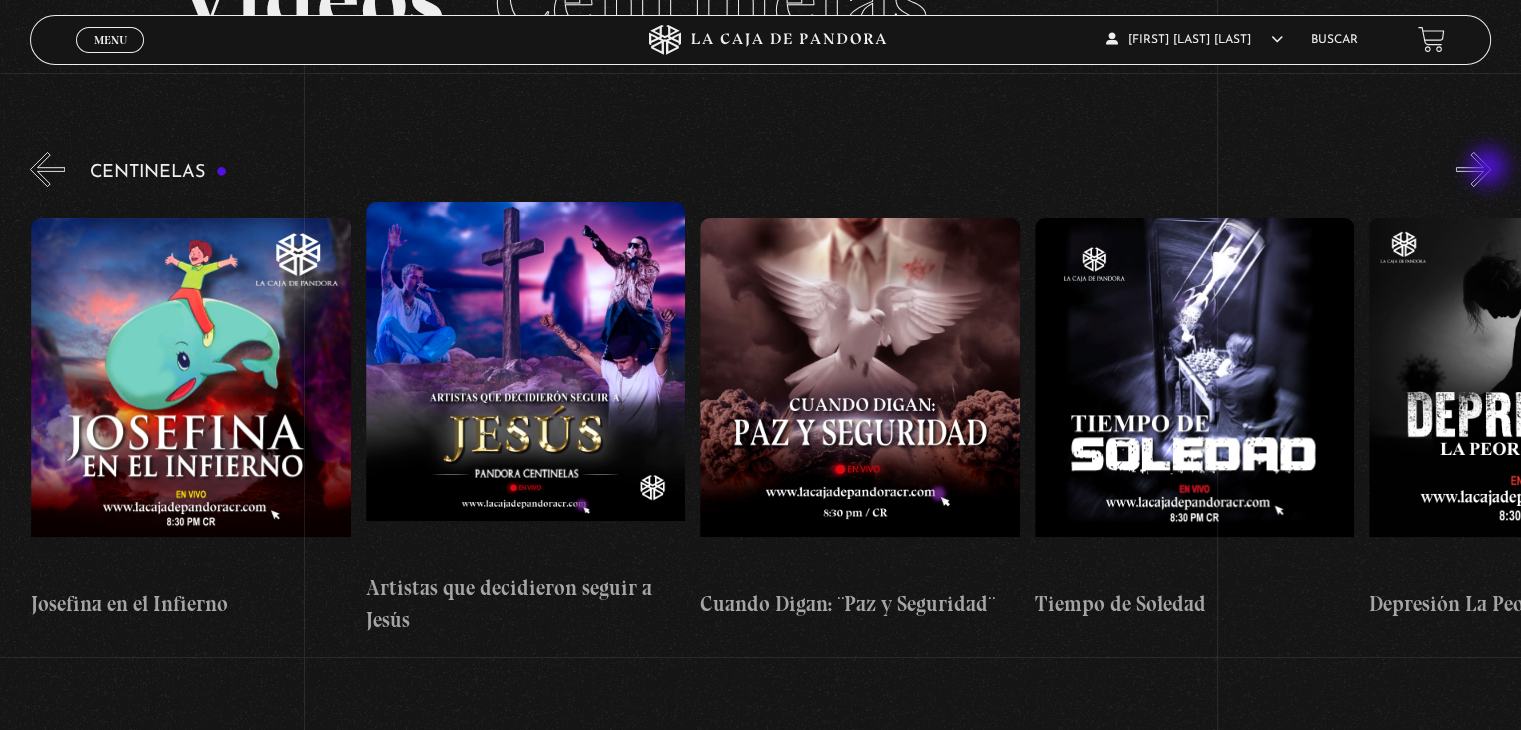 click on "»" at bounding box center [1473, 169] 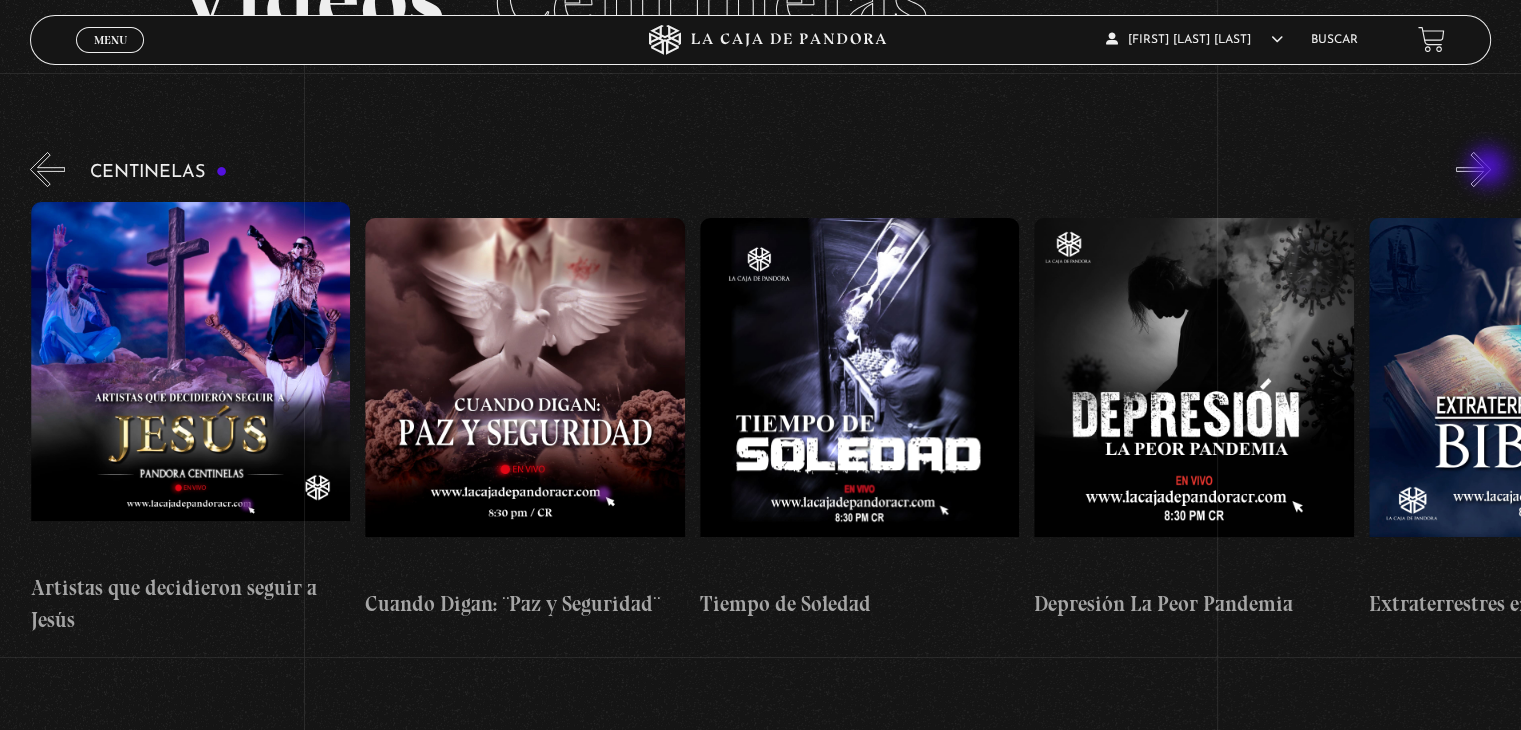 click on "»" at bounding box center (1473, 169) 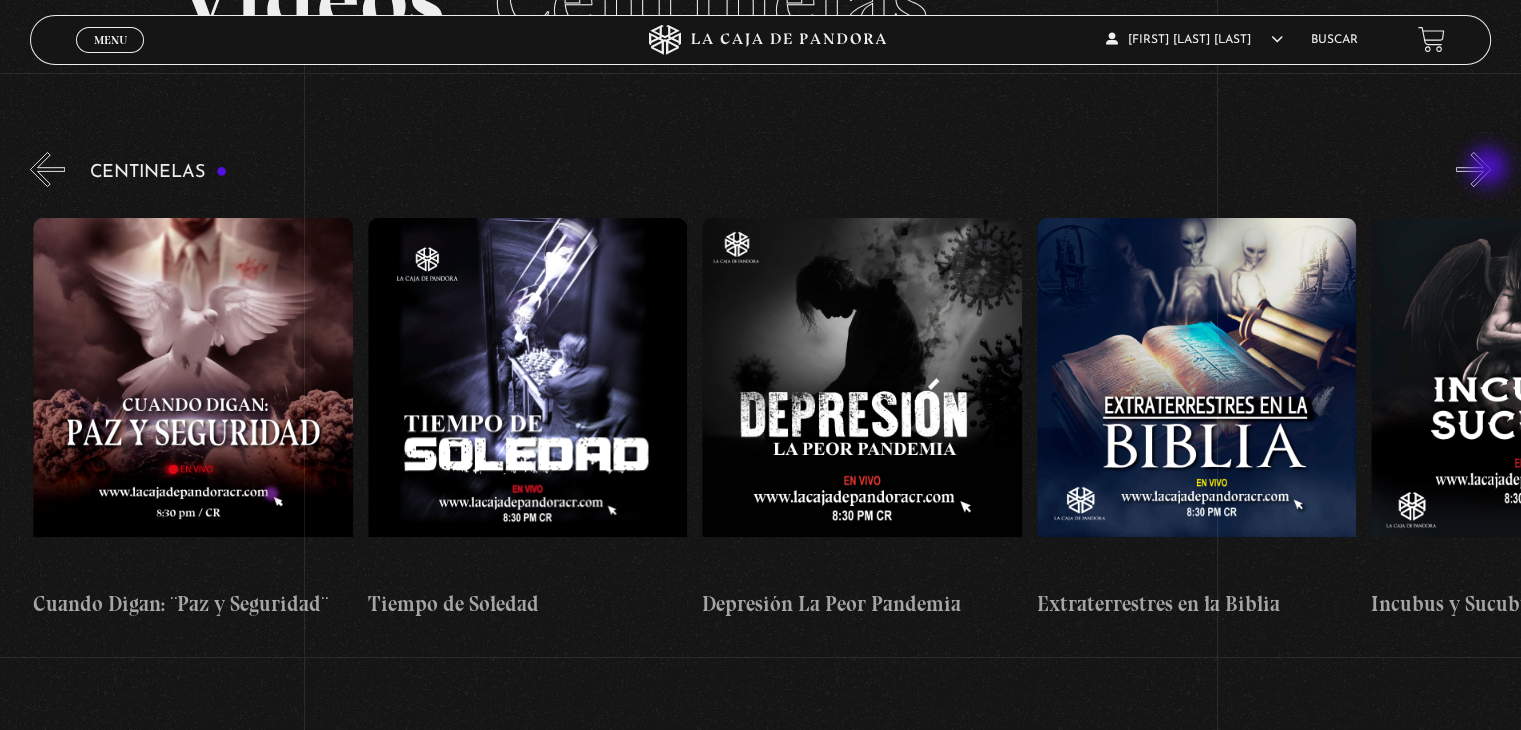 click on "»" at bounding box center [1473, 169] 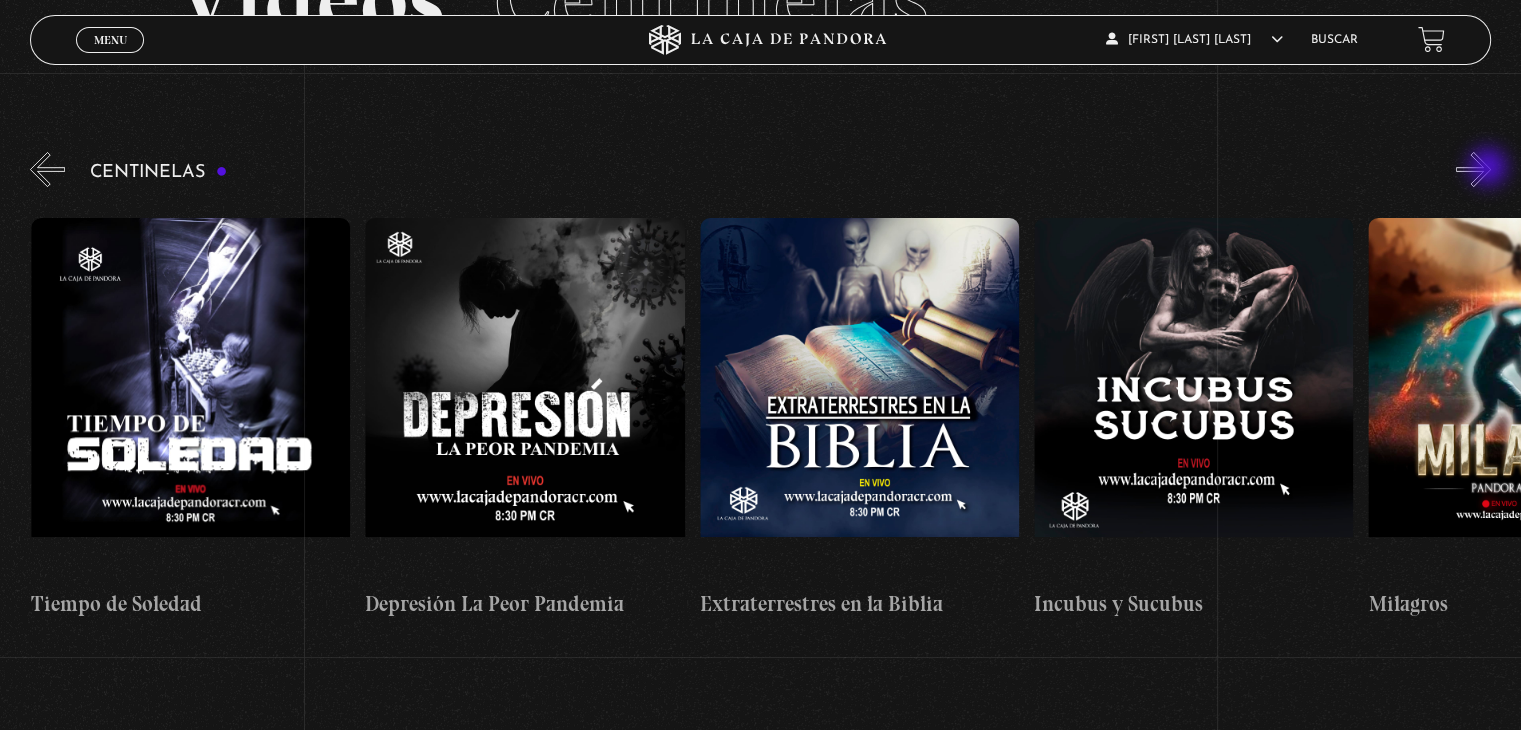 click on "»" at bounding box center [1473, 169] 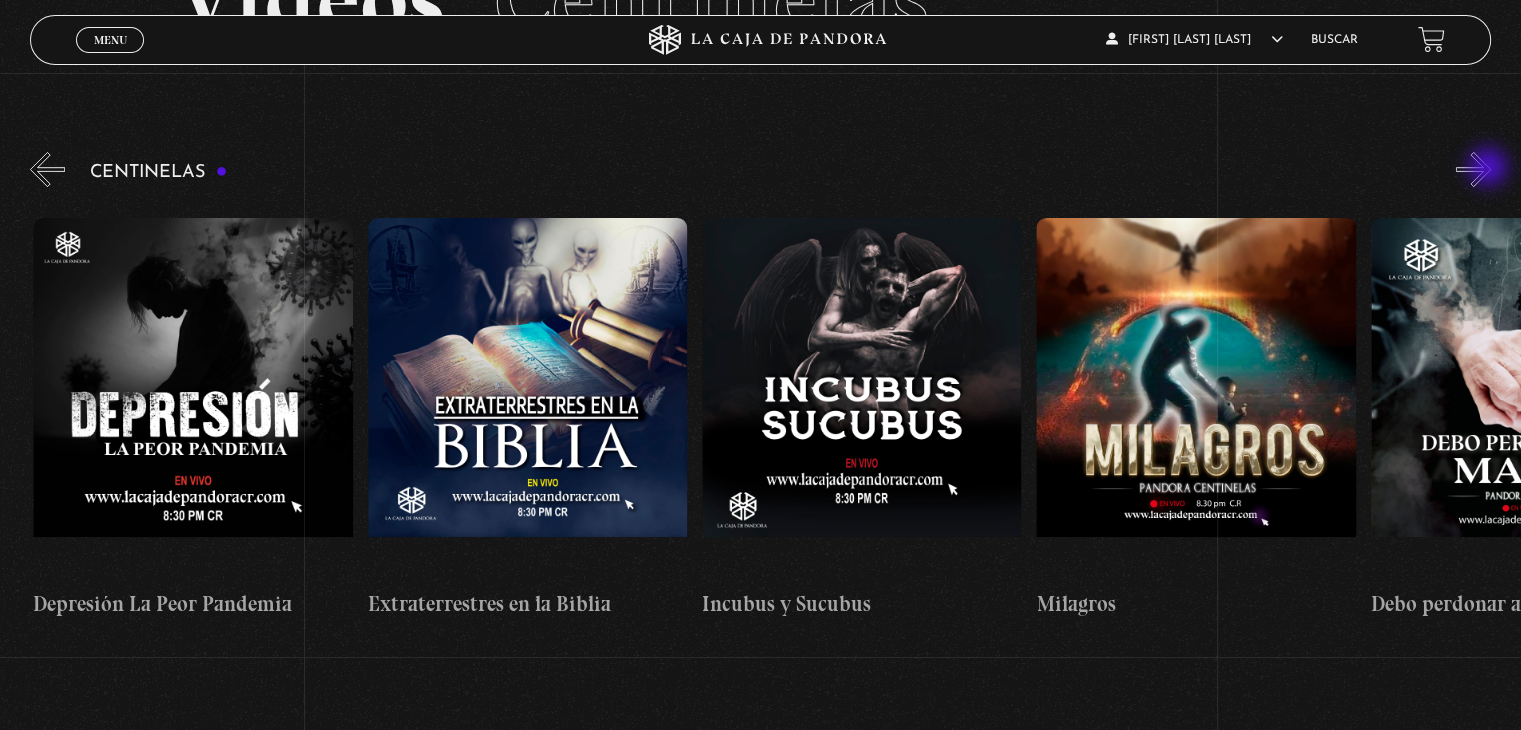 click on "»" at bounding box center [1473, 169] 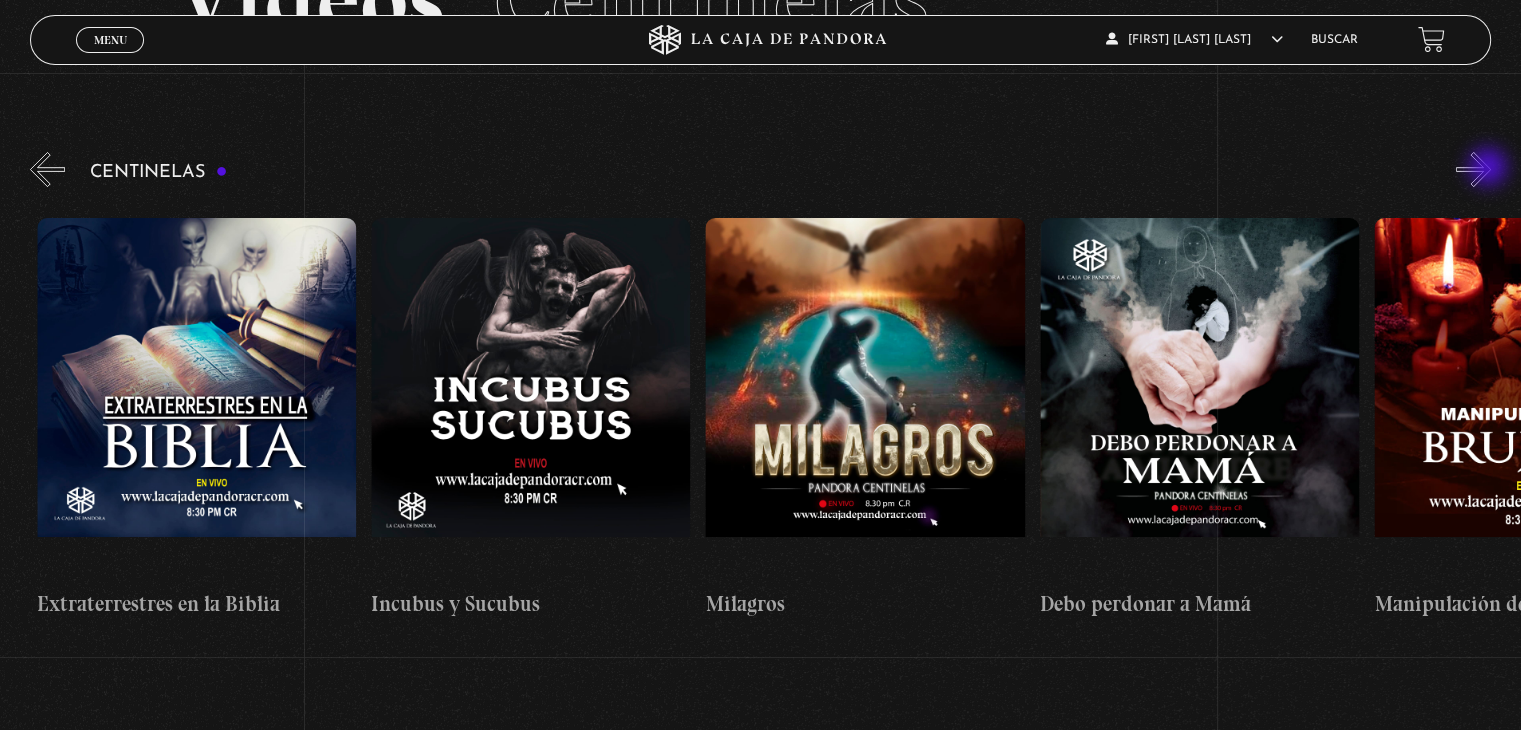click on "»" at bounding box center (1473, 169) 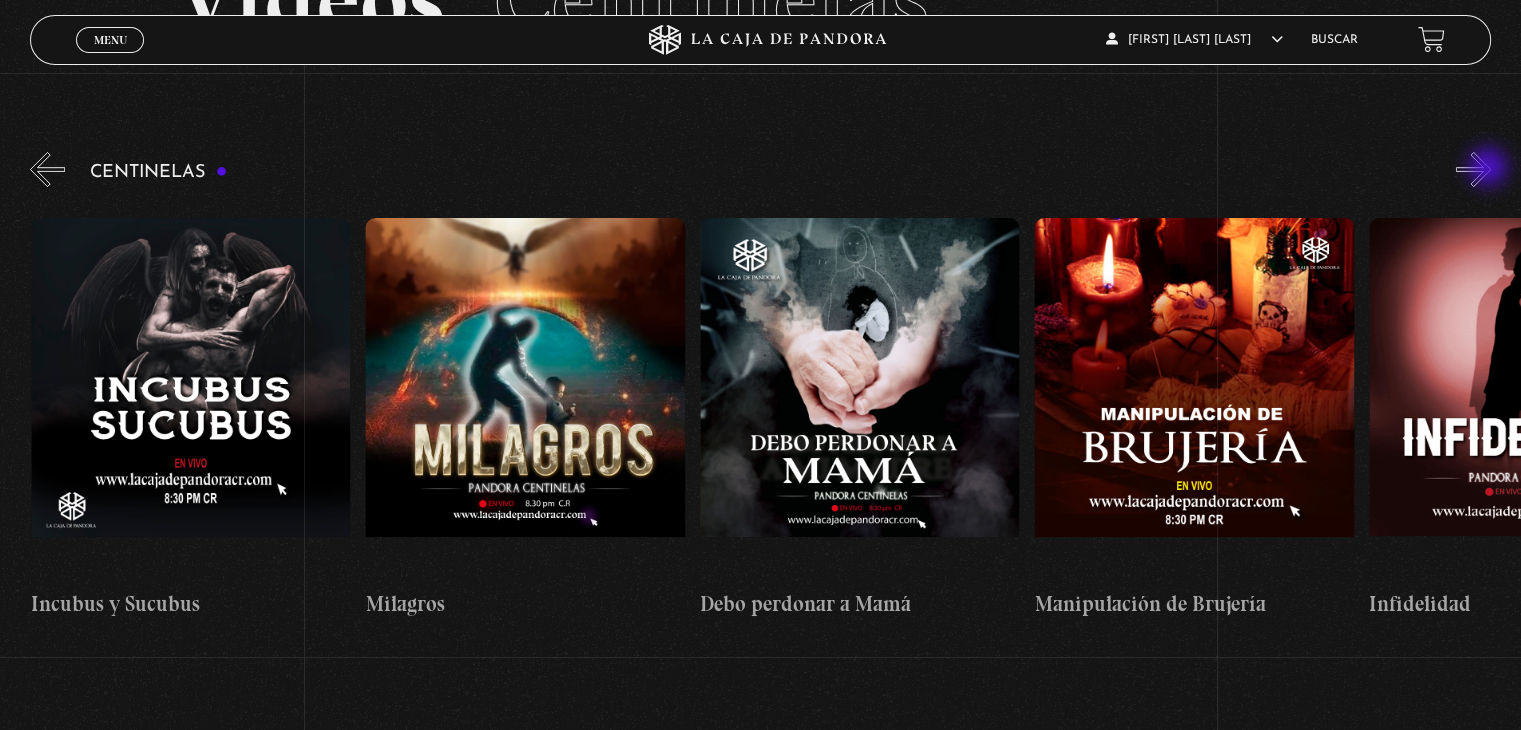 scroll, scrollTop: 0, scrollLeft: 10368, axis: horizontal 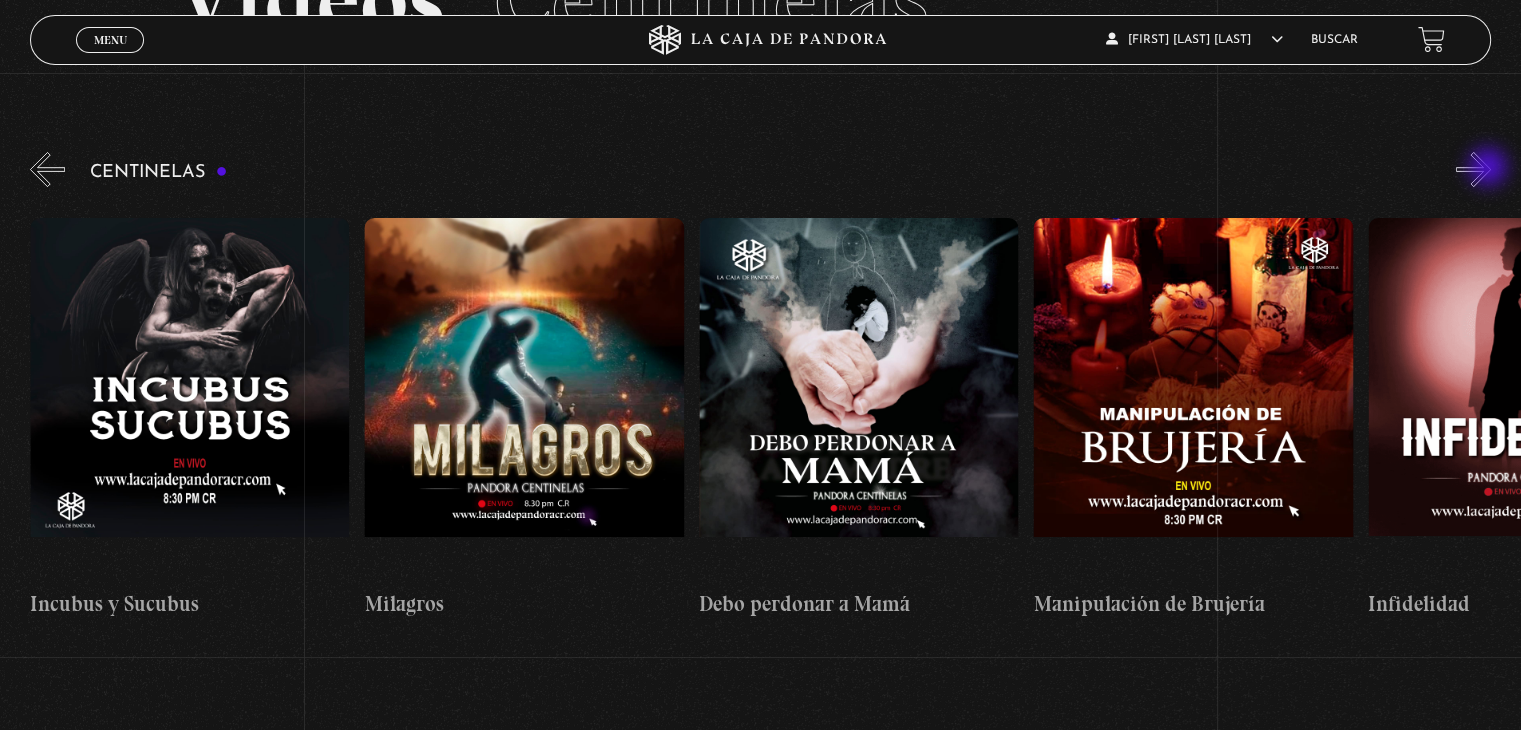 click on "»" at bounding box center [1473, 169] 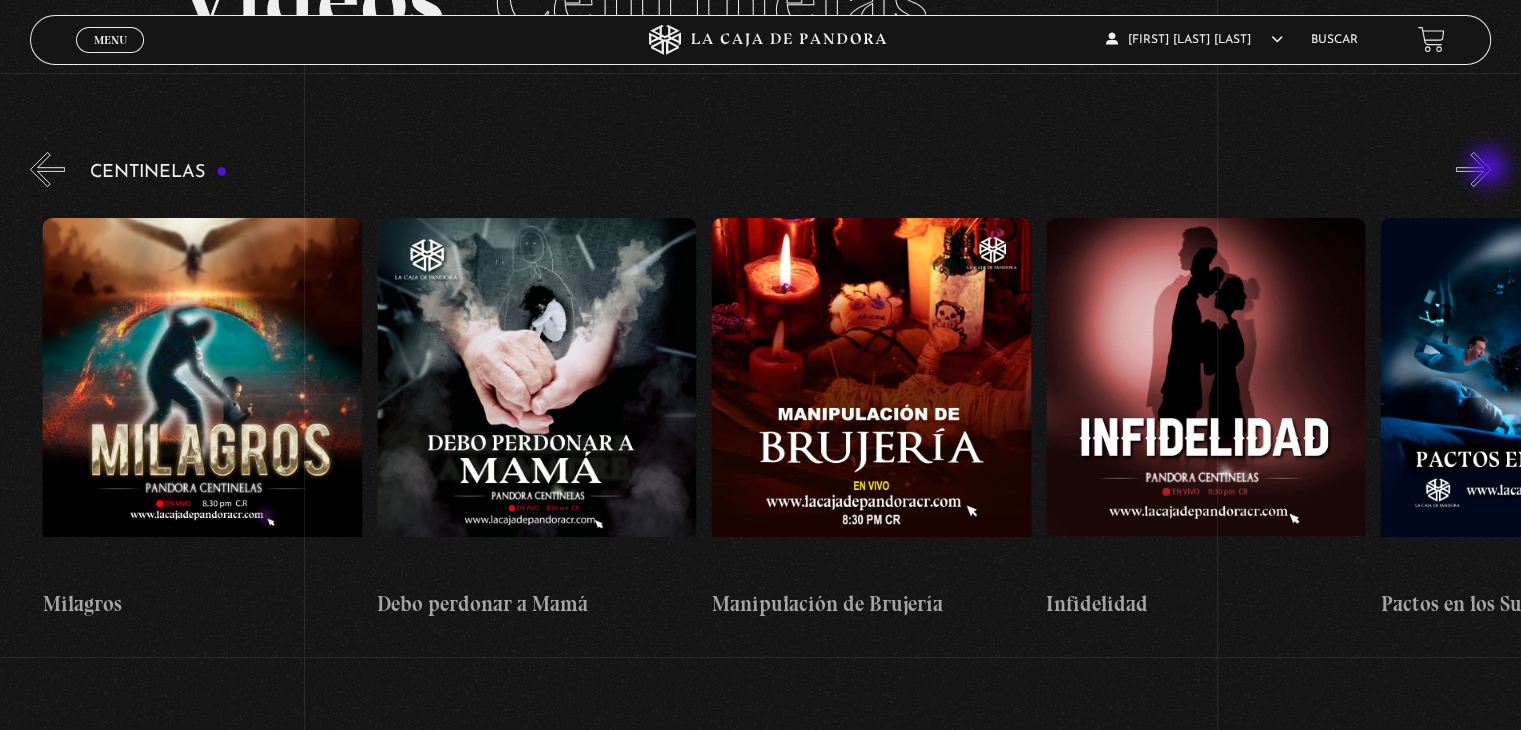 click on "»" at bounding box center (1473, 169) 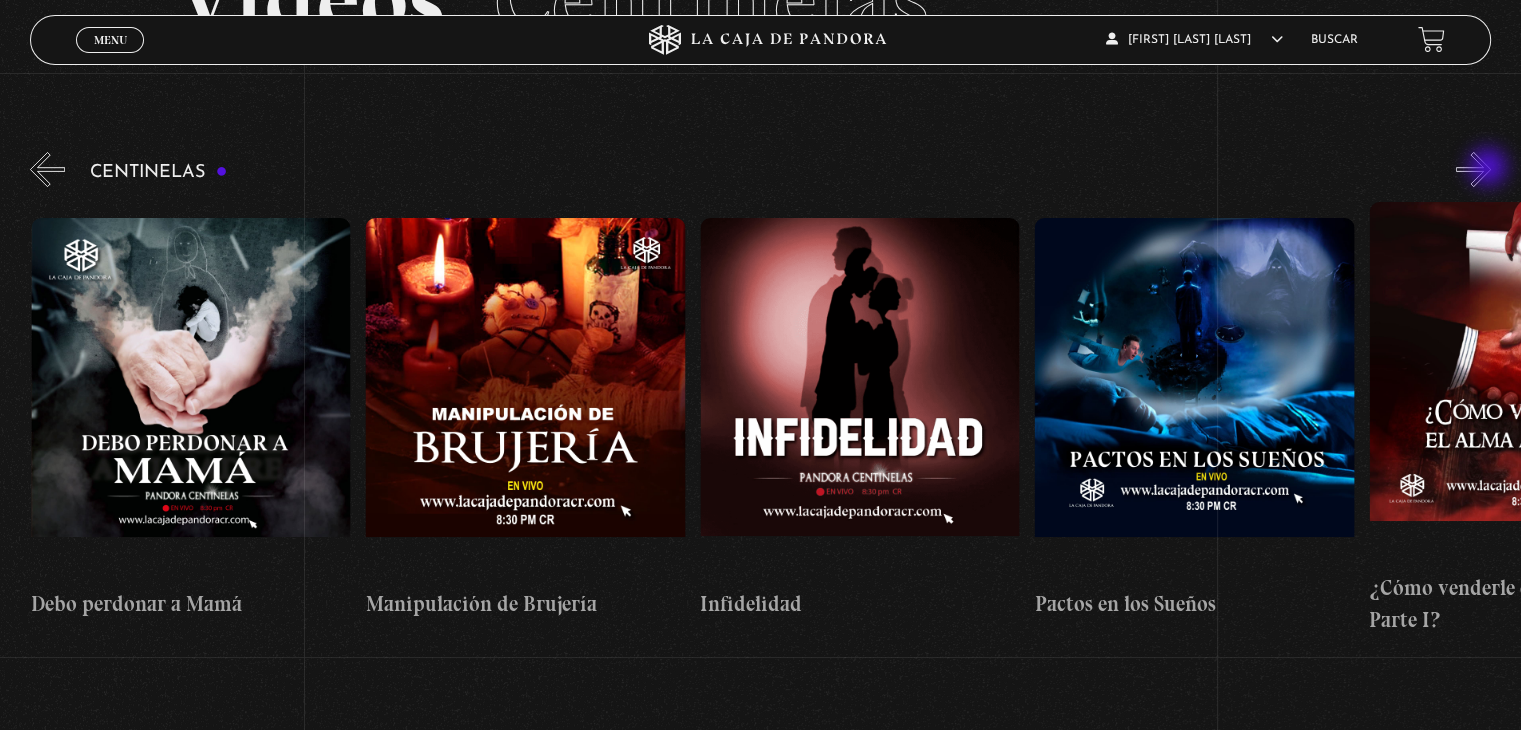 click on "»" at bounding box center [1473, 169] 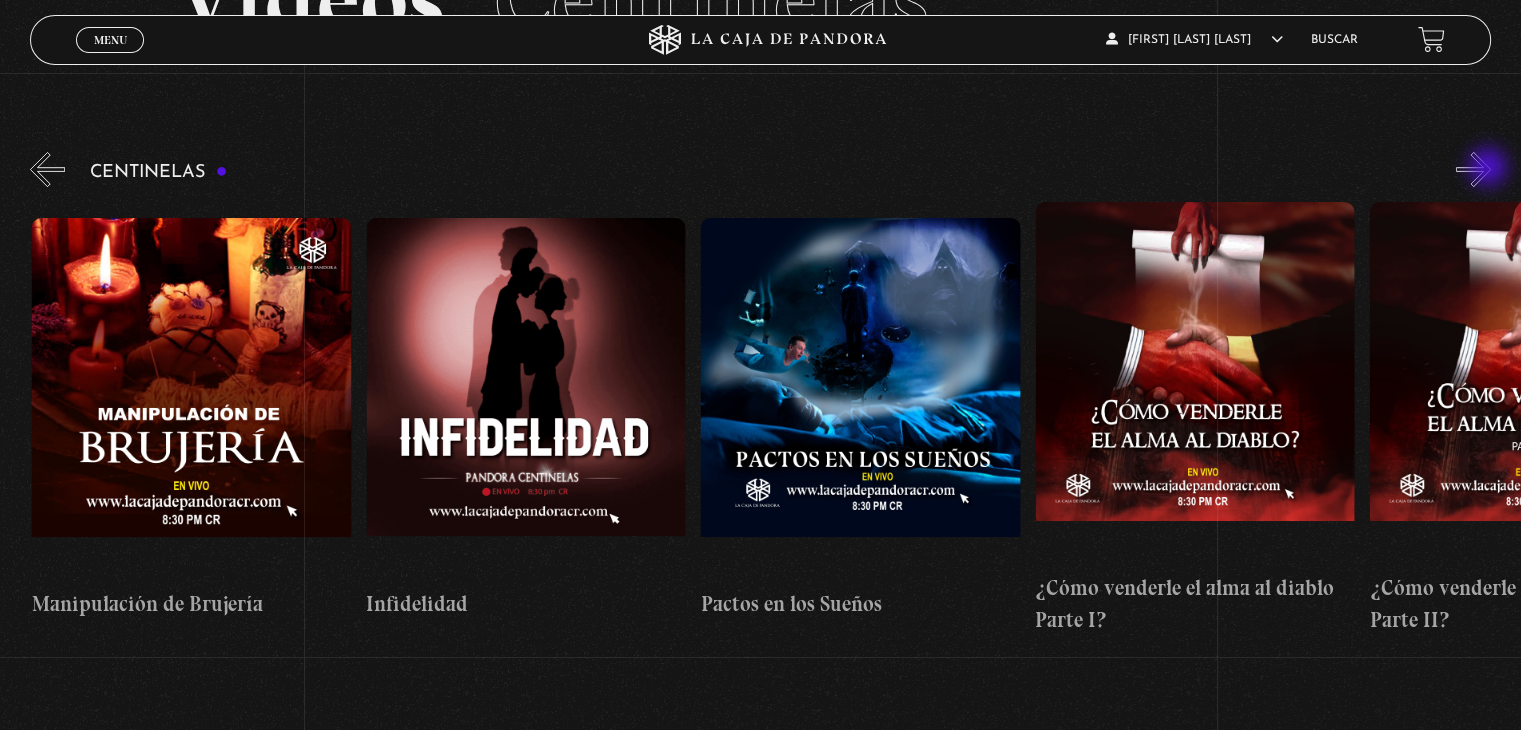 click on "»" at bounding box center [1473, 169] 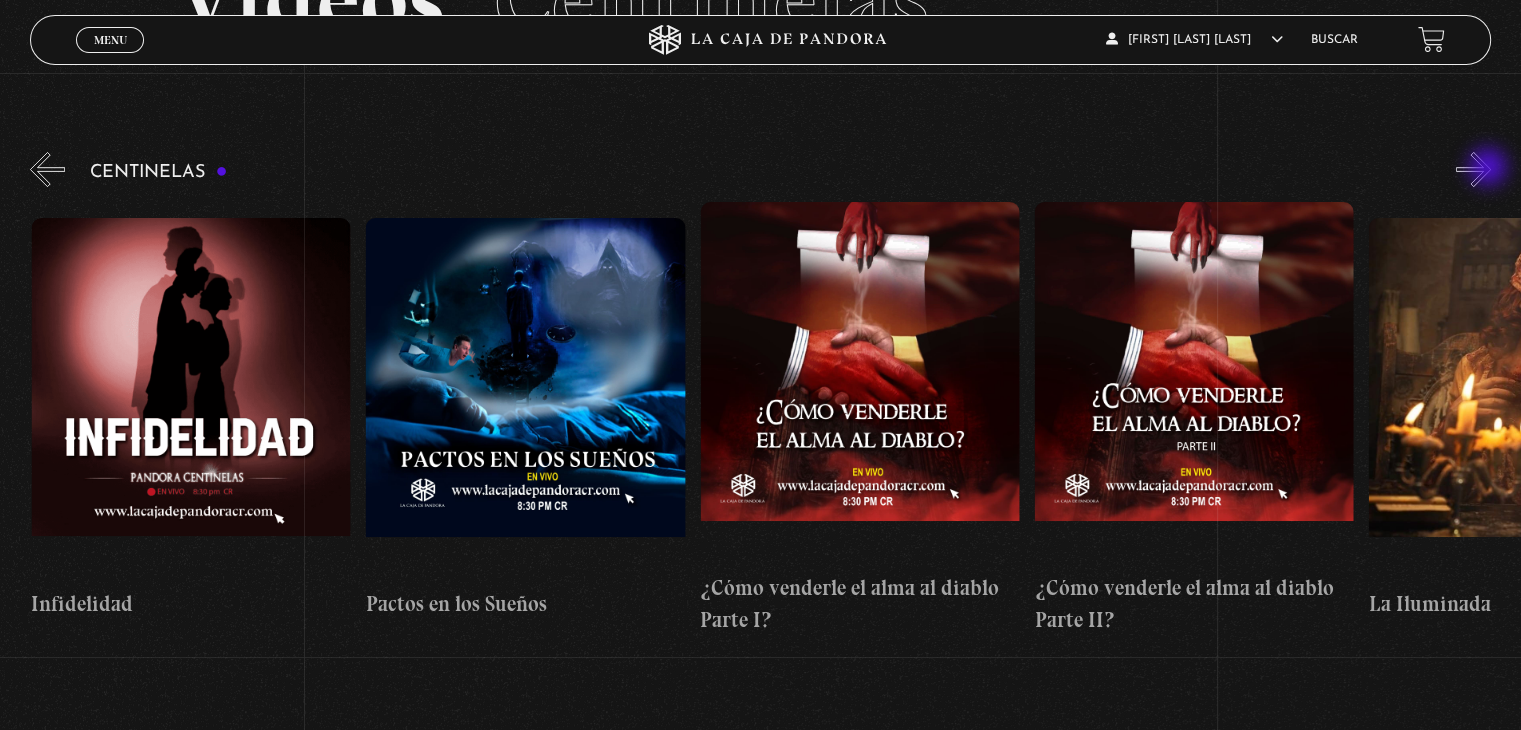 click on "»" at bounding box center (1473, 169) 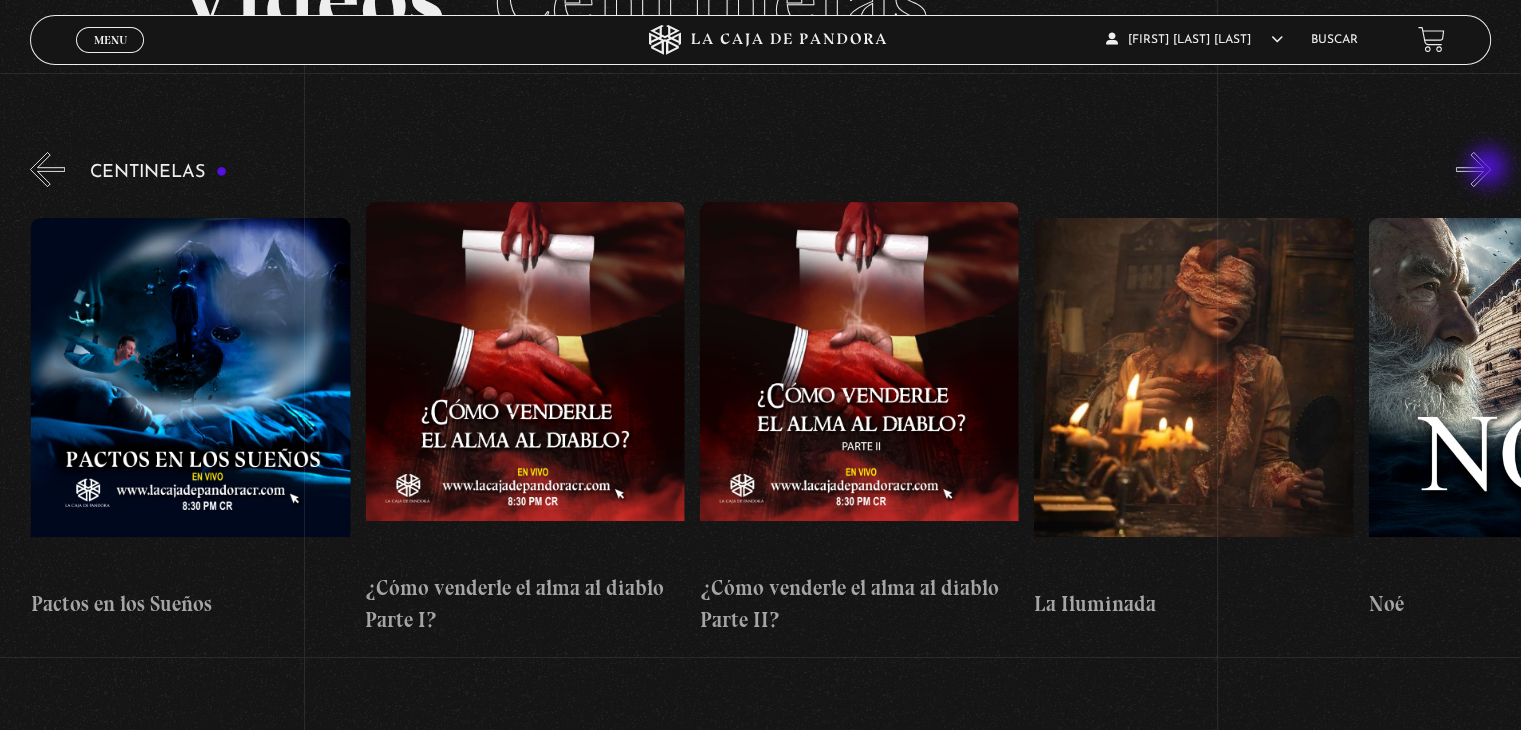 click on "»" at bounding box center [1473, 169] 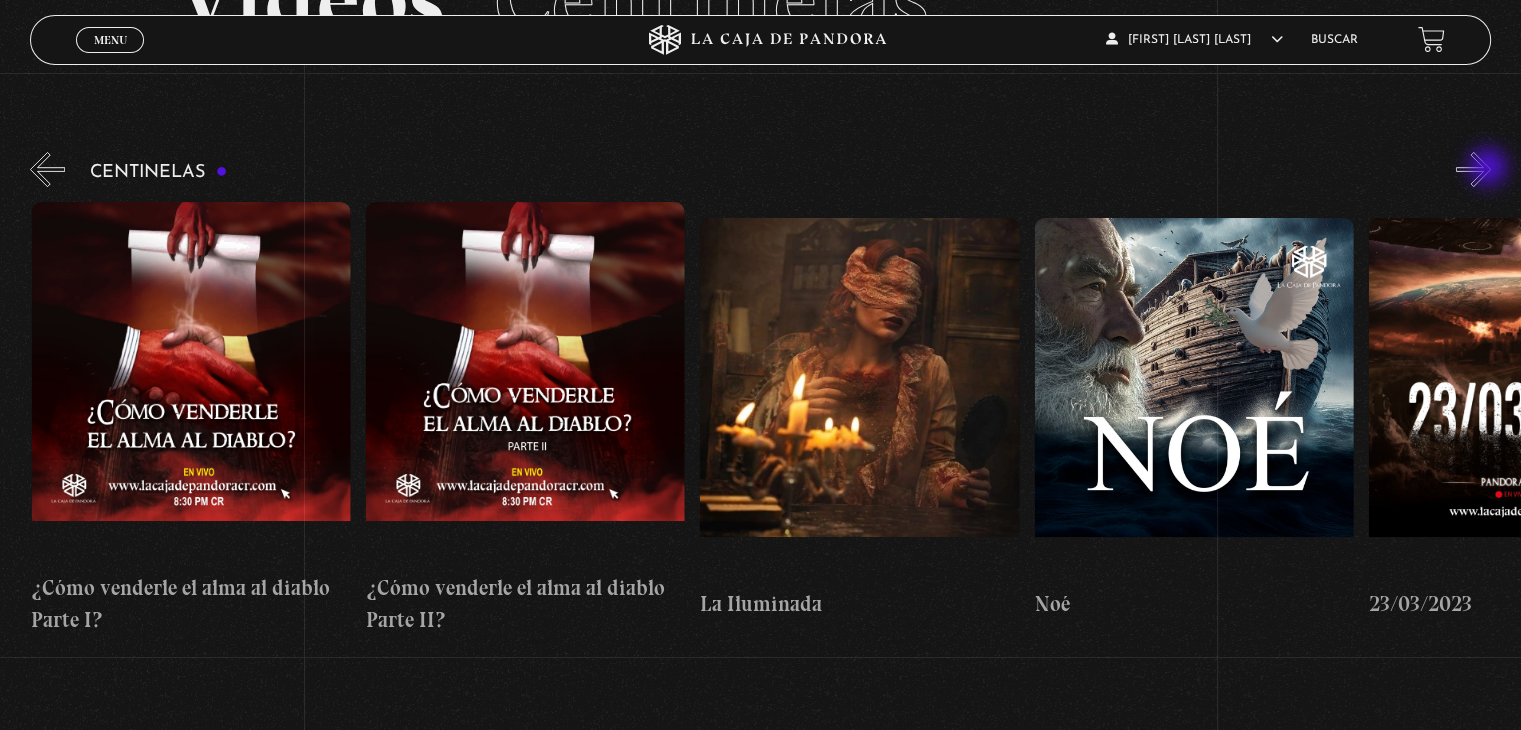 scroll, scrollTop: 0, scrollLeft: 12374, axis: horizontal 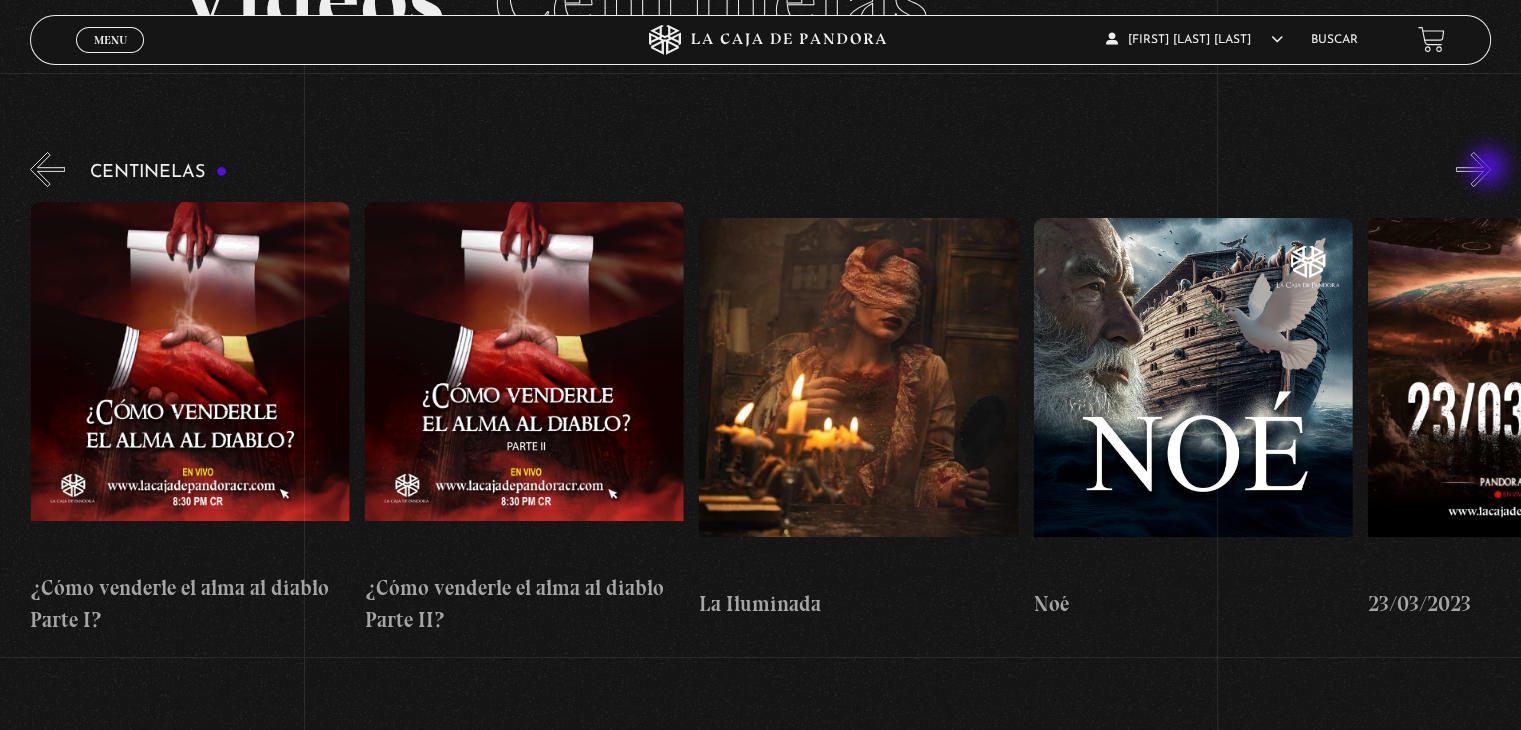 click on "»" at bounding box center [1473, 169] 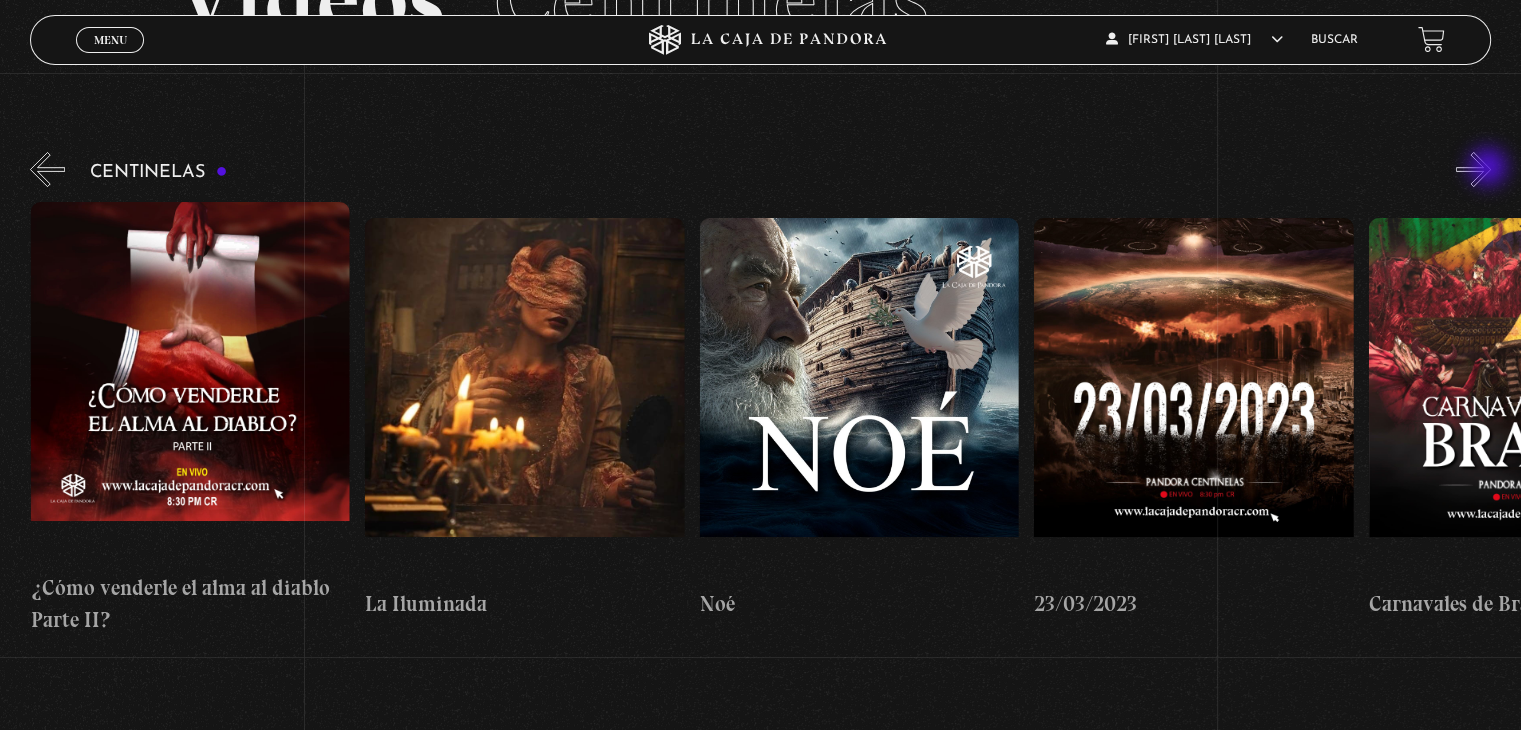 click on "»" at bounding box center [1473, 169] 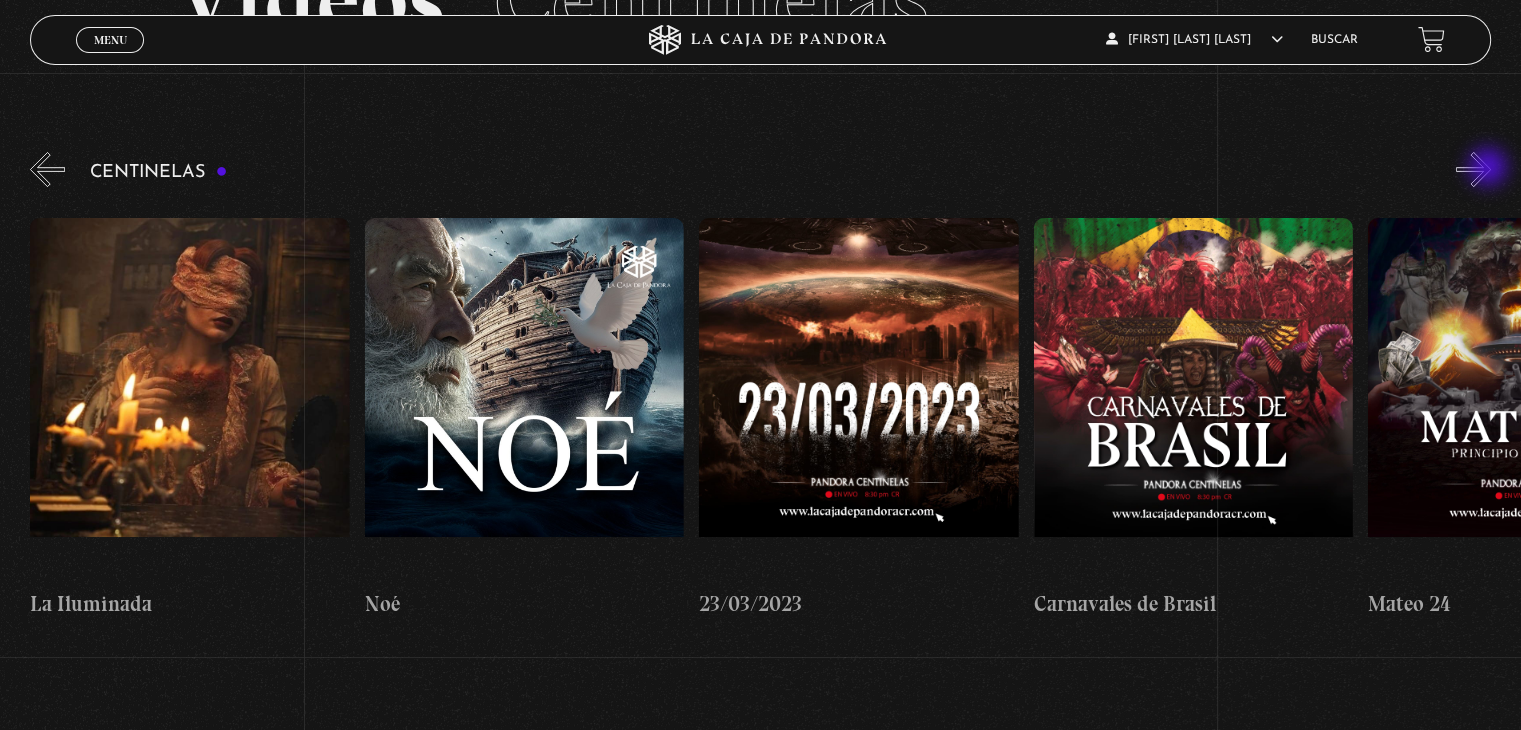 click on "»" at bounding box center [1473, 169] 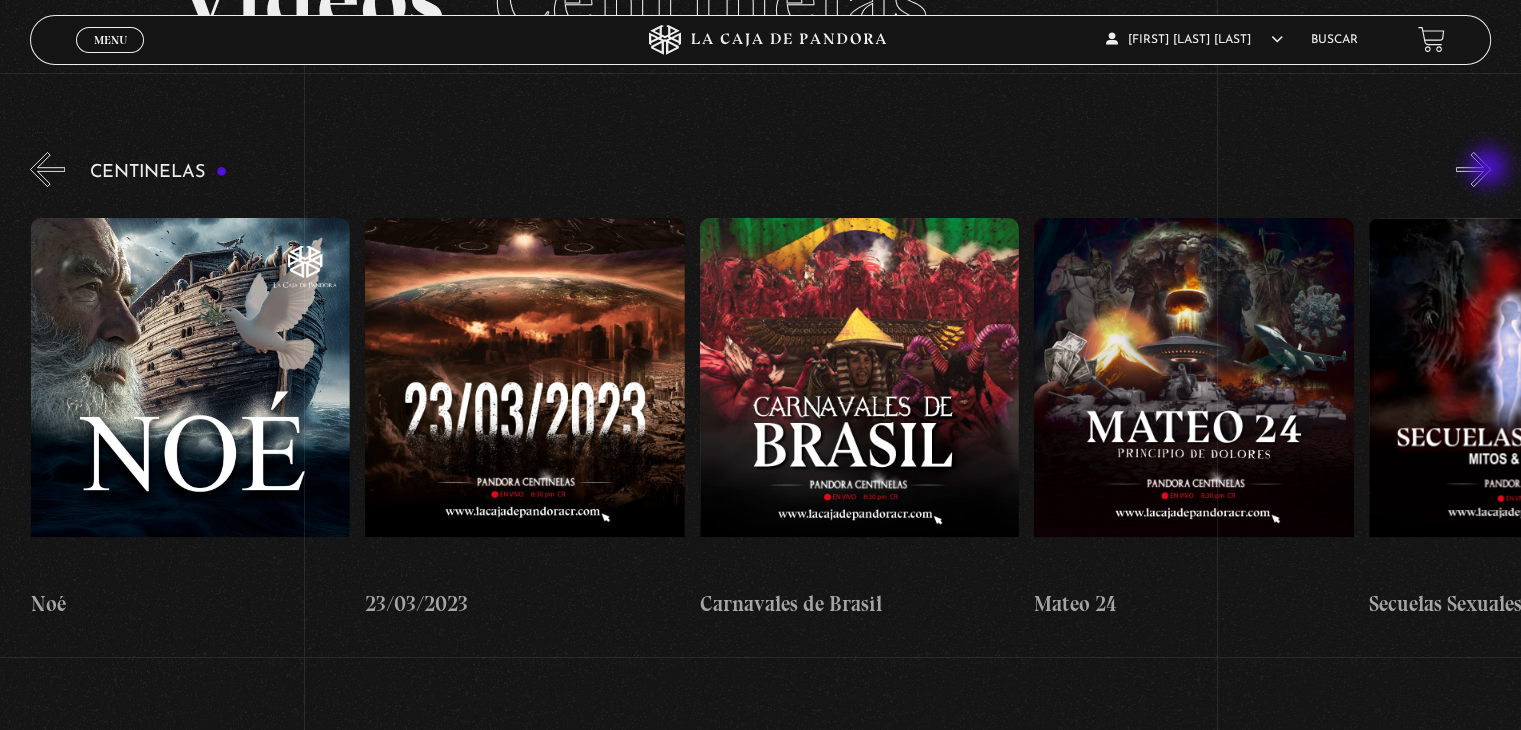 click on "»" at bounding box center [1473, 169] 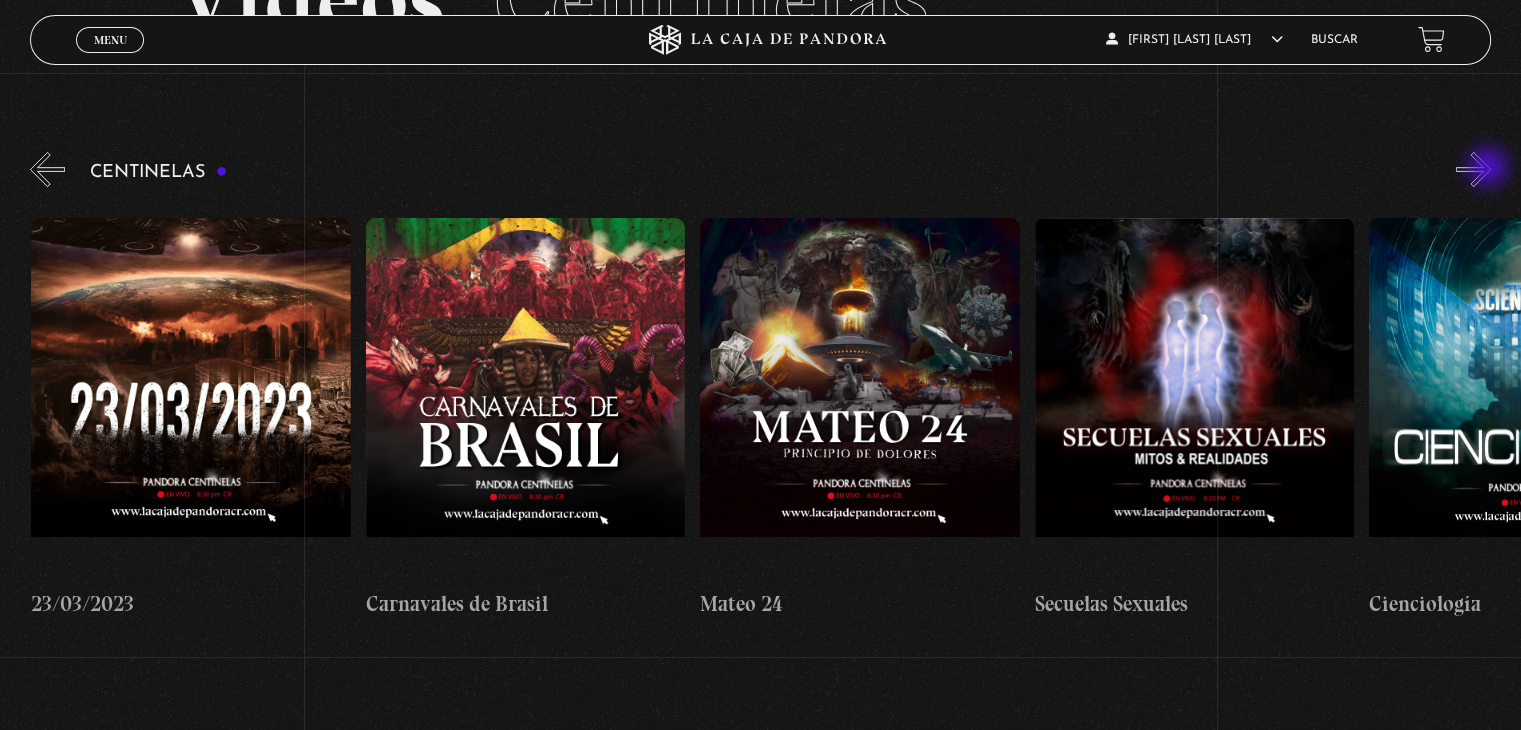scroll, scrollTop: 0, scrollLeft: 13712, axis: horizontal 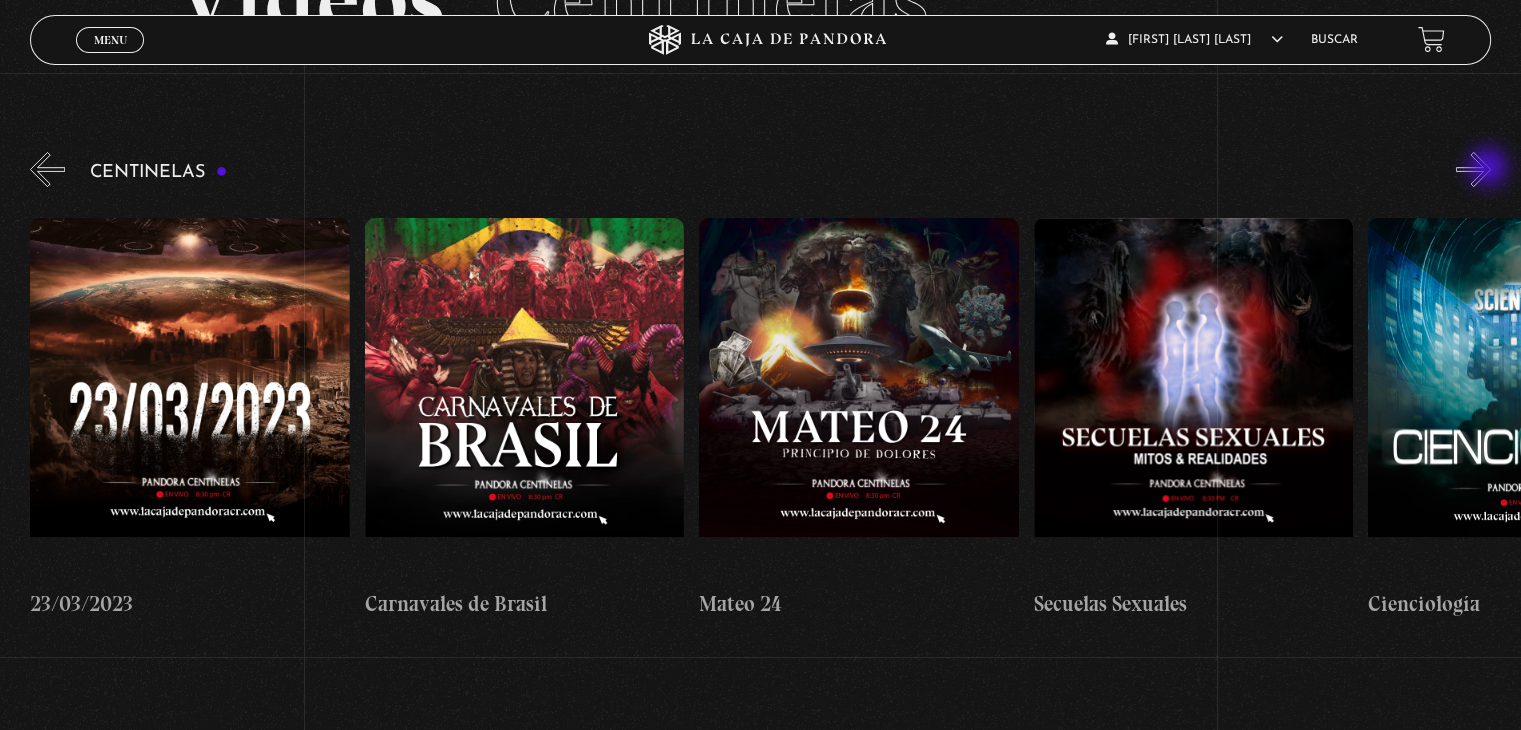 click on "»" at bounding box center (1473, 169) 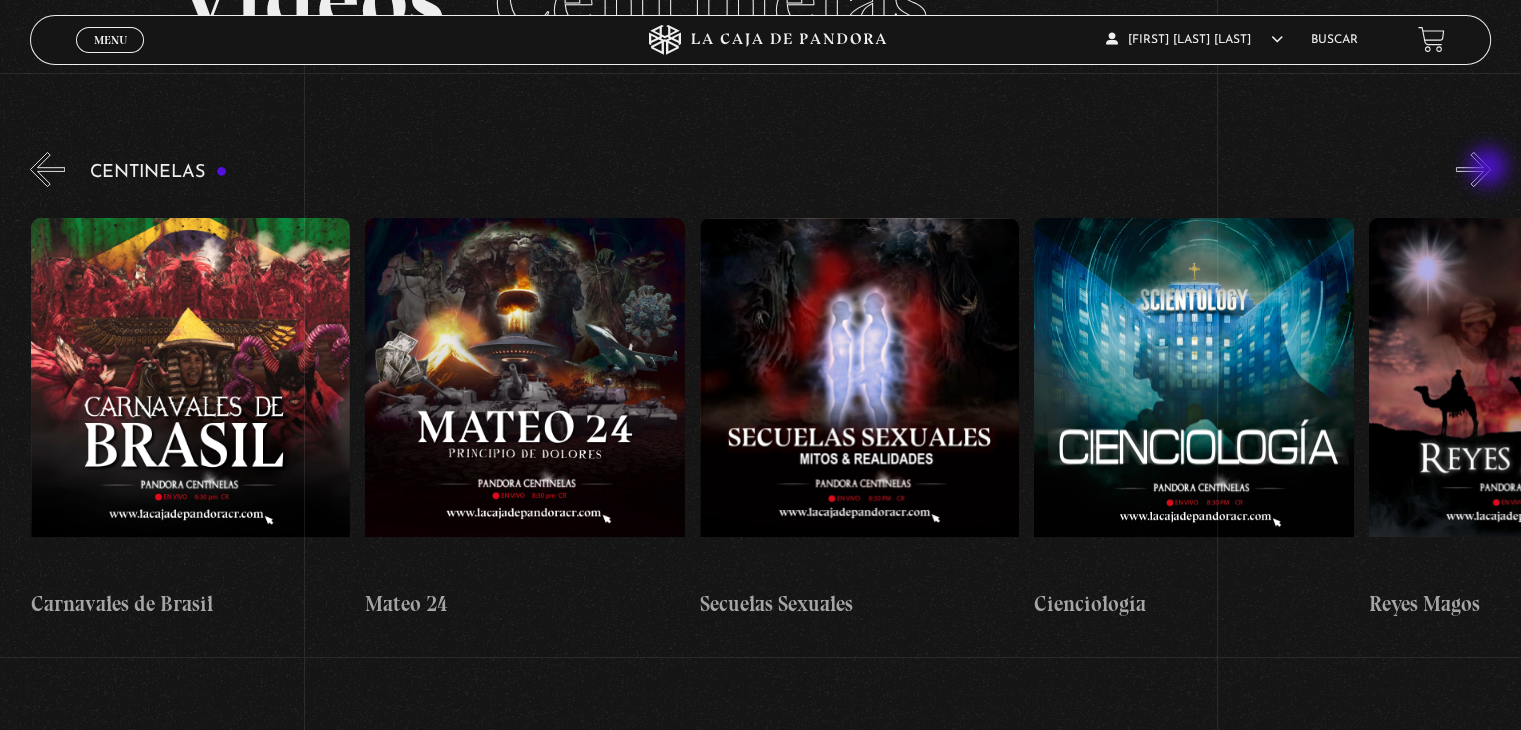 click on "»" at bounding box center (1473, 169) 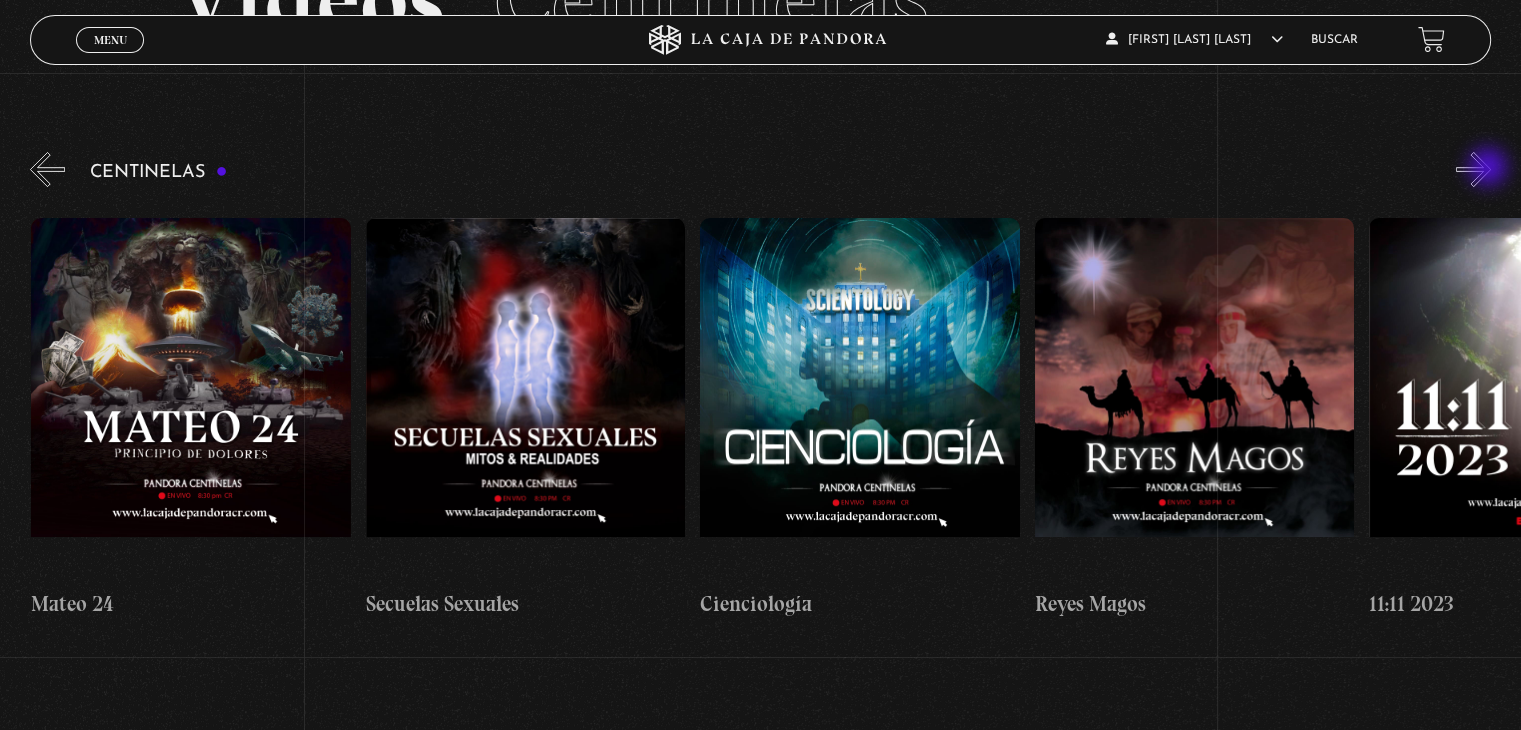 click on "»" at bounding box center [1473, 169] 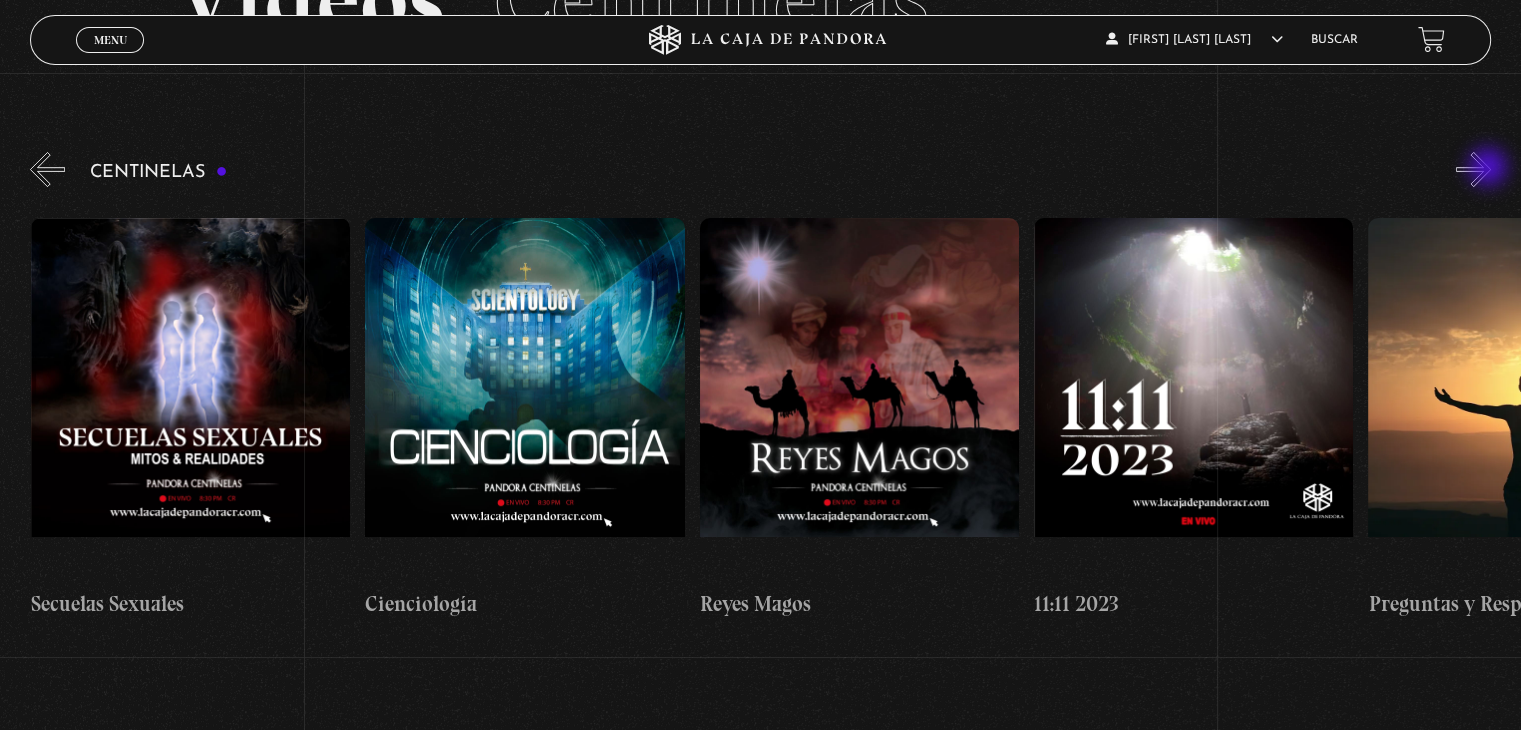 click on "»" at bounding box center (1473, 169) 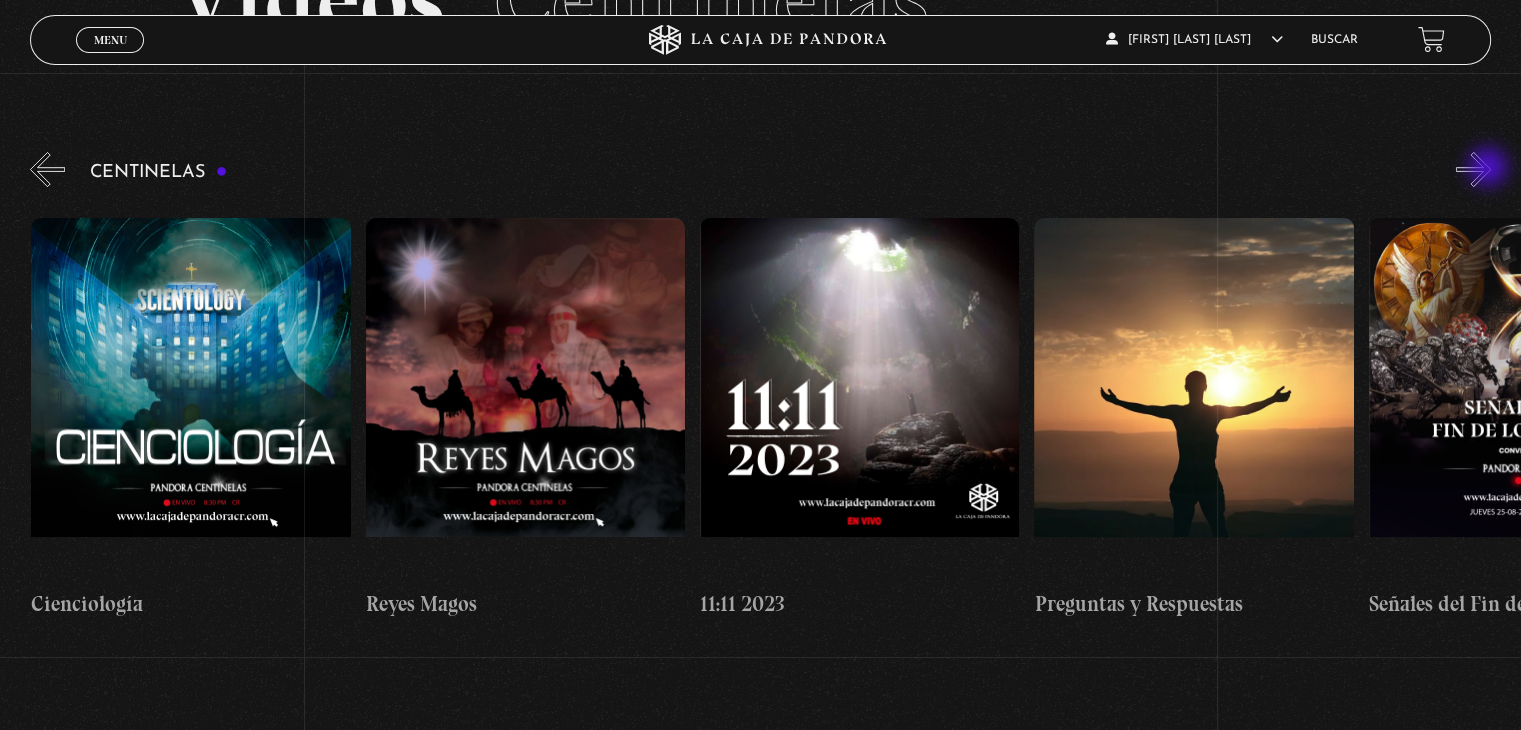 click on "»" at bounding box center (1473, 169) 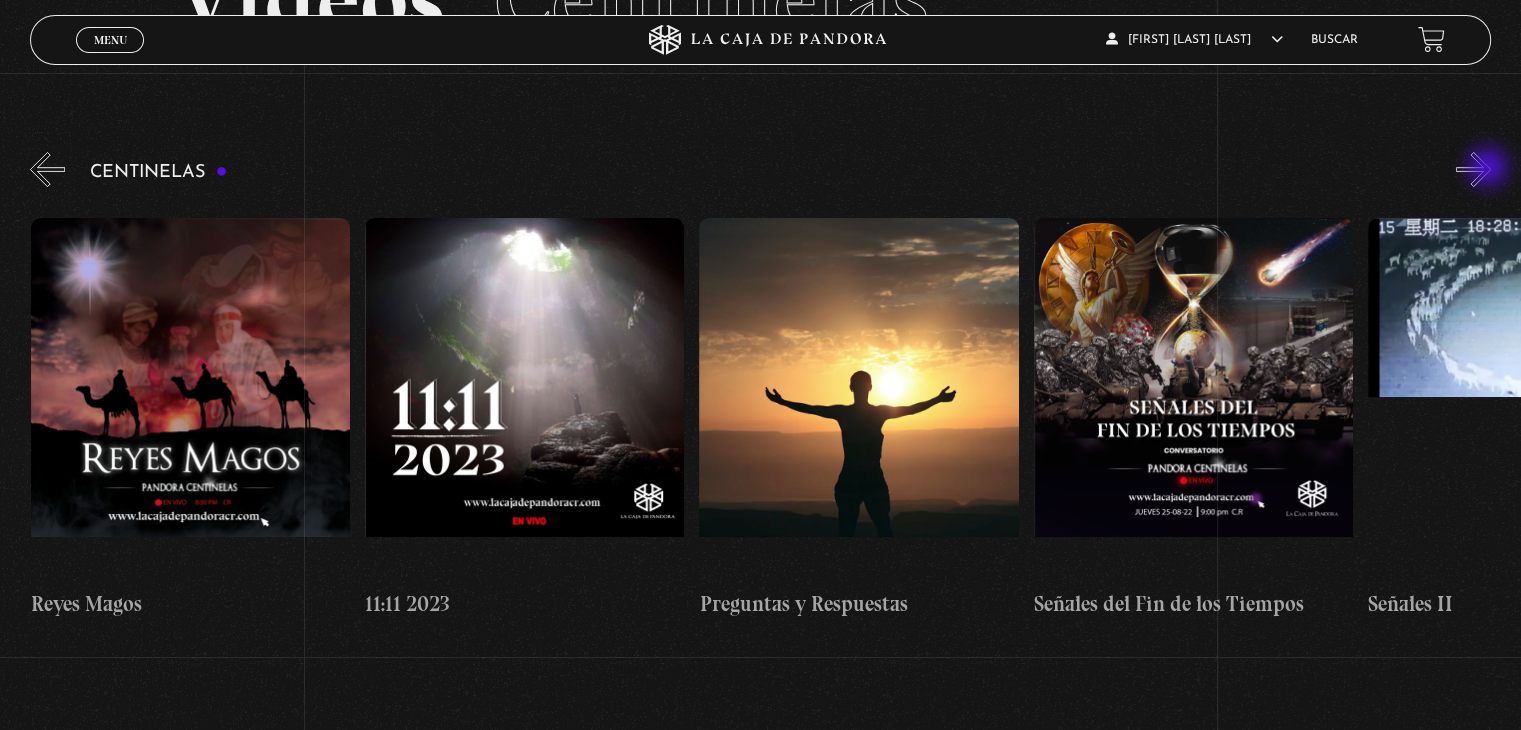click on "»" at bounding box center [1473, 169] 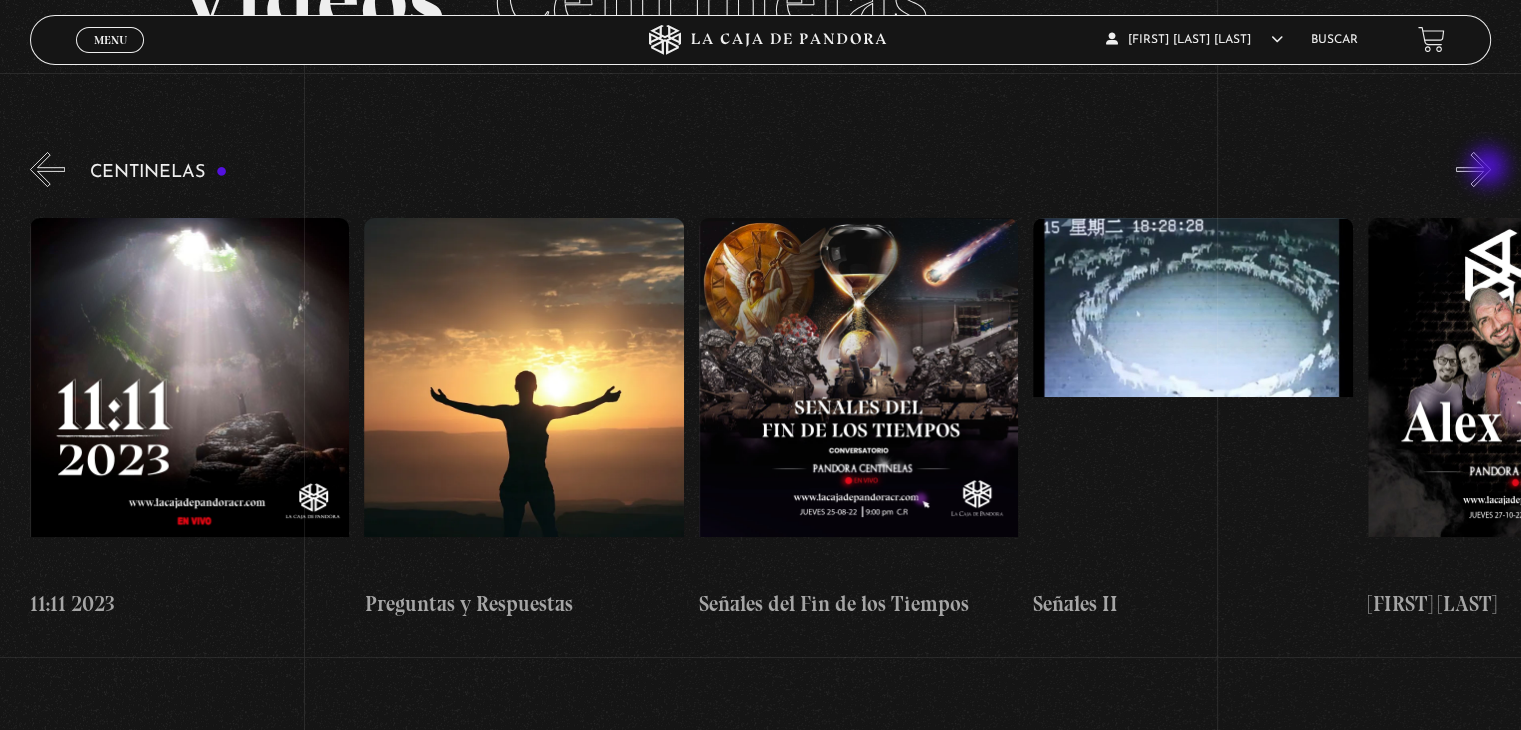 click on "»" at bounding box center [1473, 169] 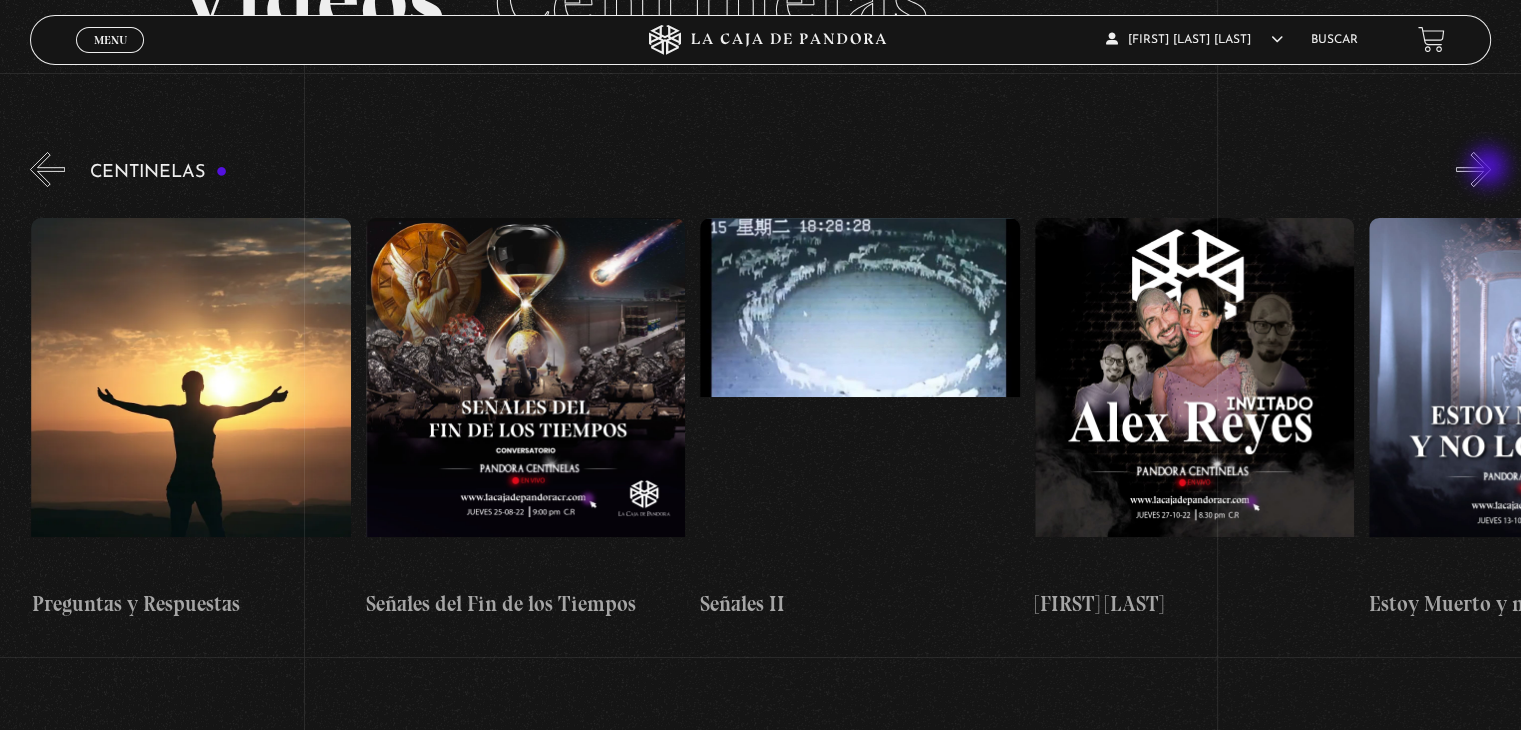 scroll, scrollTop: 0, scrollLeft: 16053, axis: horizontal 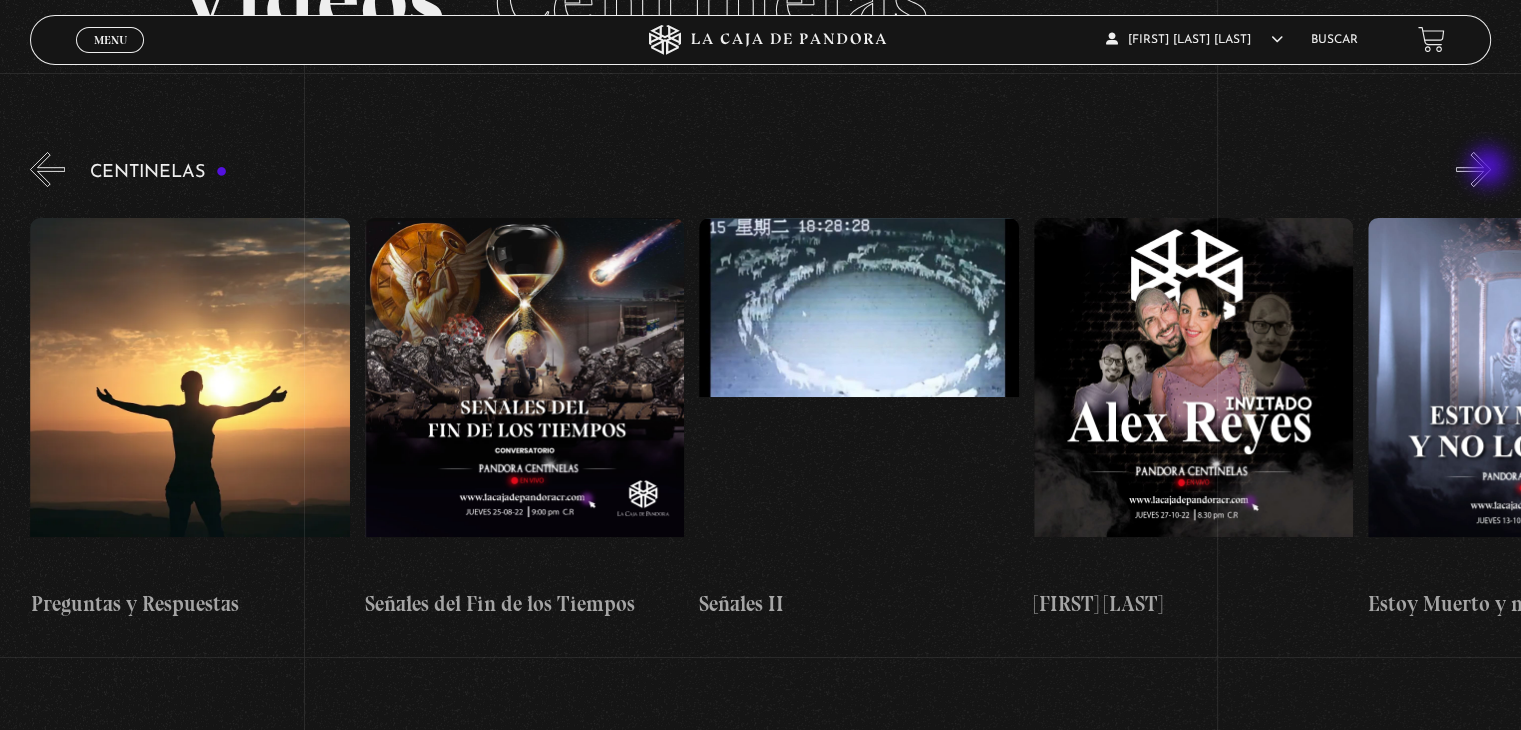 click on "»" at bounding box center [1473, 169] 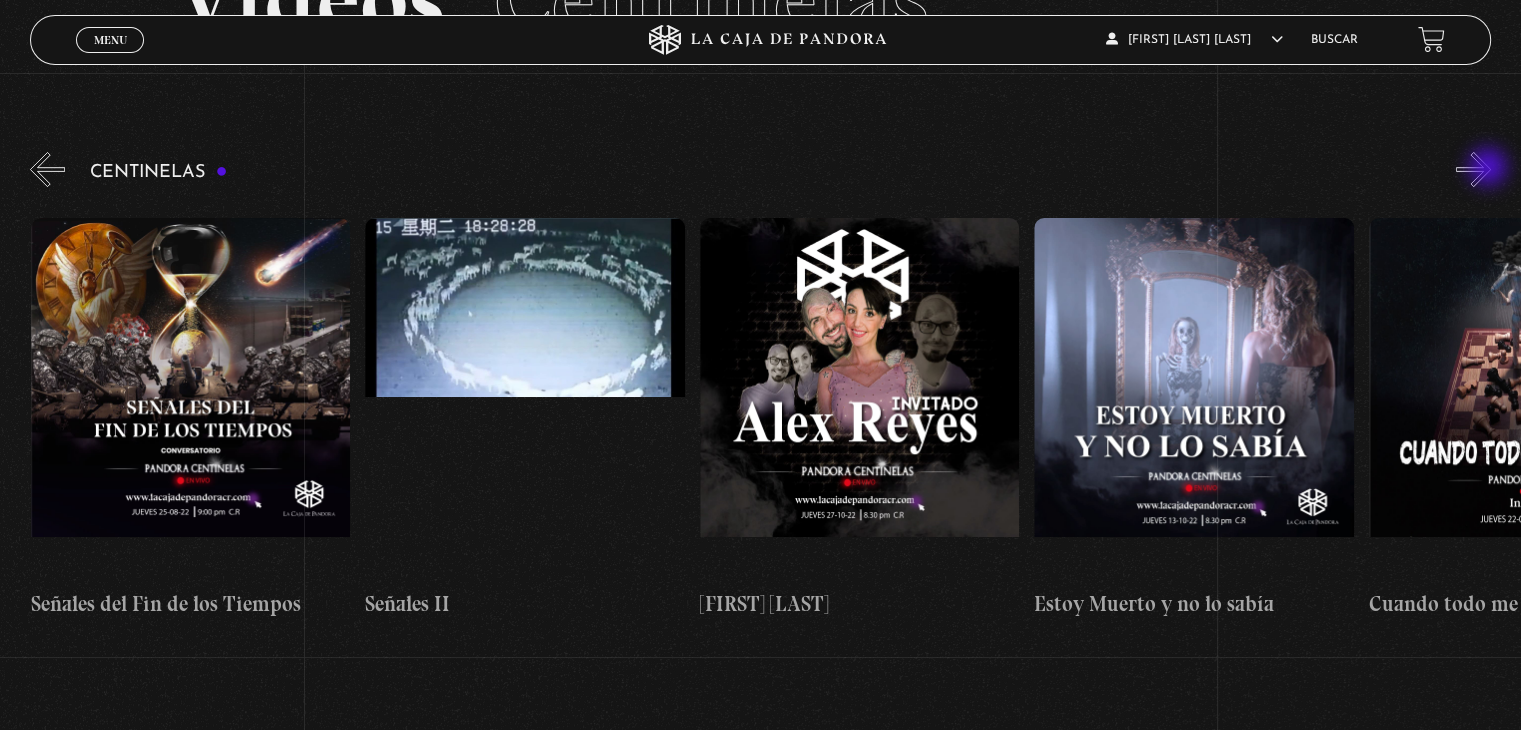 scroll, scrollTop: 0, scrollLeft: 16388, axis: horizontal 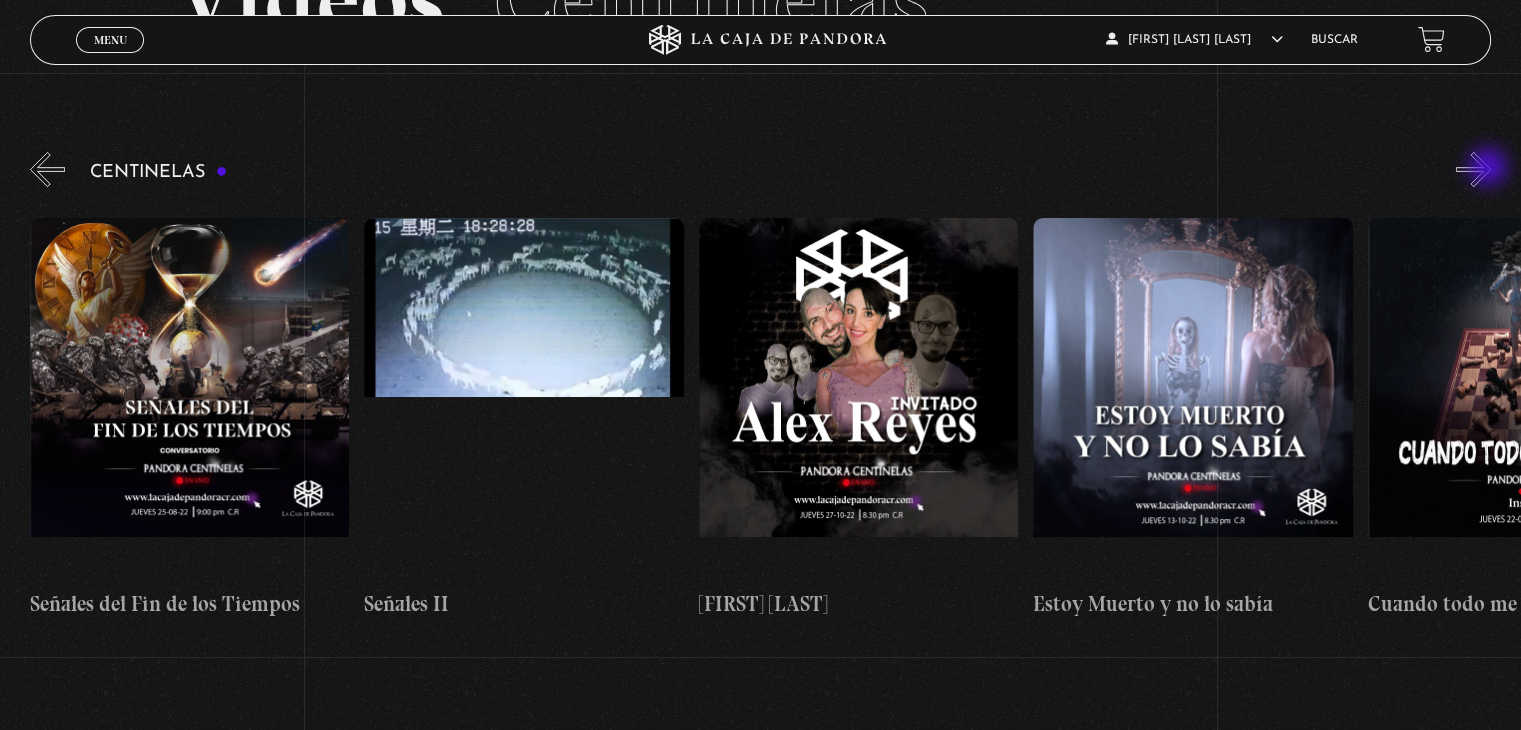 click on "»" at bounding box center [1473, 169] 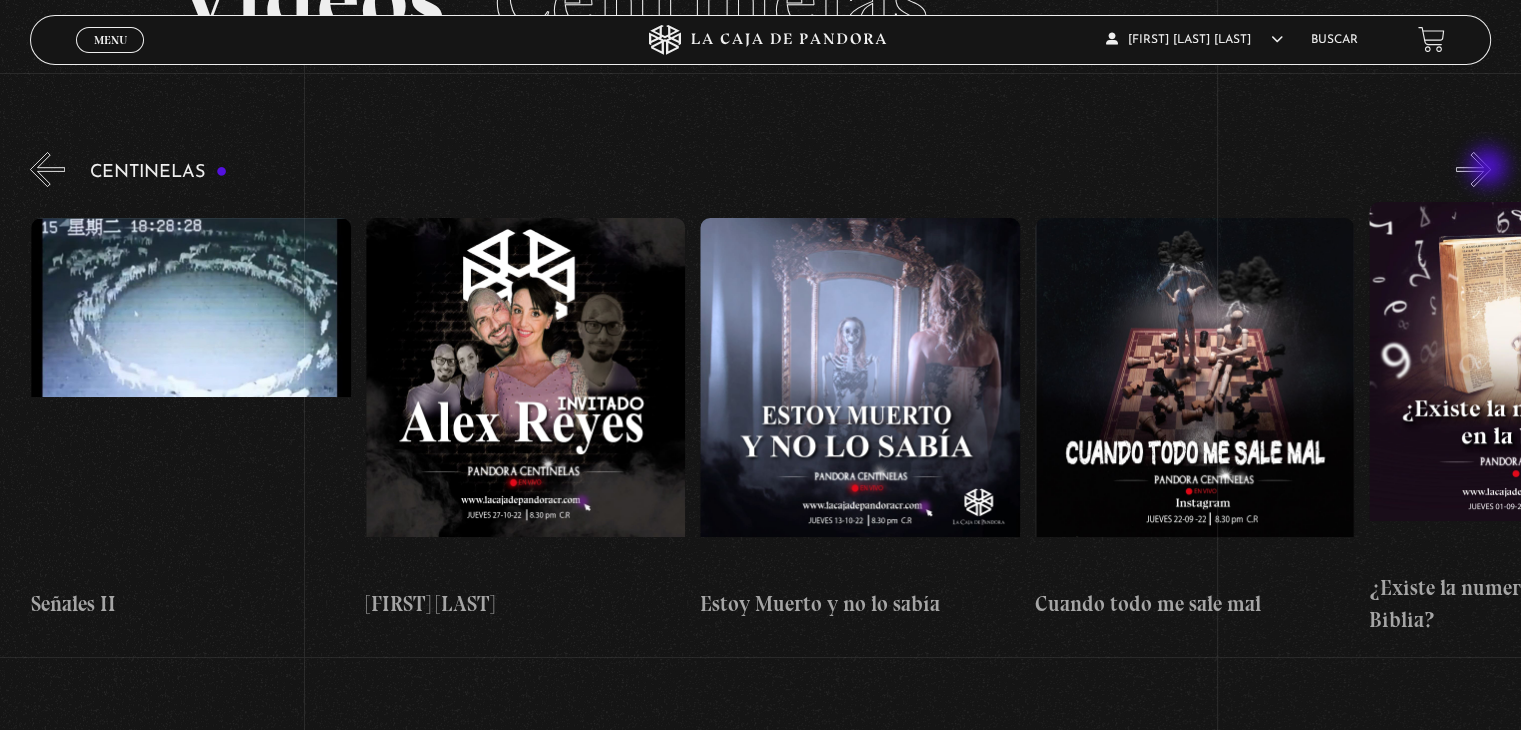 click on "»" at bounding box center (1473, 169) 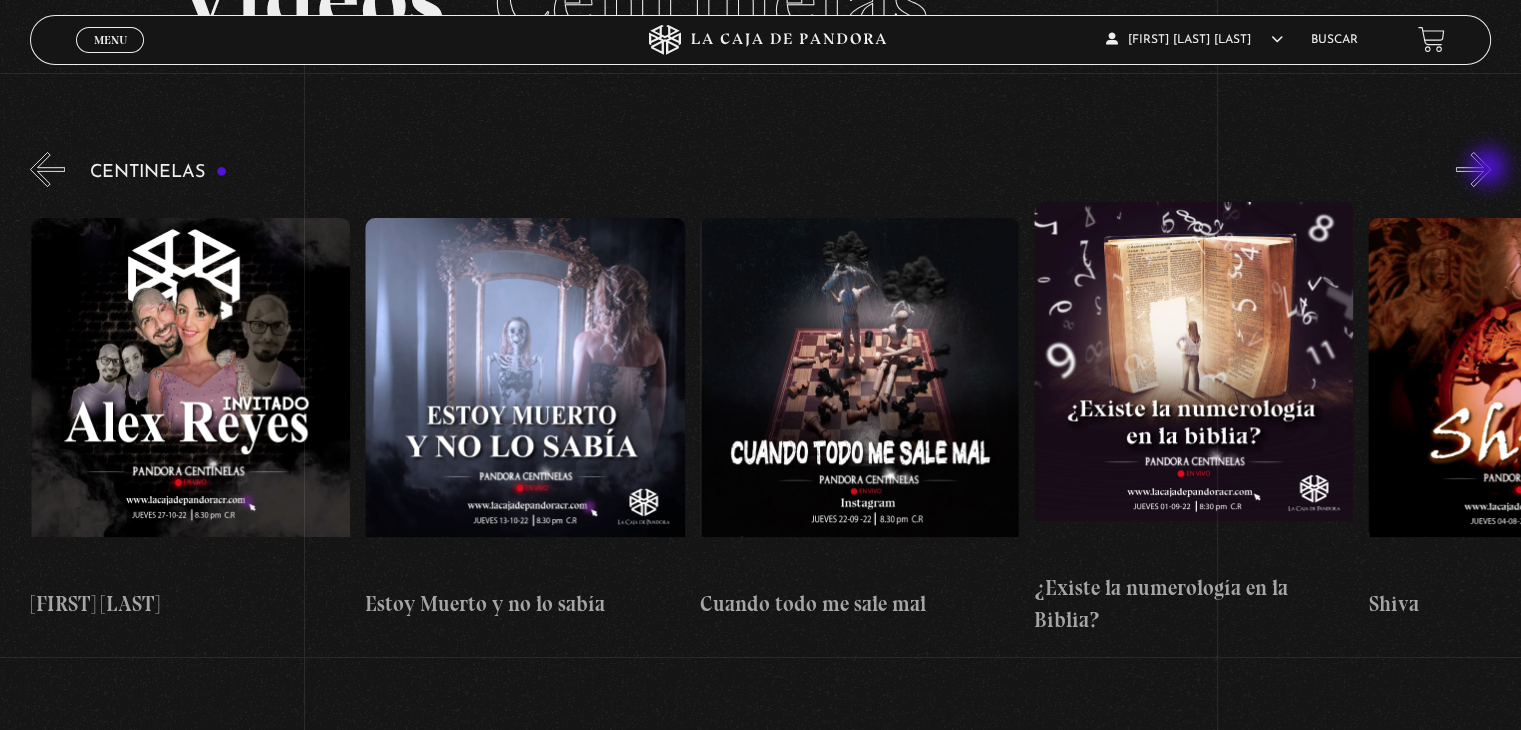 click on "»" at bounding box center [1473, 169] 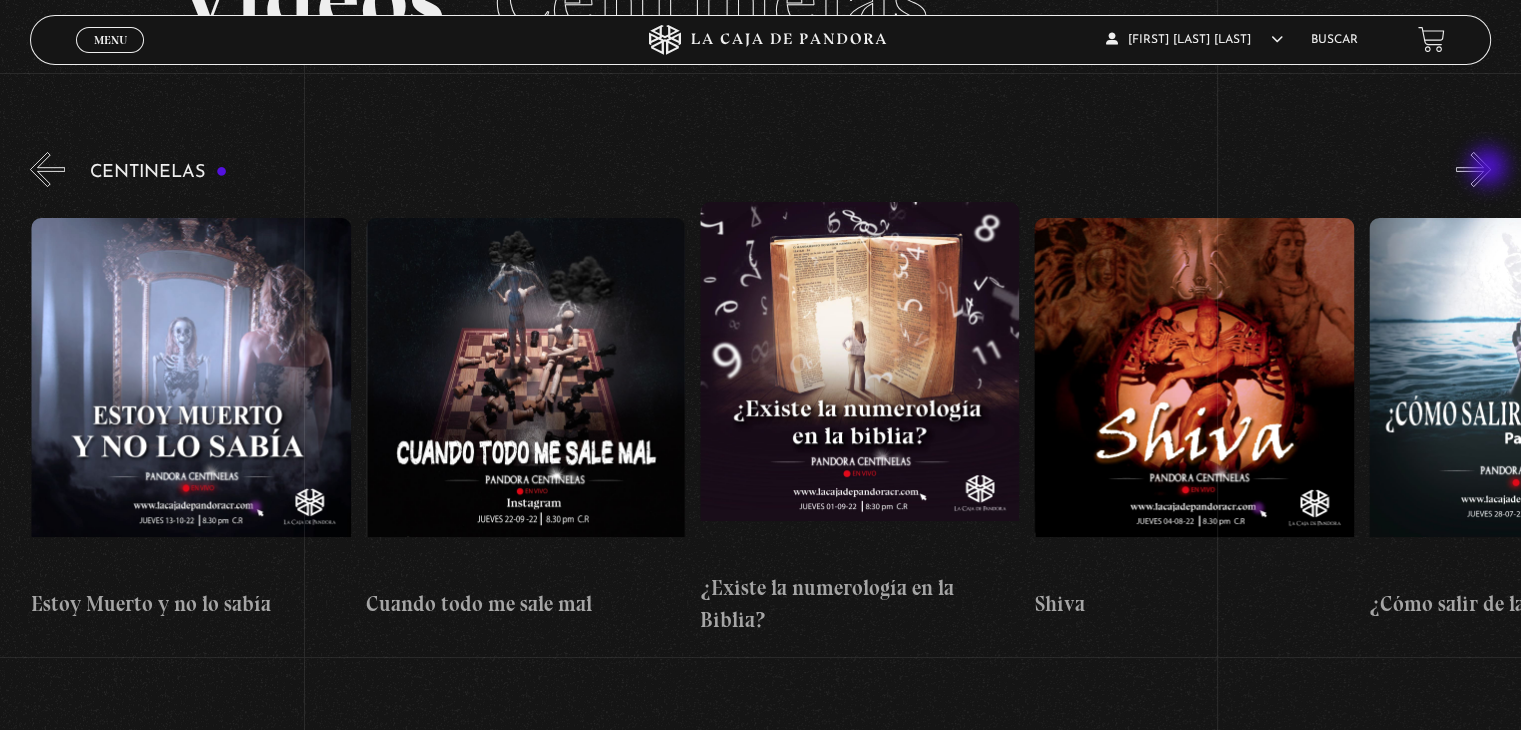 scroll, scrollTop: 0, scrollLeft: 17391, axis: horizontal 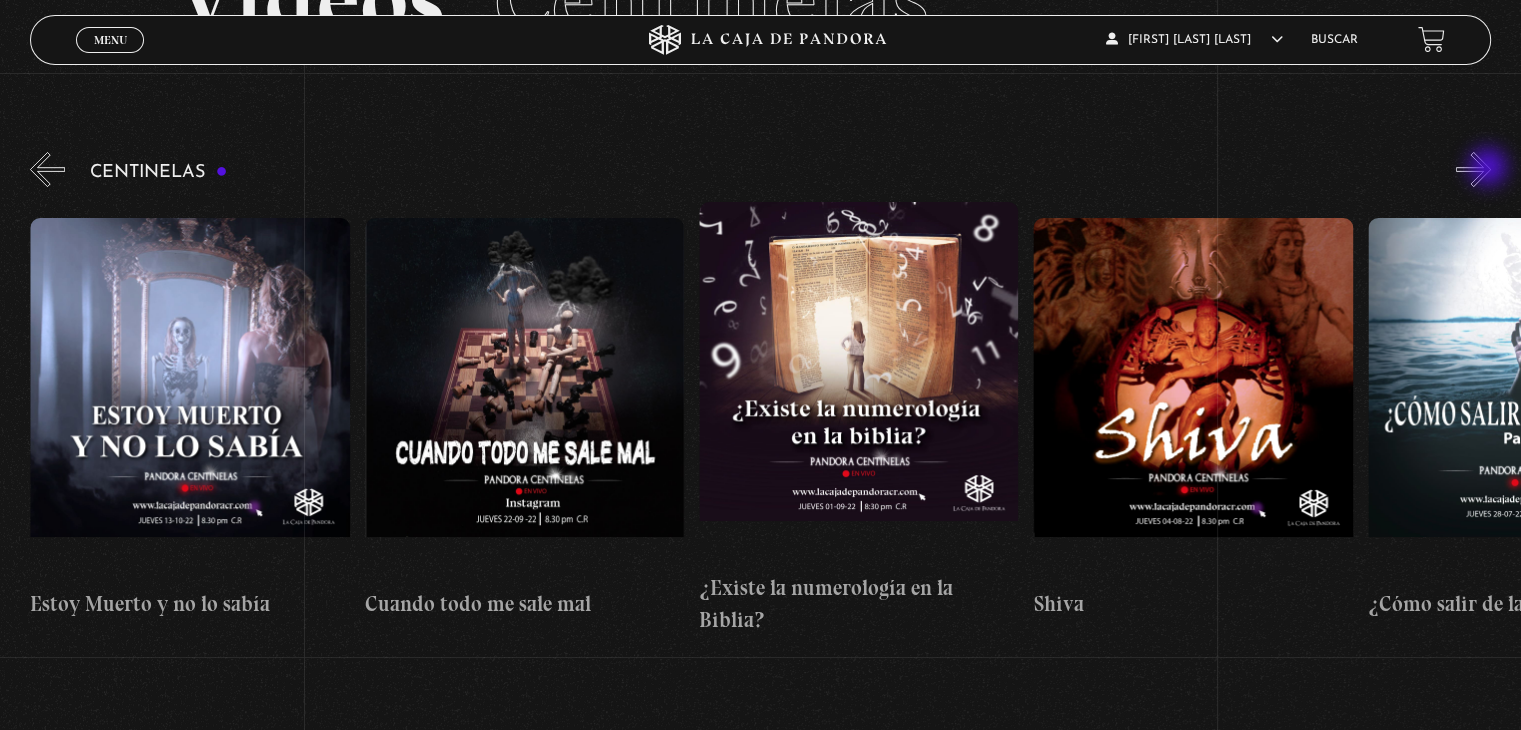 click on "»" at bounding box center [1473, 169] 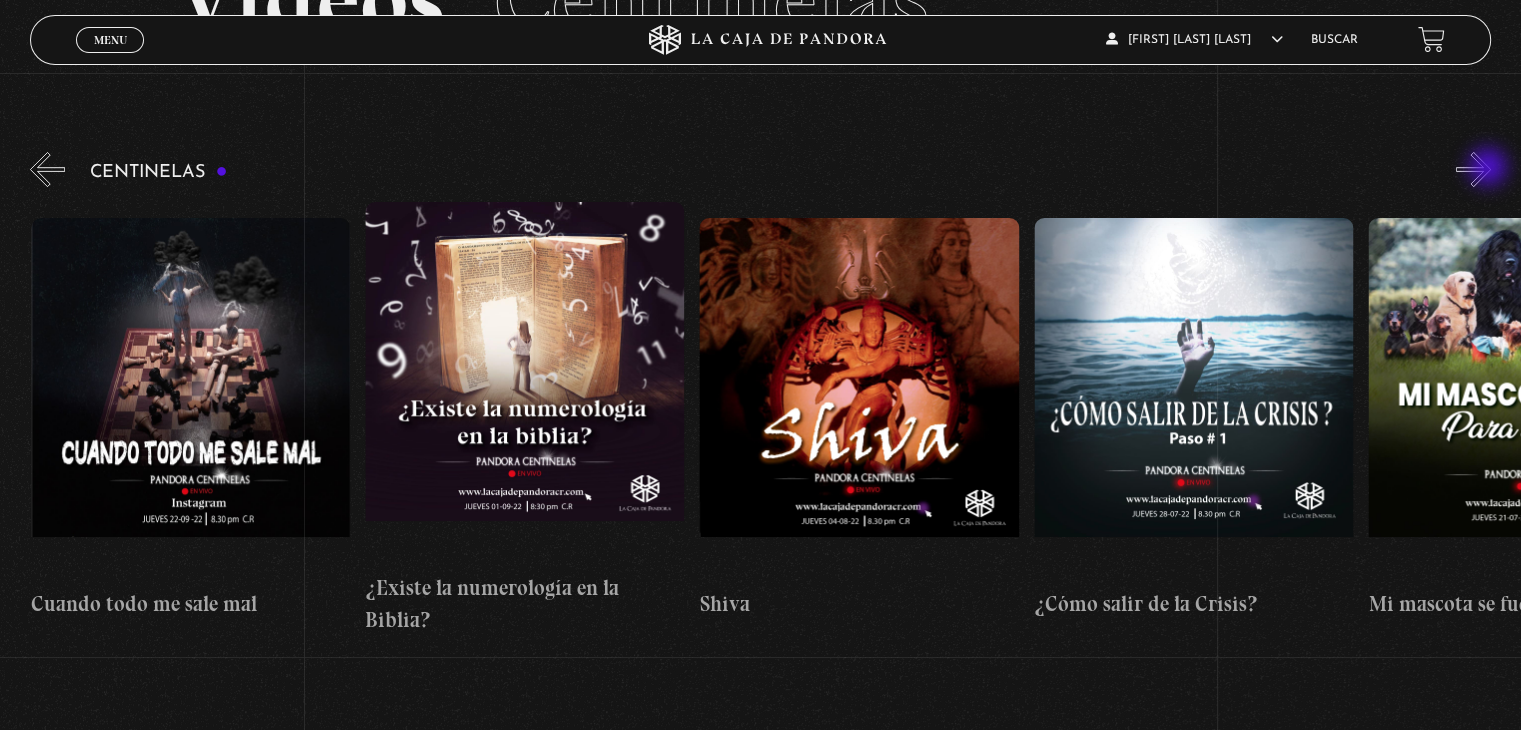 click on "»" at bounding box center (1473, 169) 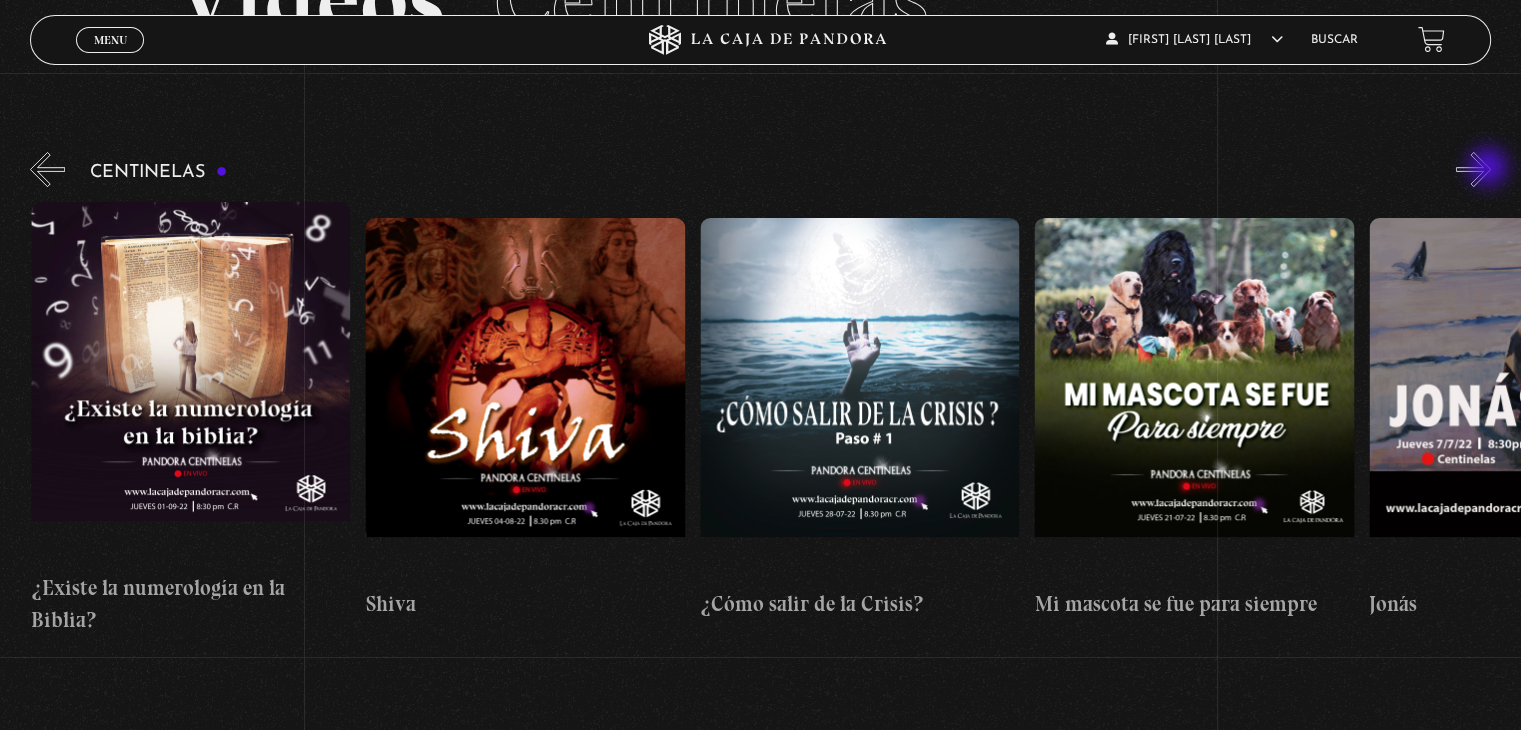click on "»" at bounding box center (1473, 169) 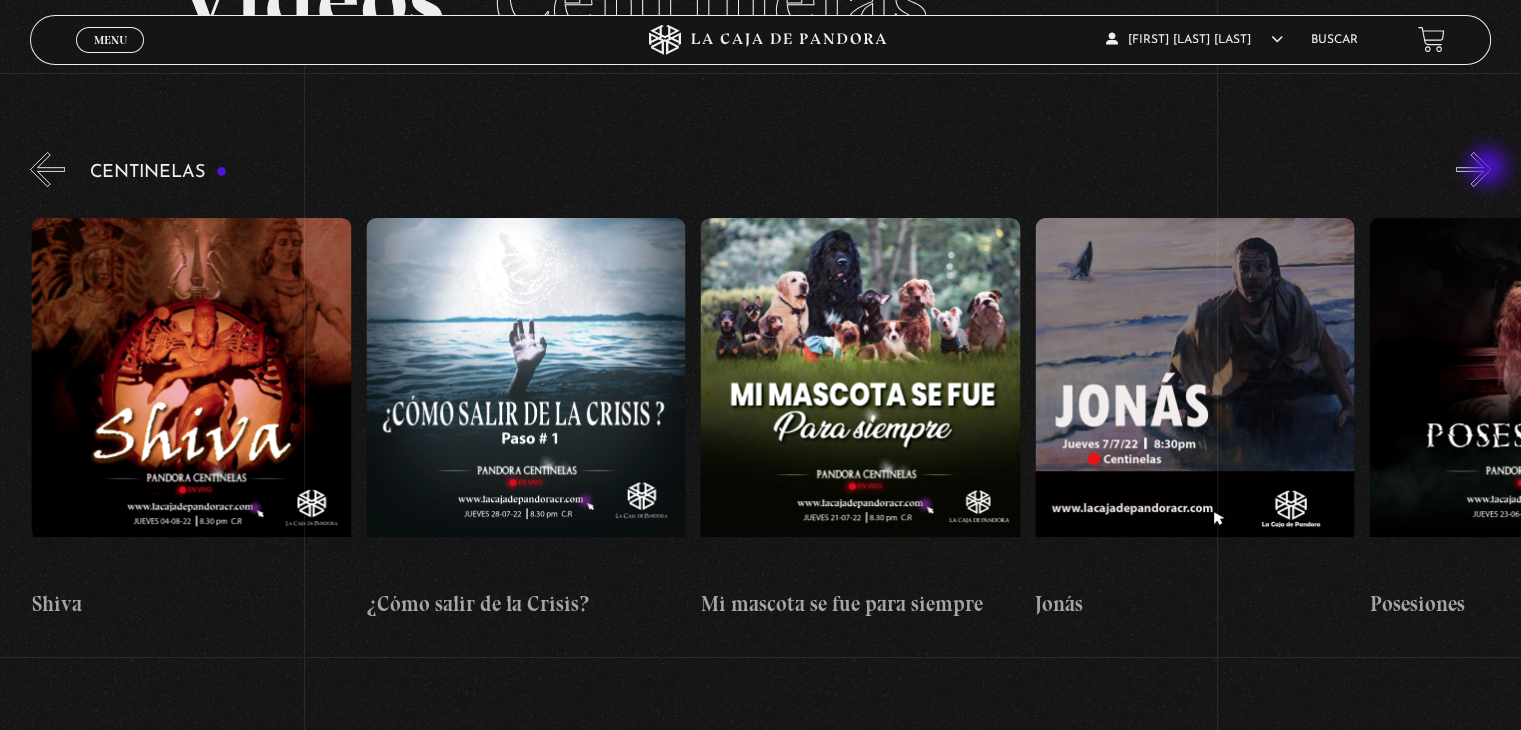 click on "»" at bounding box center [1473, 169] 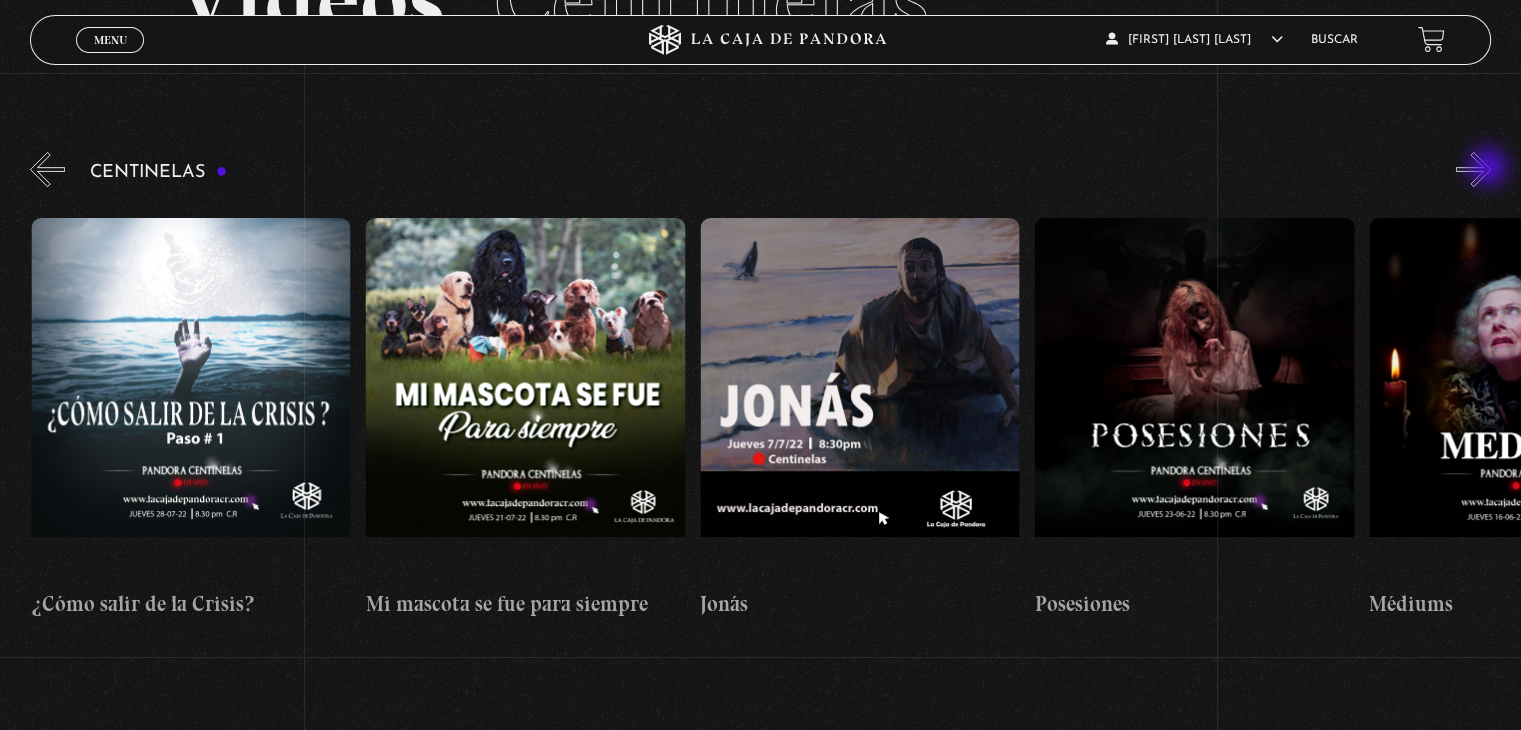 click on "»" at bounding box center [1473, 169] 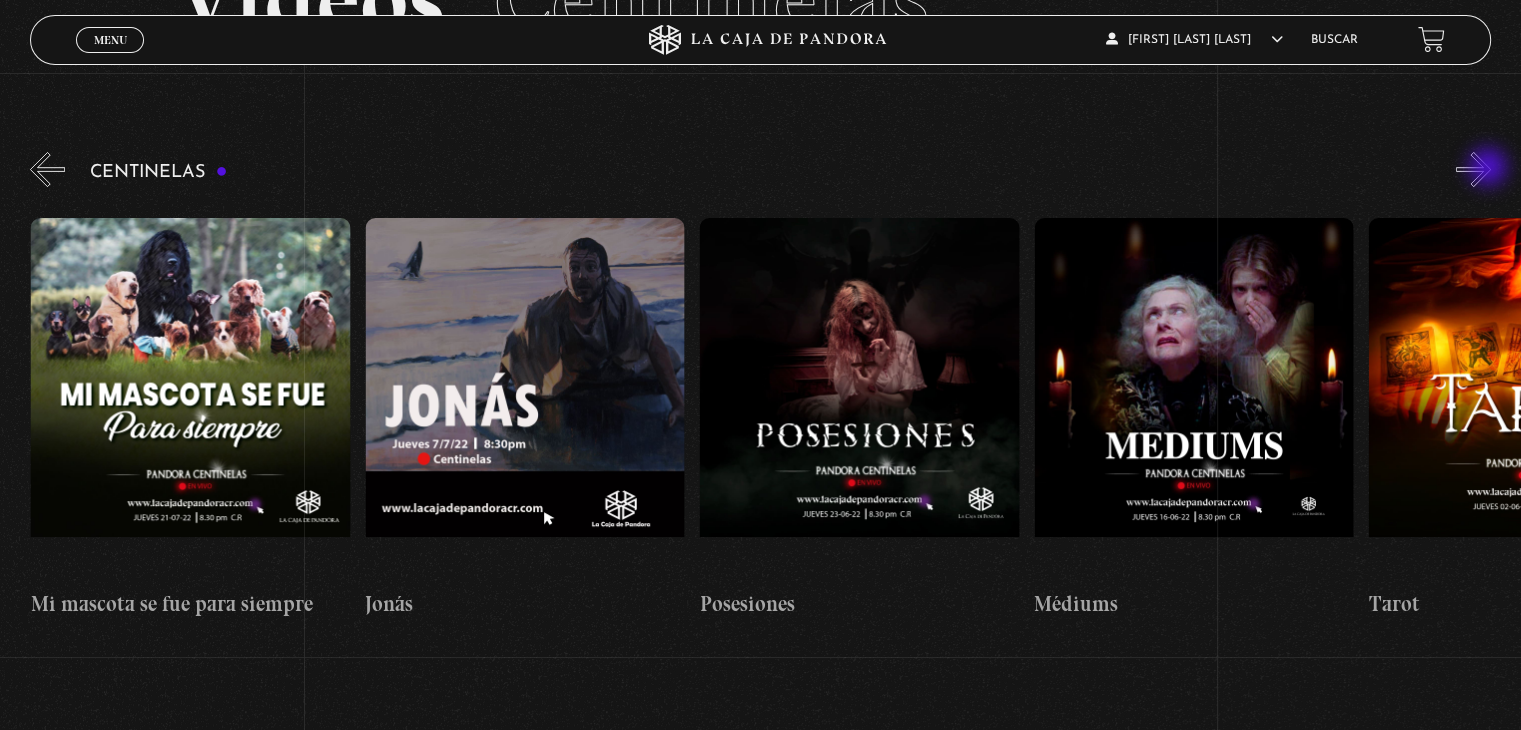 click on "»" at bounding box center (1473, 169) 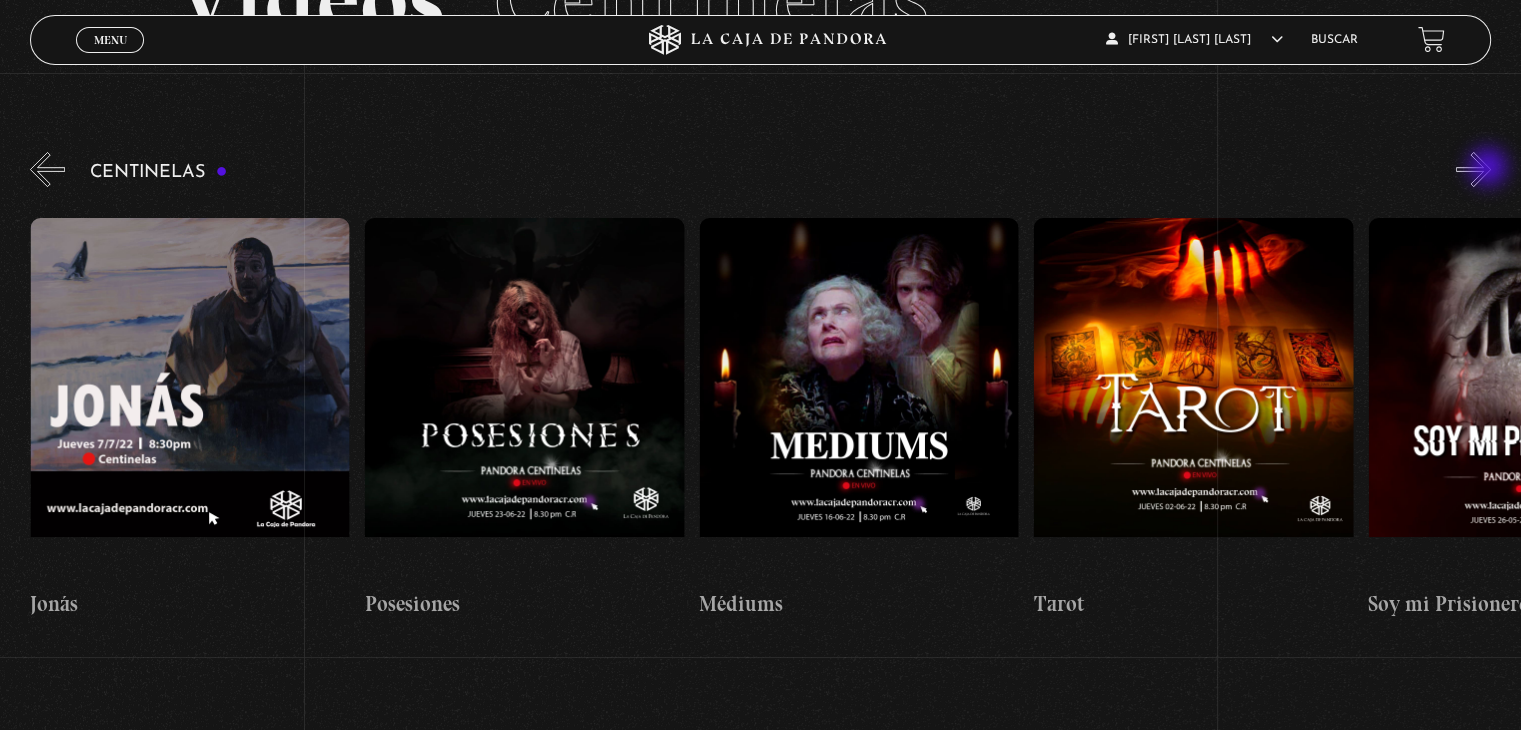 click on "»" at bounding box center [1473, 169] 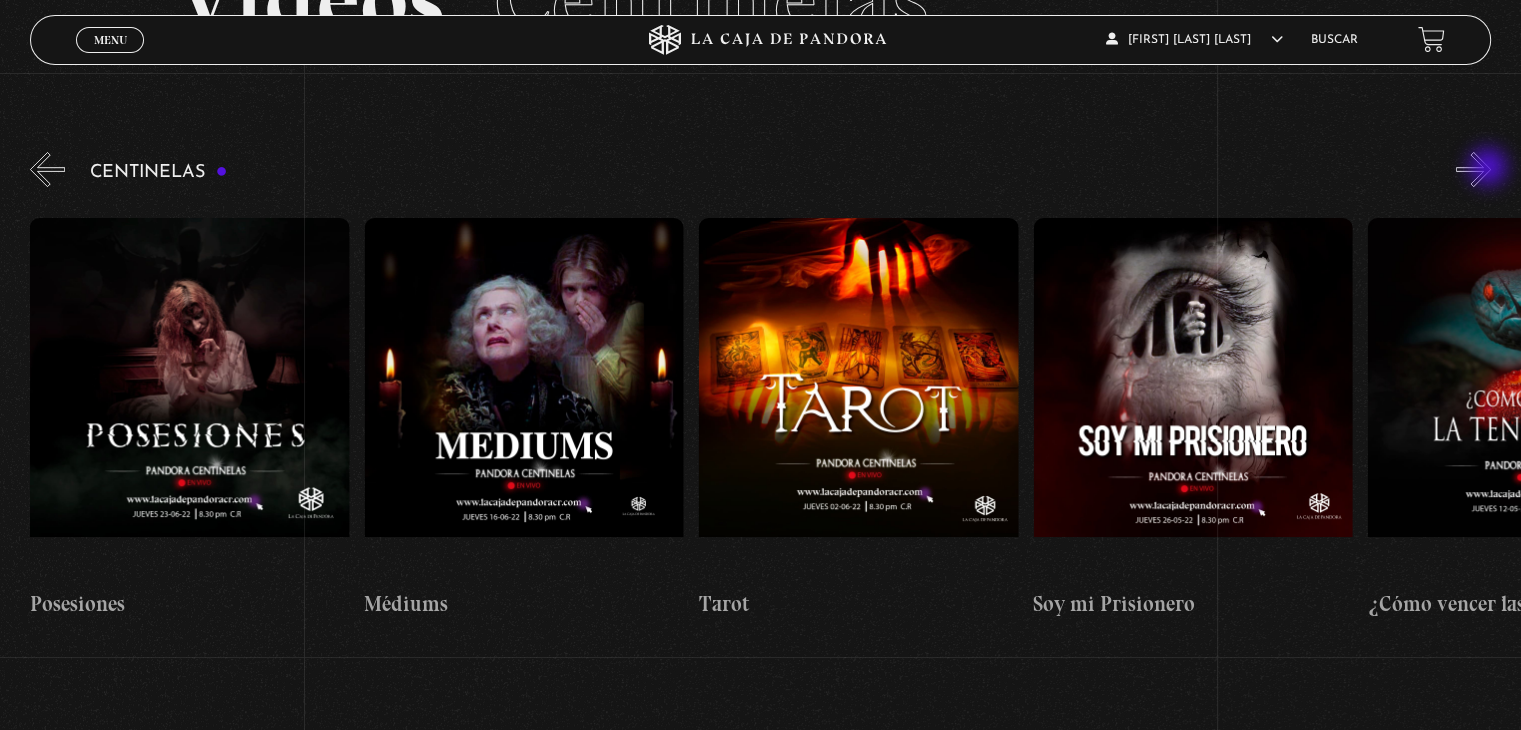 click on "»" at bounding box center (1473, 169) 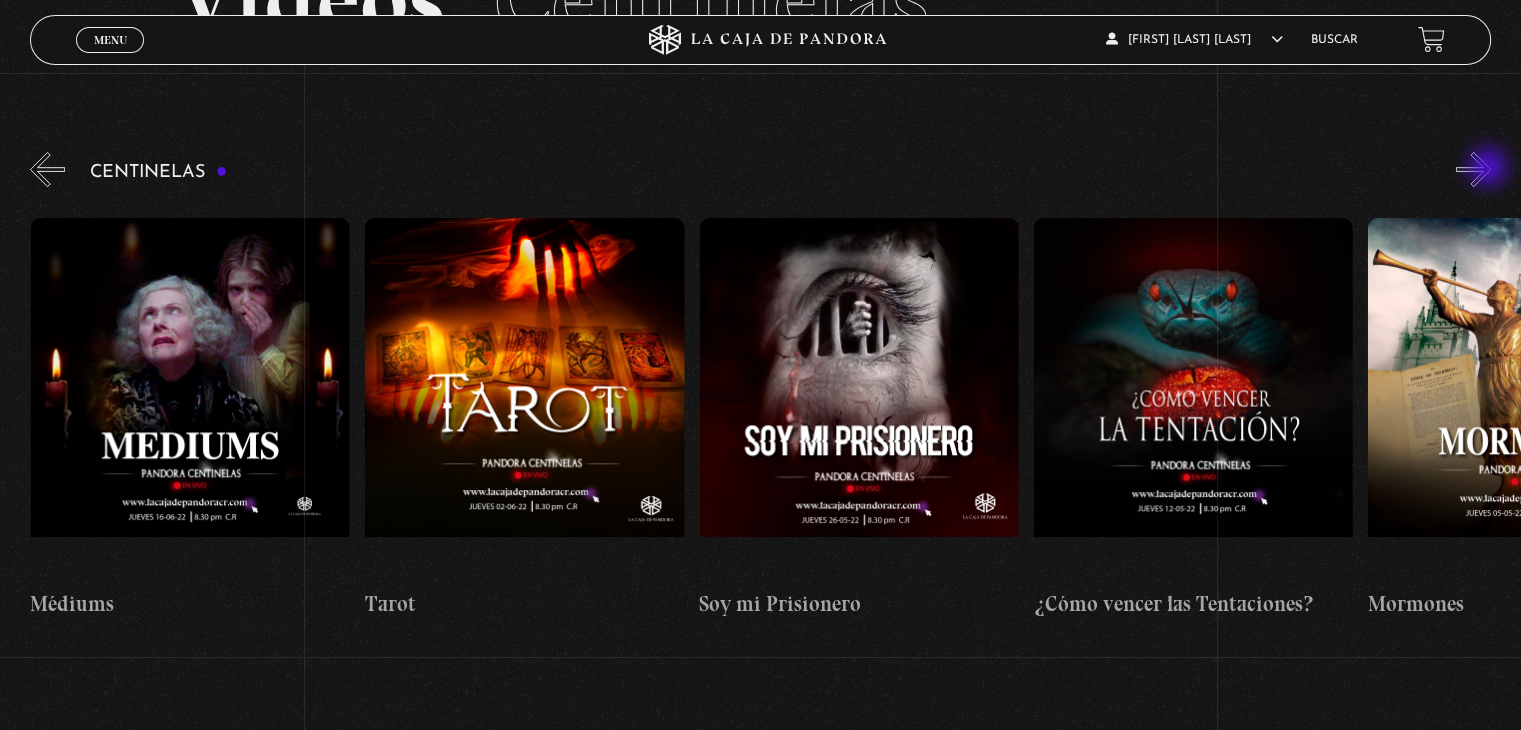 click on "»" at bounding box center [1473, 169] 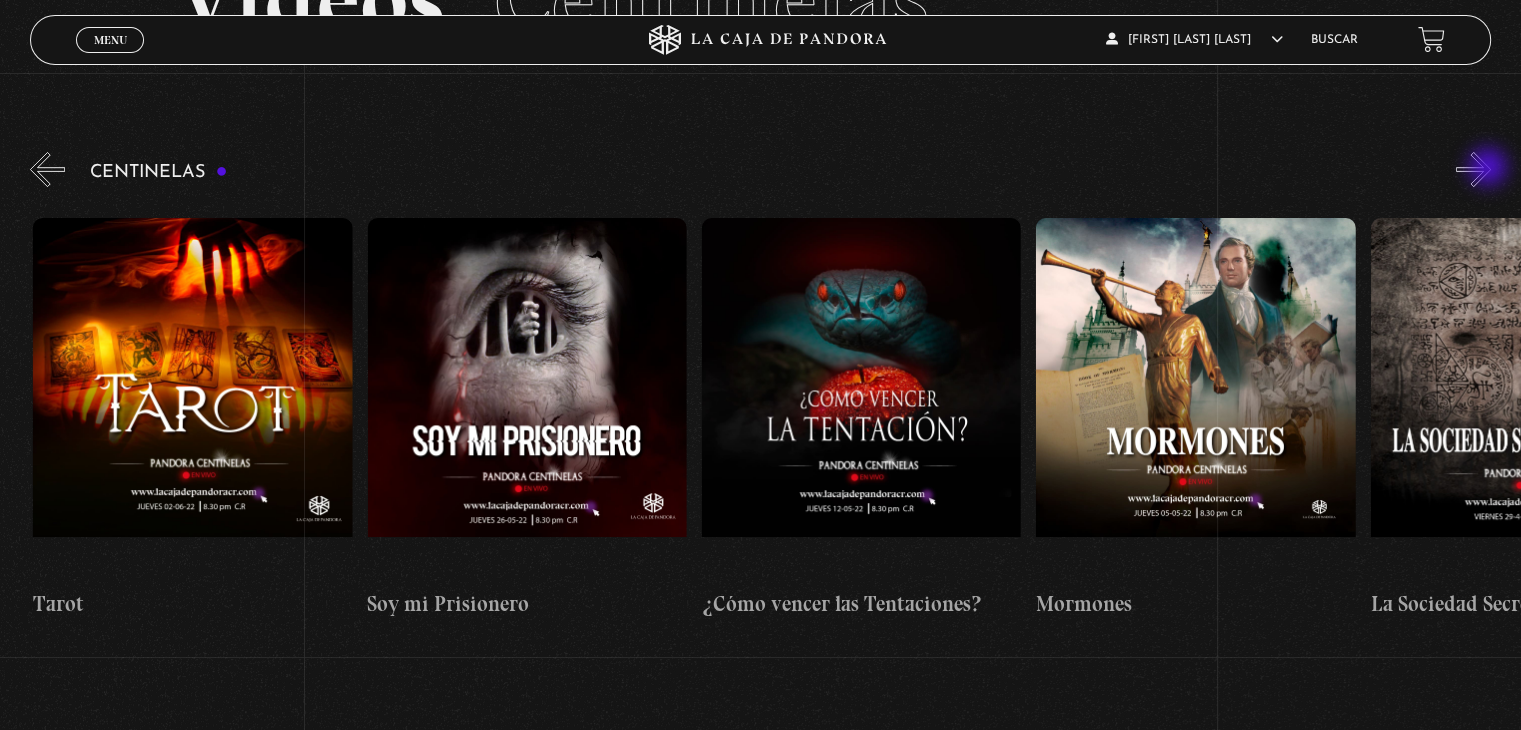 scroll, scrollTop: 0, scrollLeft: 20400, axis: horizontal 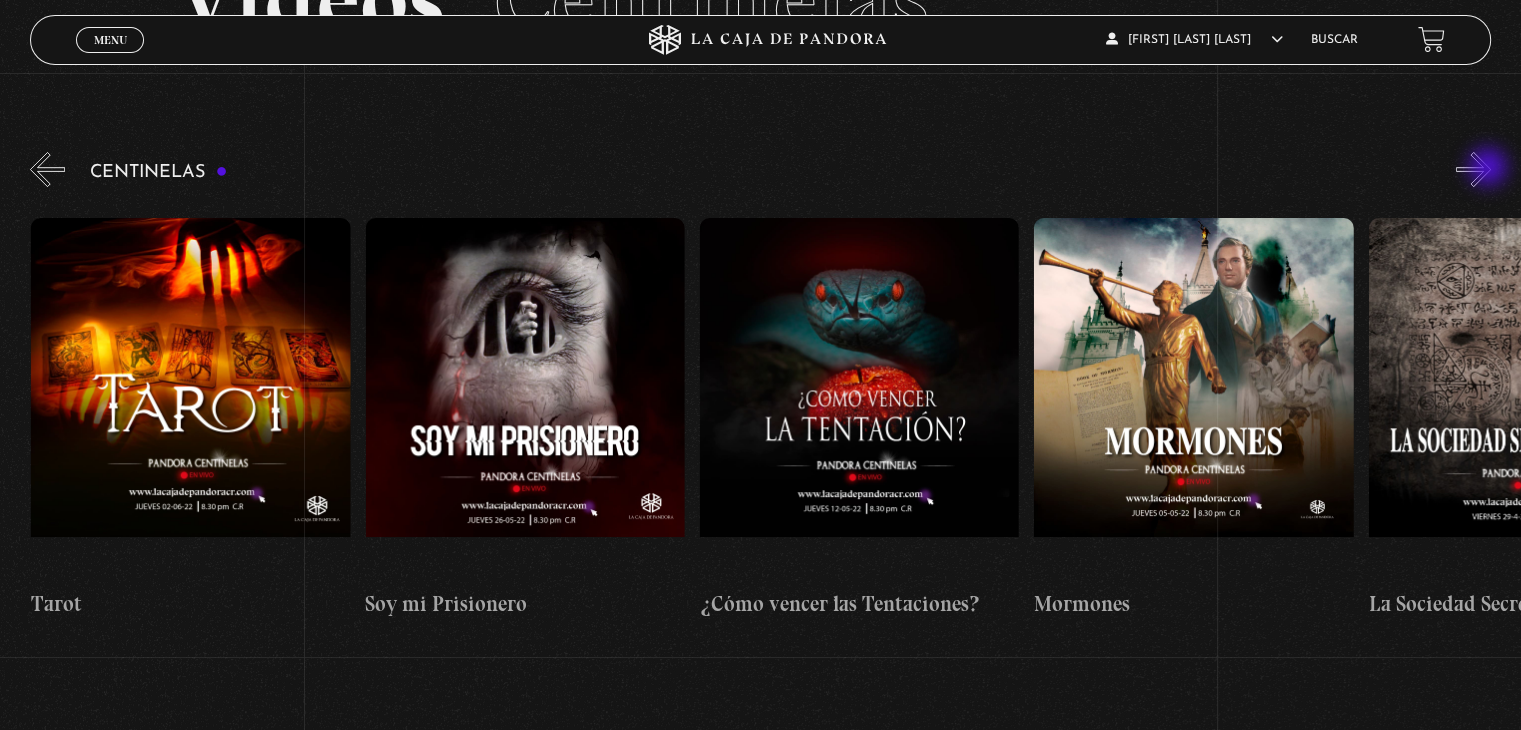 click on "»" at bounding box center (1473, 169) 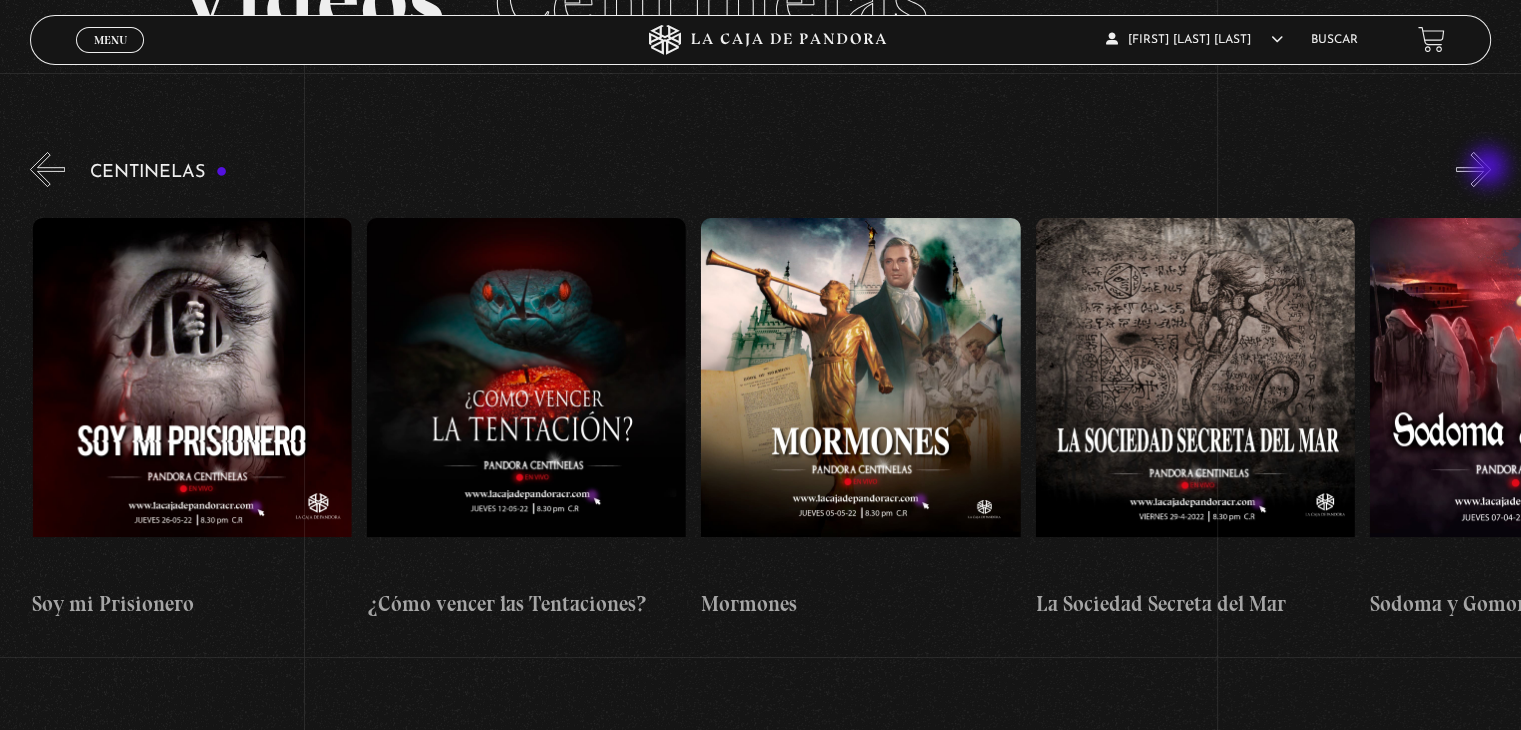 scroll, scrollTop: 0, scrollLeft: 20735, axis: horizontal 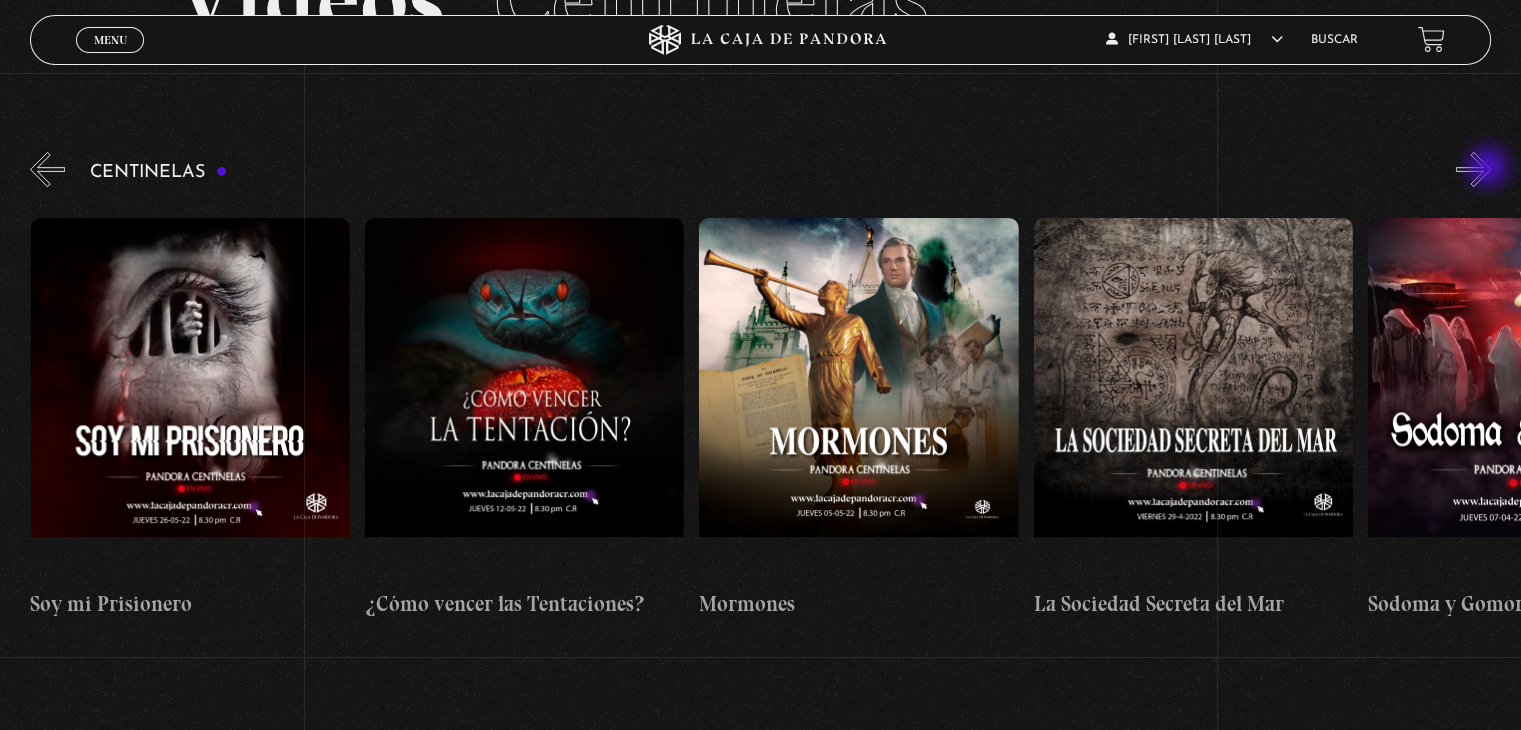 click on "»" at bounding box center (1473, 169) 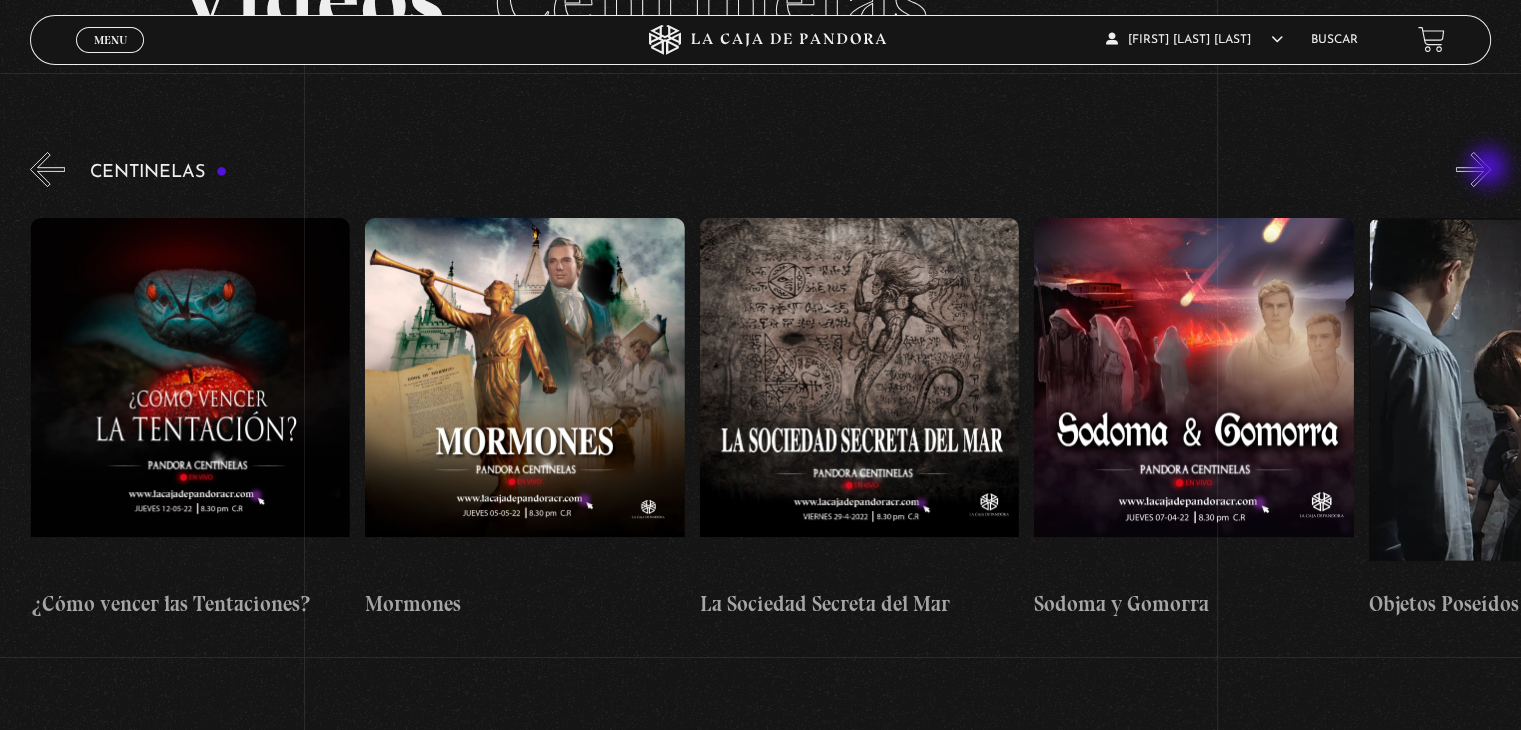 click on "»" at bounding box center [1473, 169] 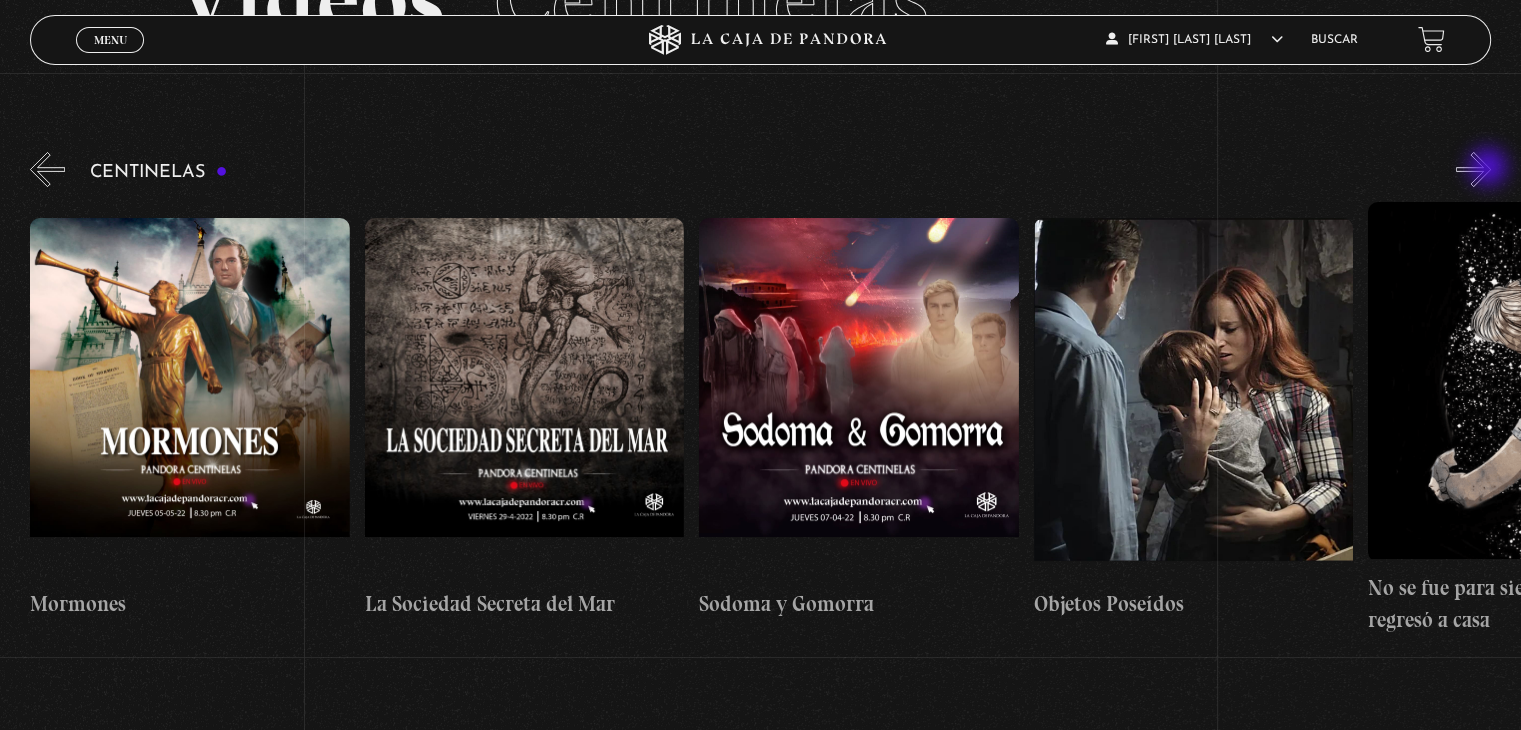 click on "»" at bounding box center [1473, 169] 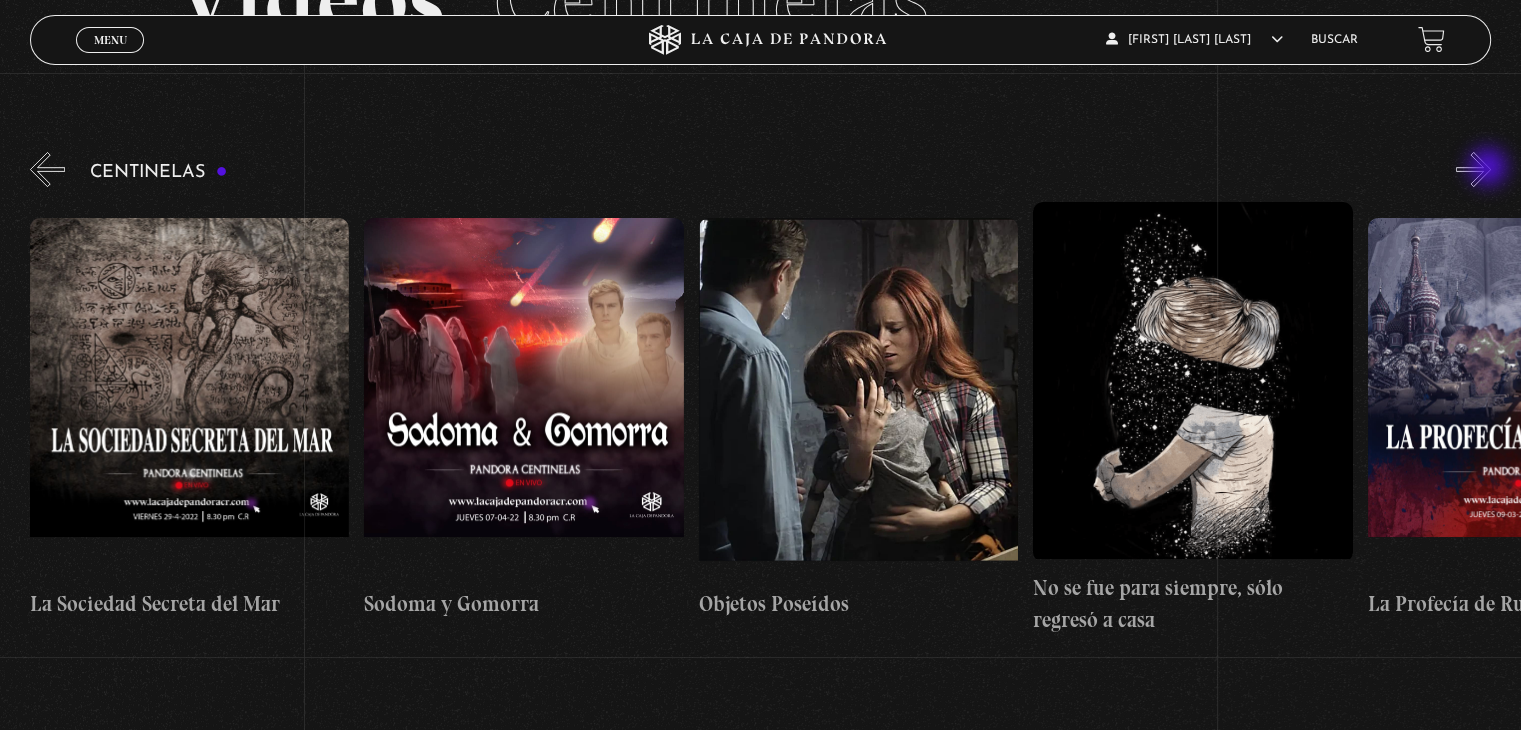 click on "»" at bounding box center [1473, 169] 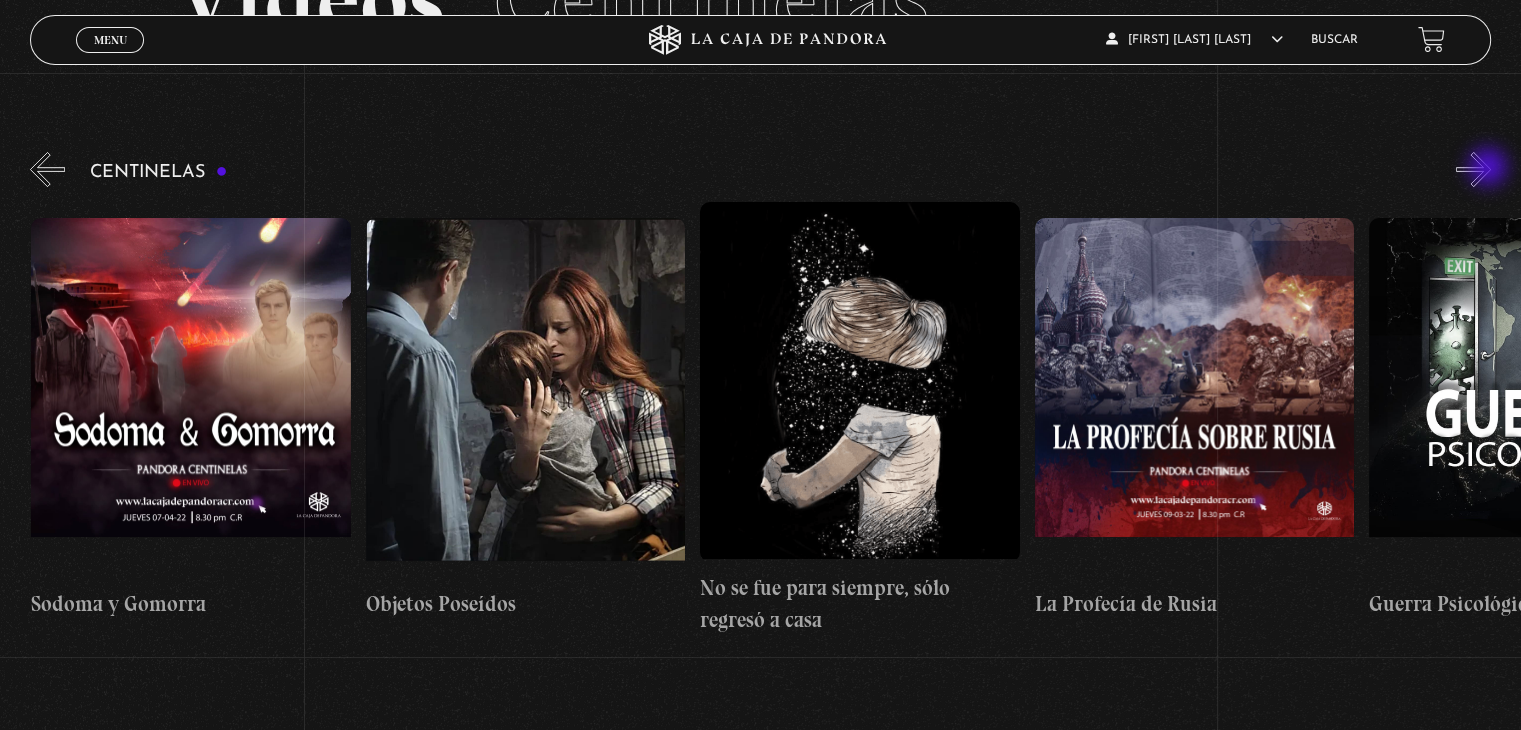 click on "»" at bounding box center (1473, 169) 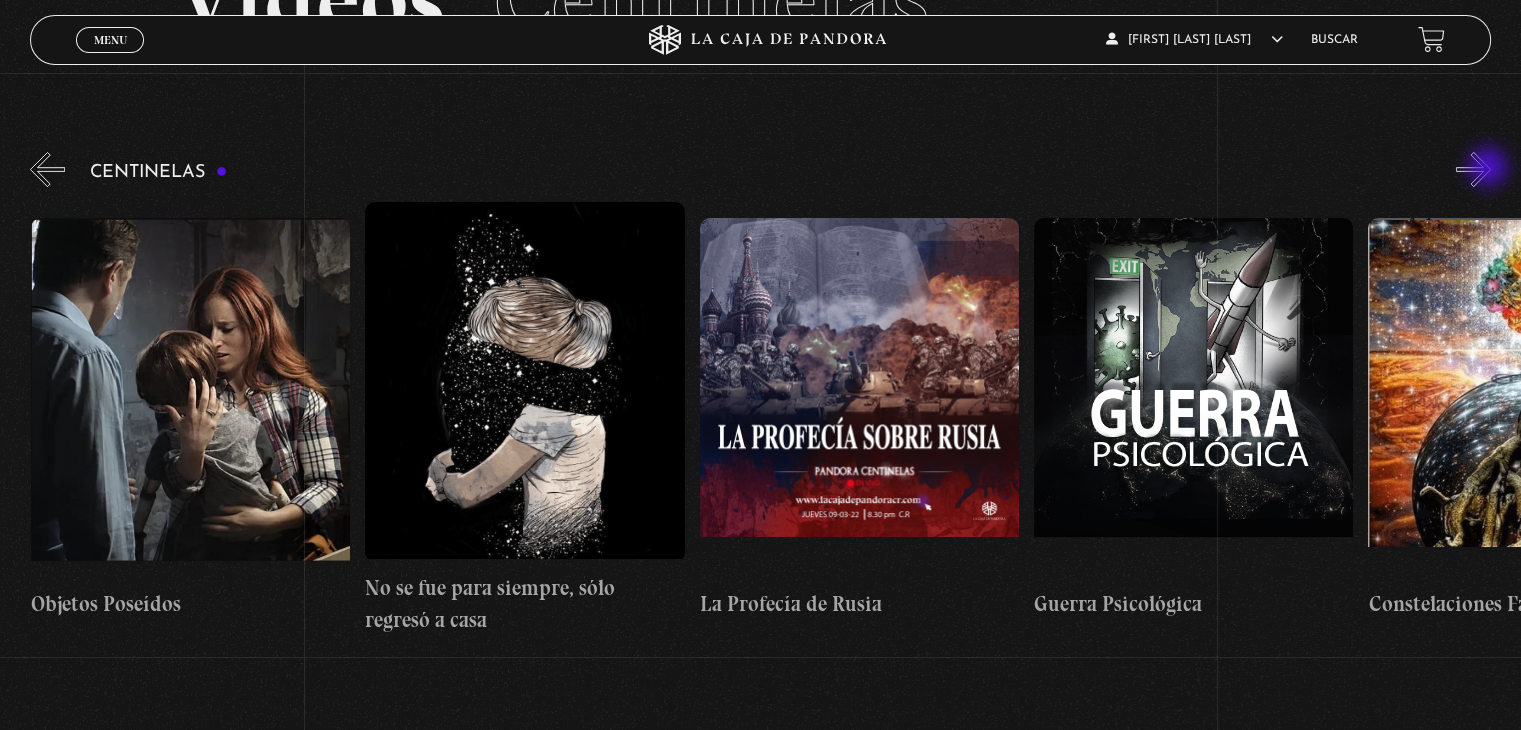 scroll, scrollTop: 0, scrollLeft: 22408, axis: horizontal 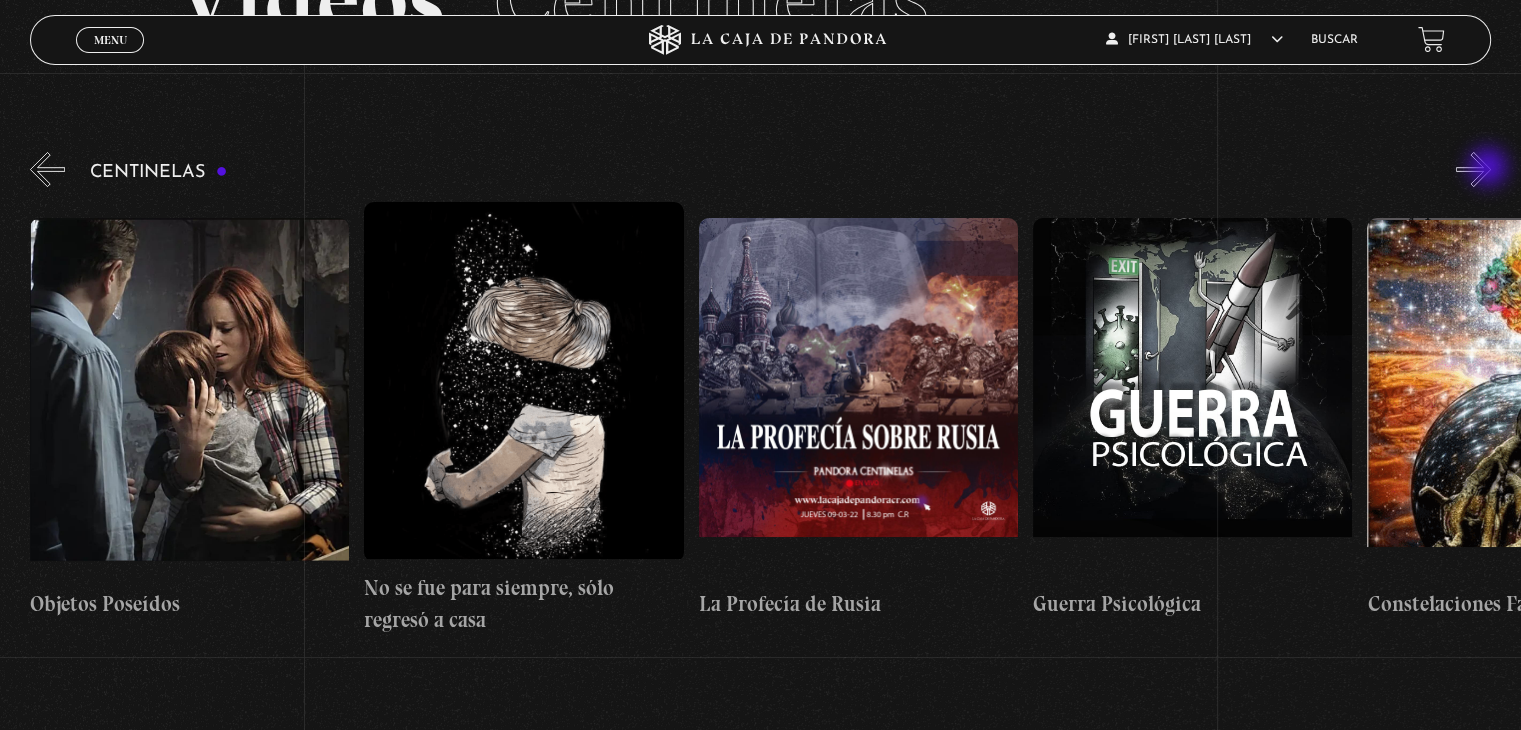 click on "»" at bounding box center [1473, 169] 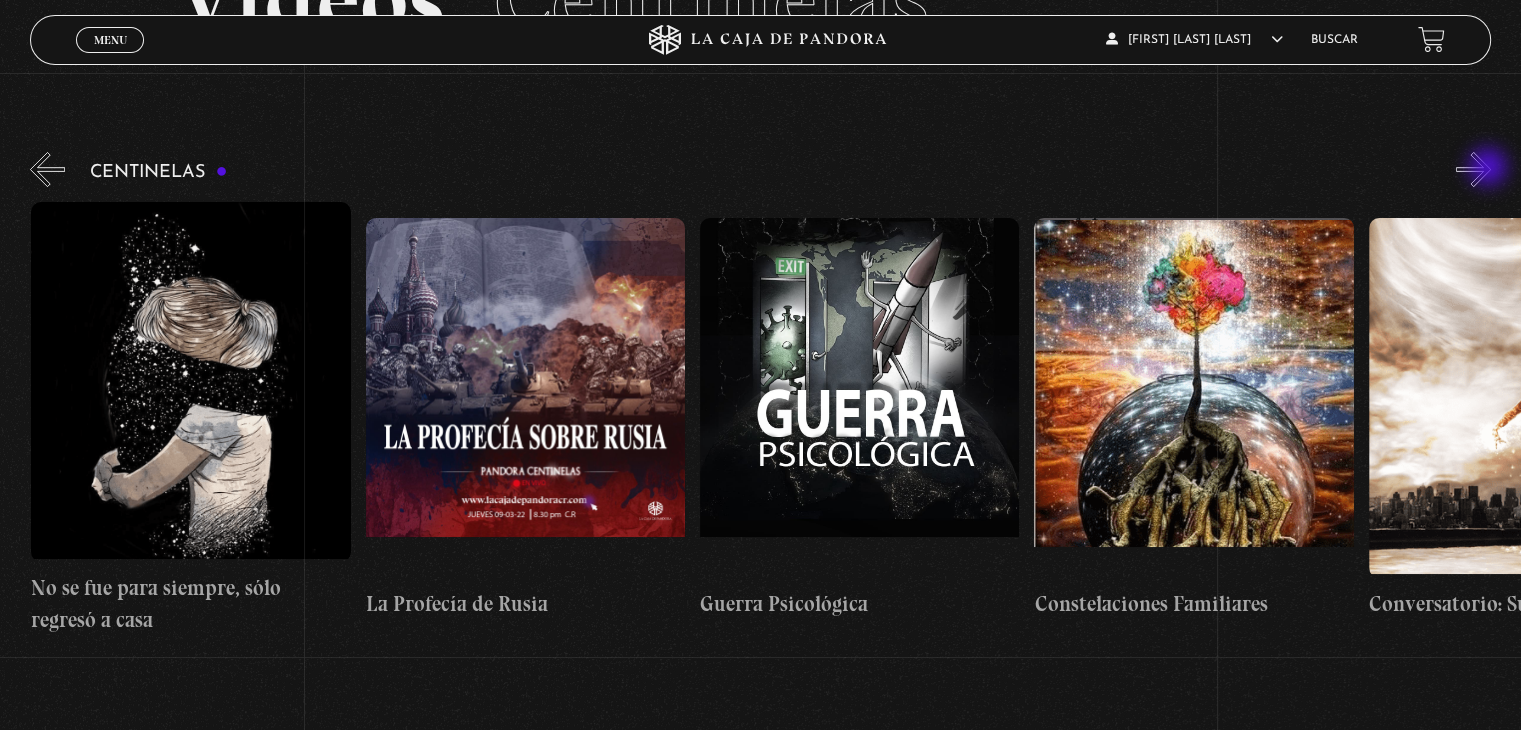 scroll, scrollTop: 0, scrollLeft: 22742, axis: horizontal 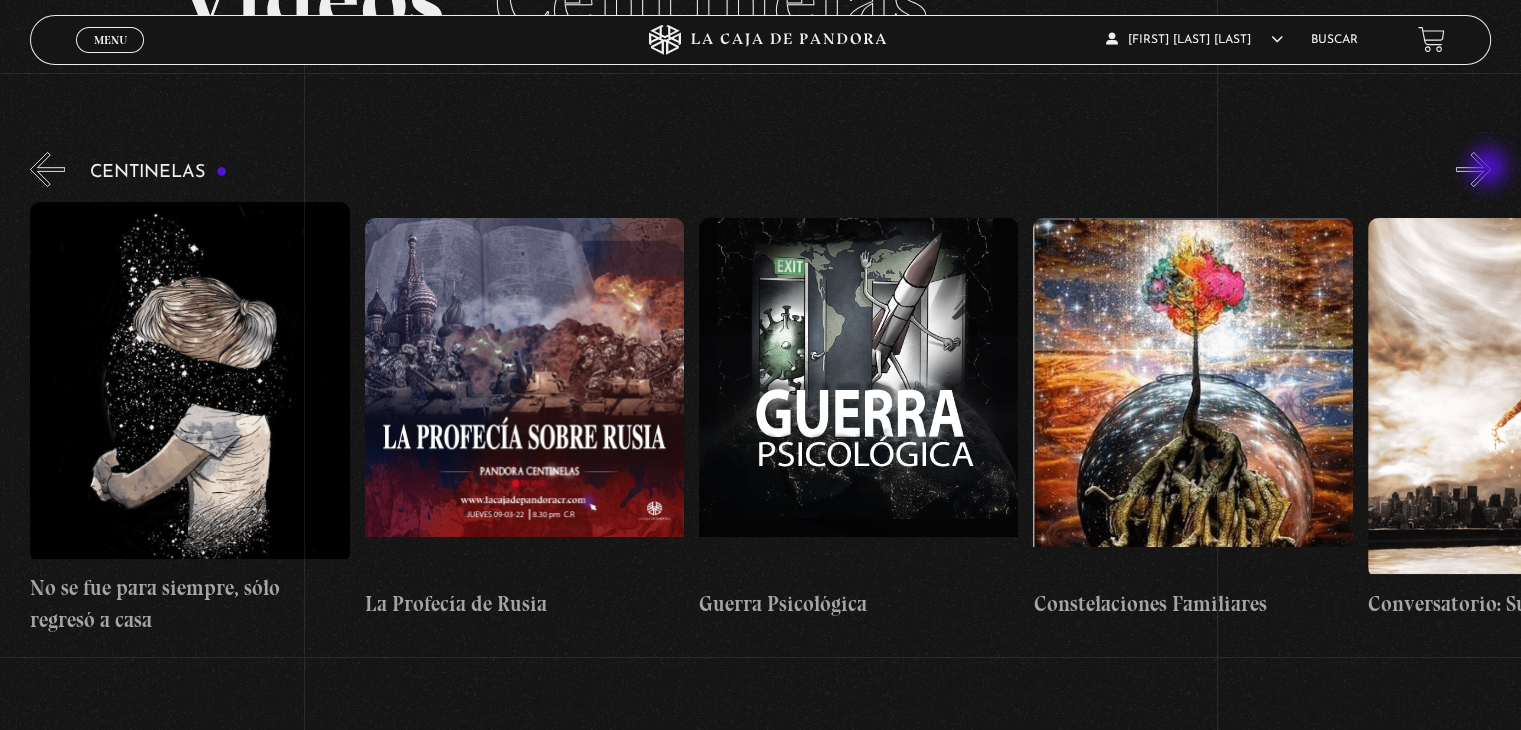 click on "»" at bounding box center [1473, 169] 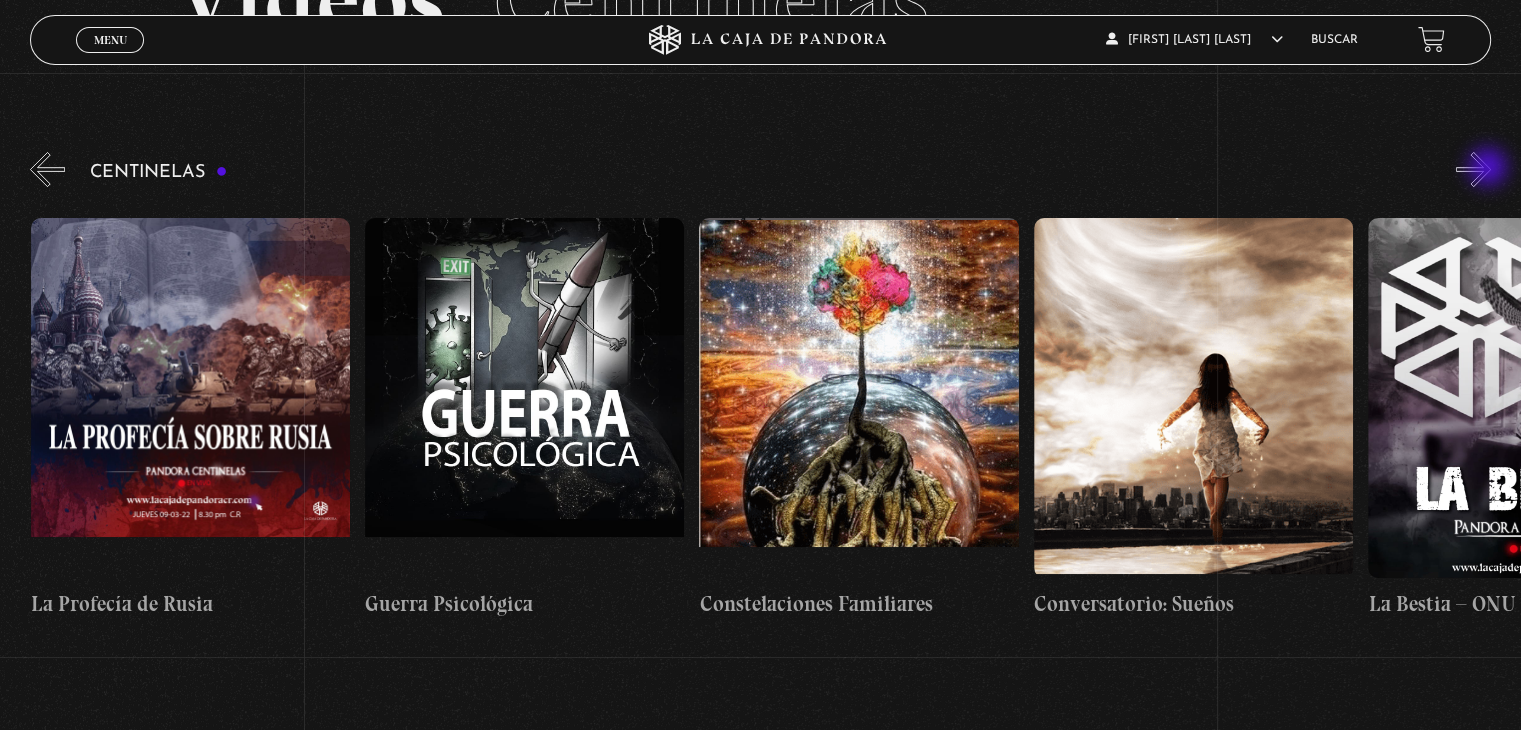 scroll, scrollTop: 0, scrollLeft: 23076, axis: horizontal 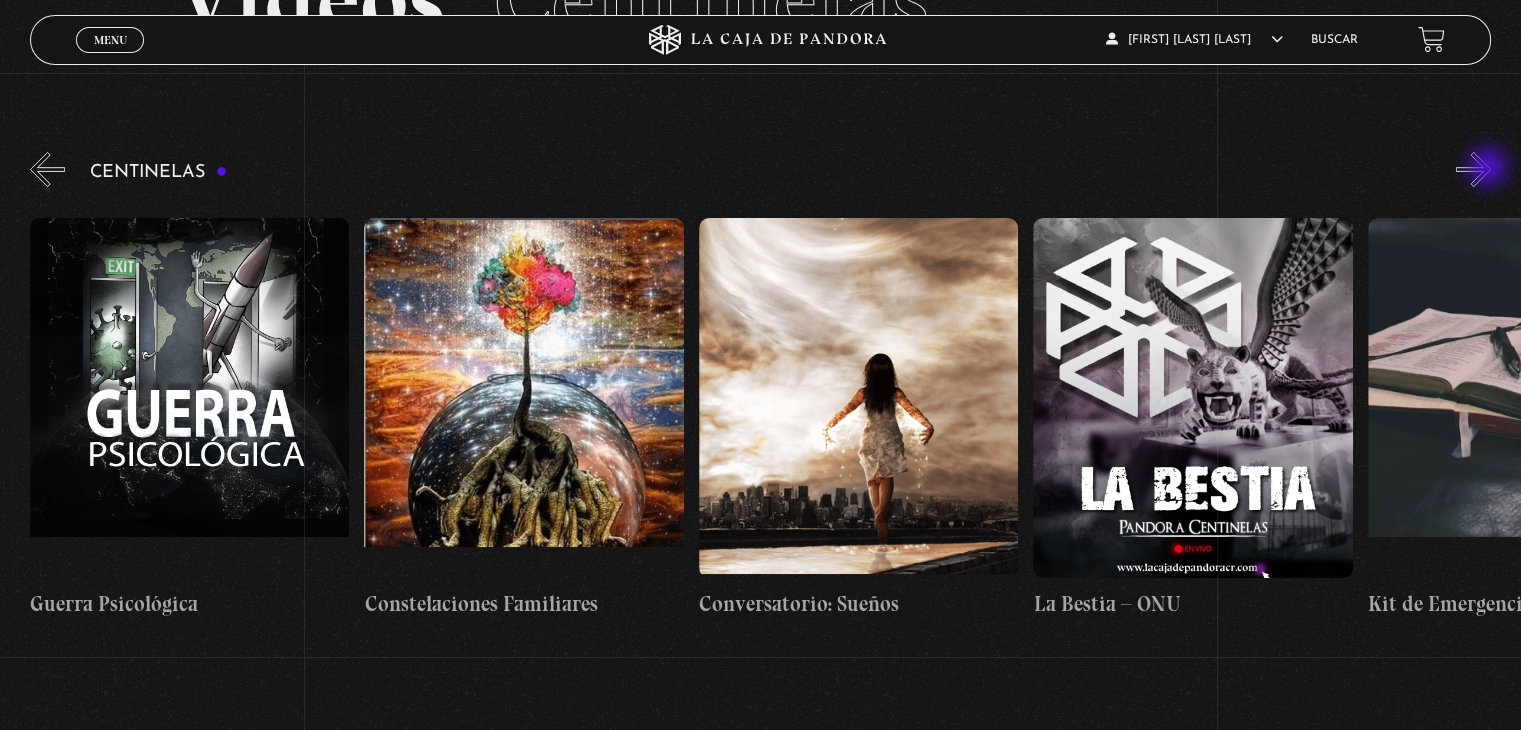 click on "»" at bounding box center [1473, 169] 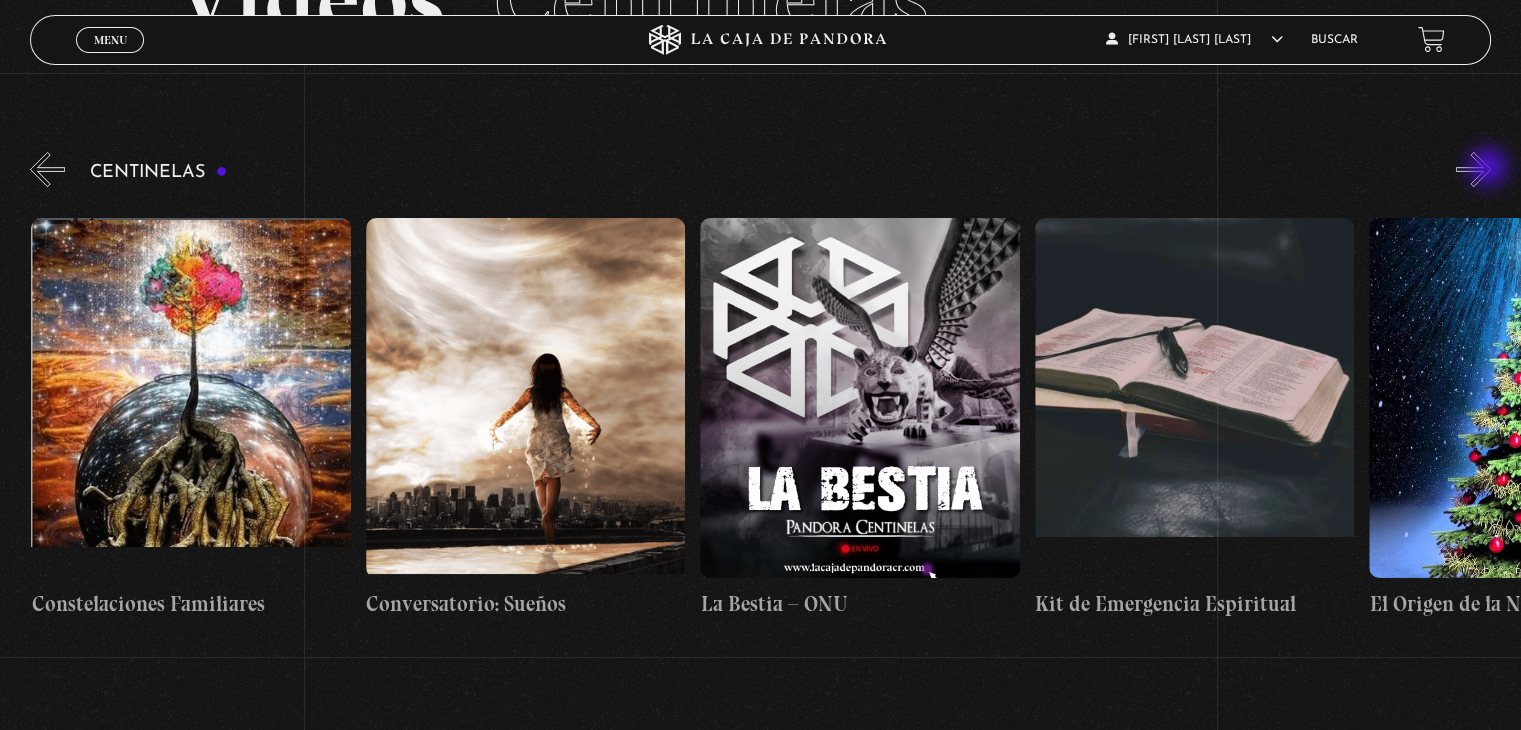scroll, scrollTop: 0, scrollLeft: 23745, axis: horizontal 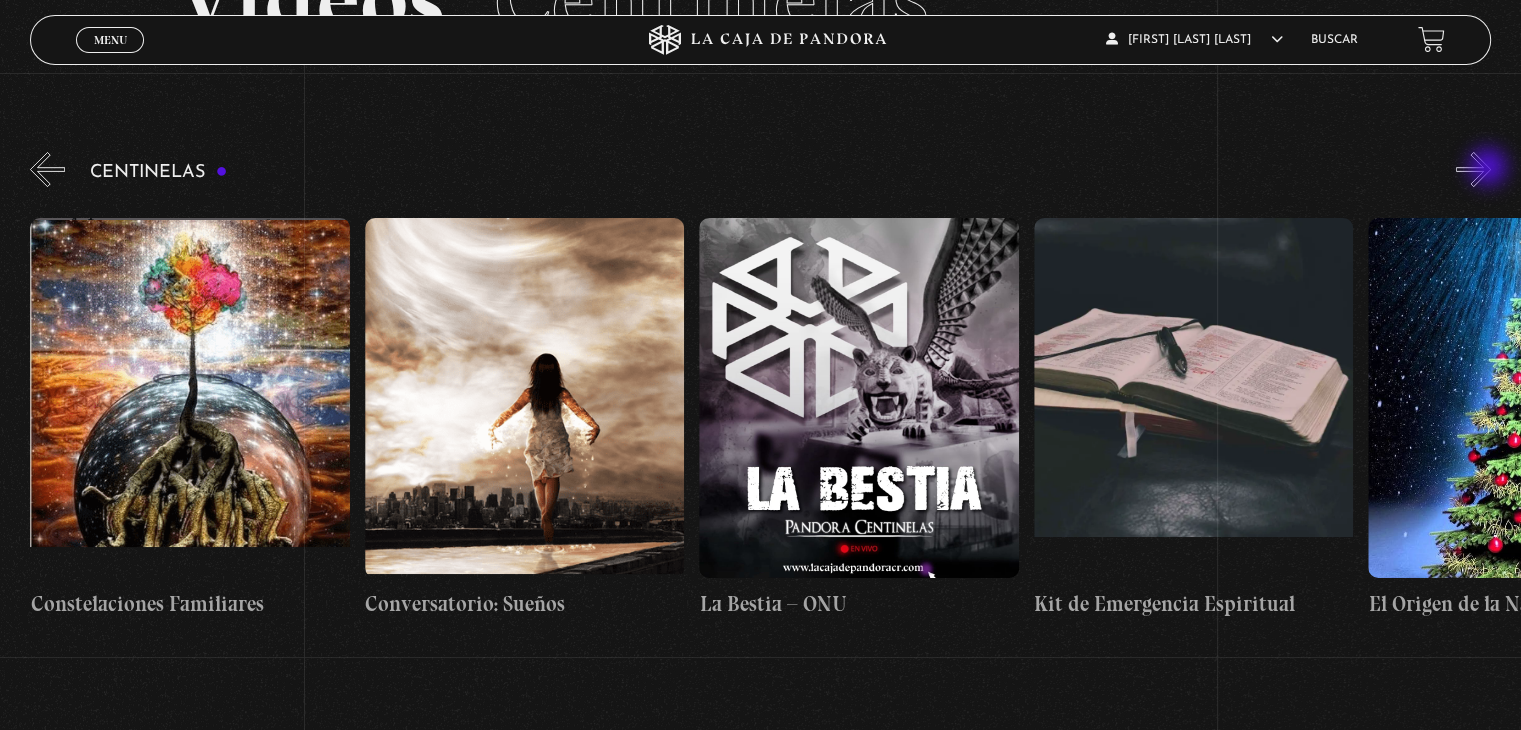 click on "»" at bounding box center (1473, 169) 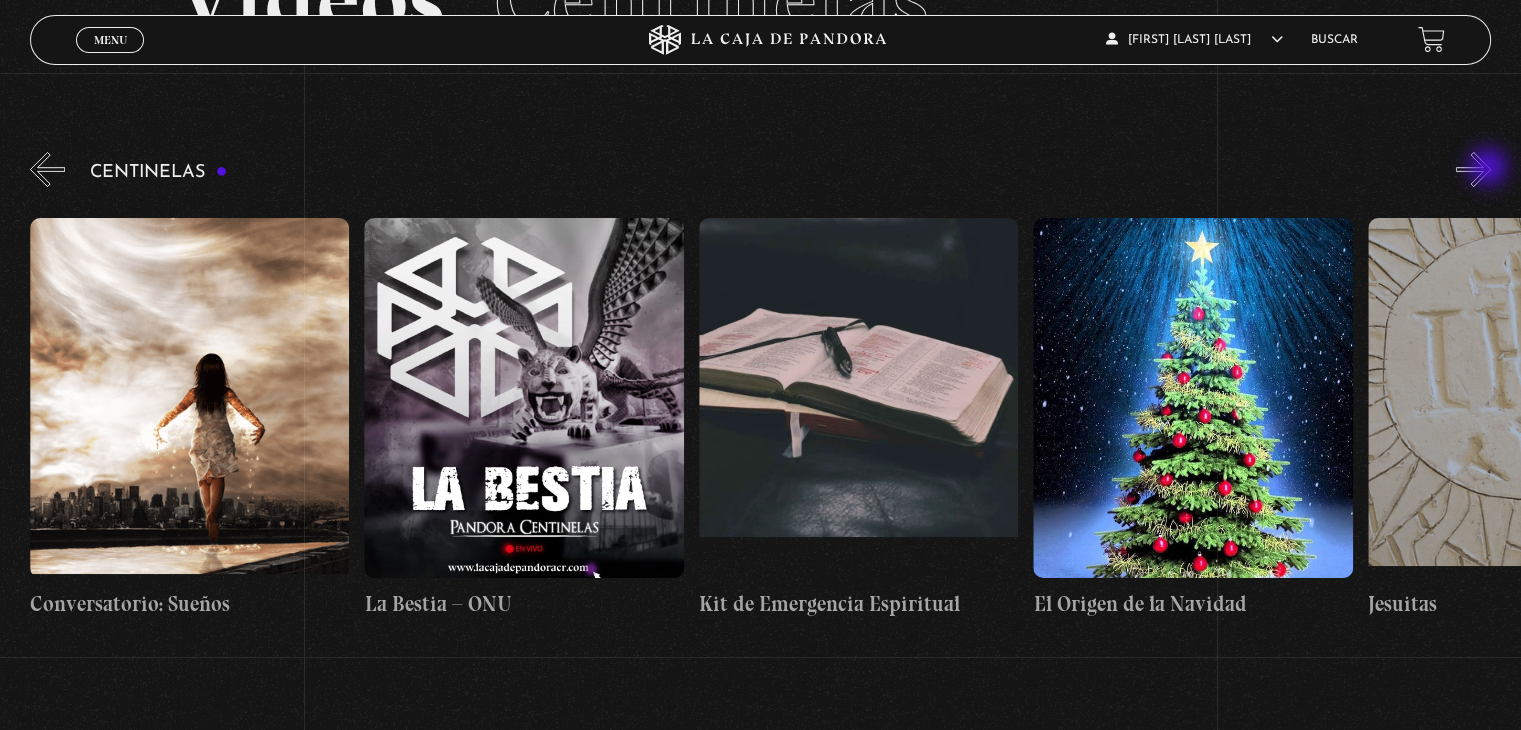 click on "»" at bounding box center (1473, 169) 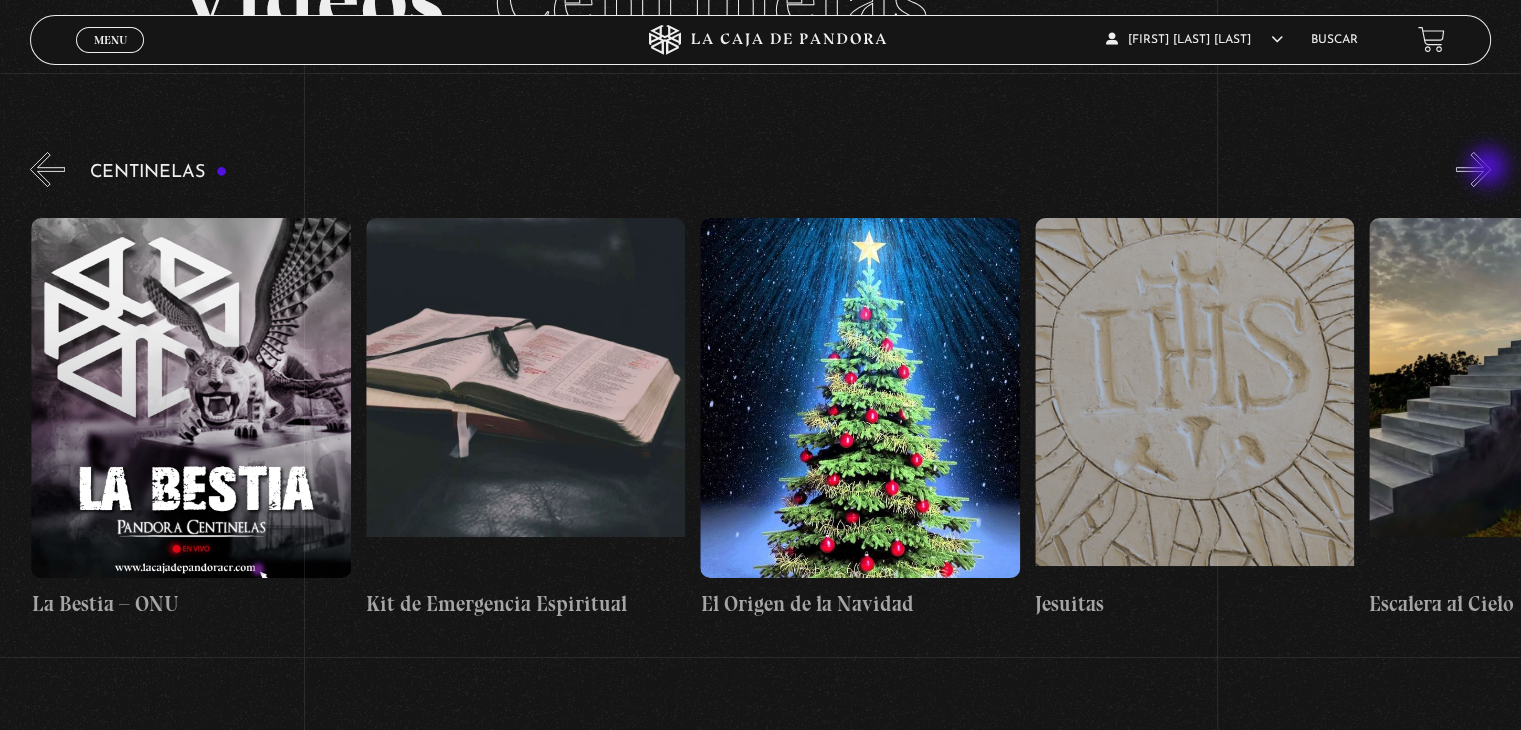 scroll, scrollTop: 0, scrollLeft: 24414, axis: horizontal 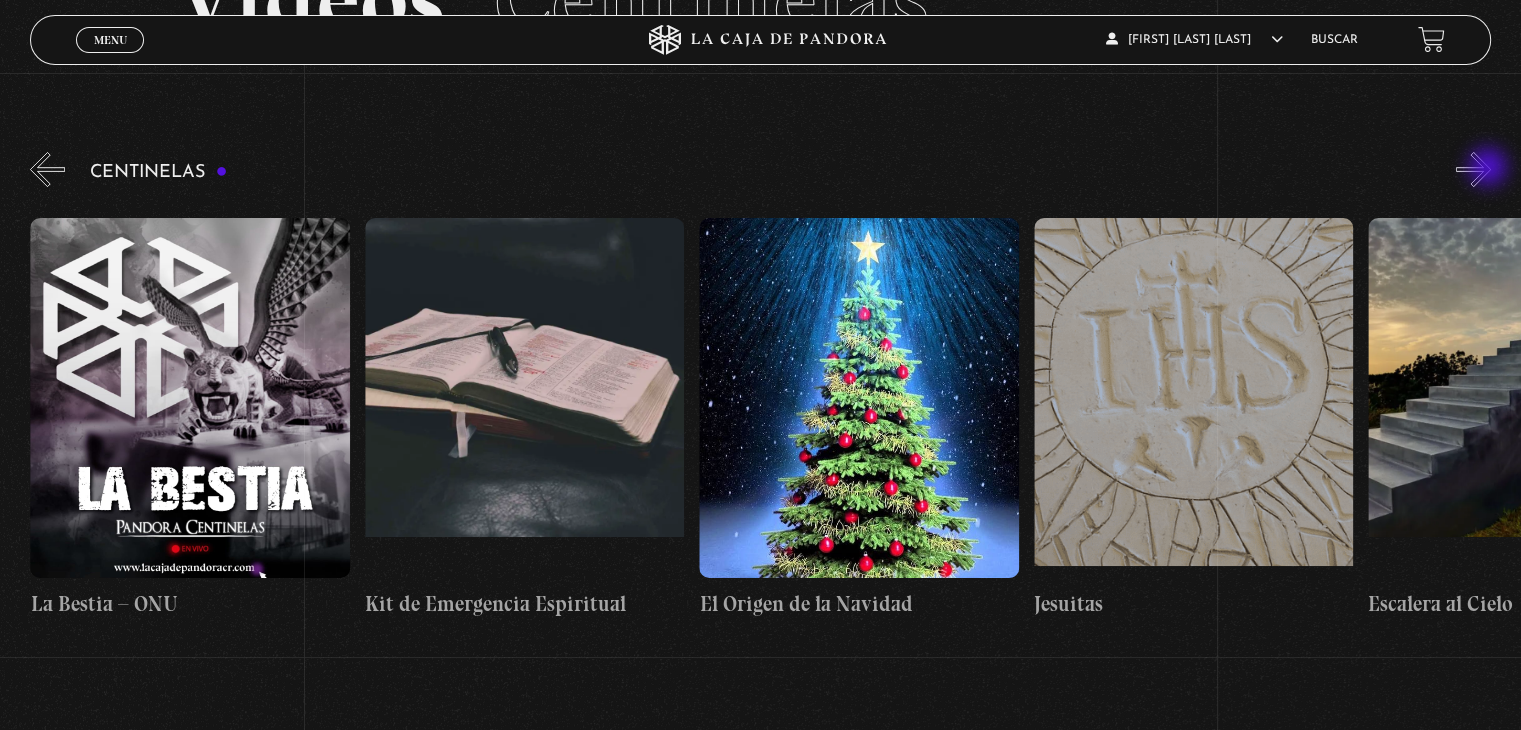 click on "»" at bounding box center [1473, 169] 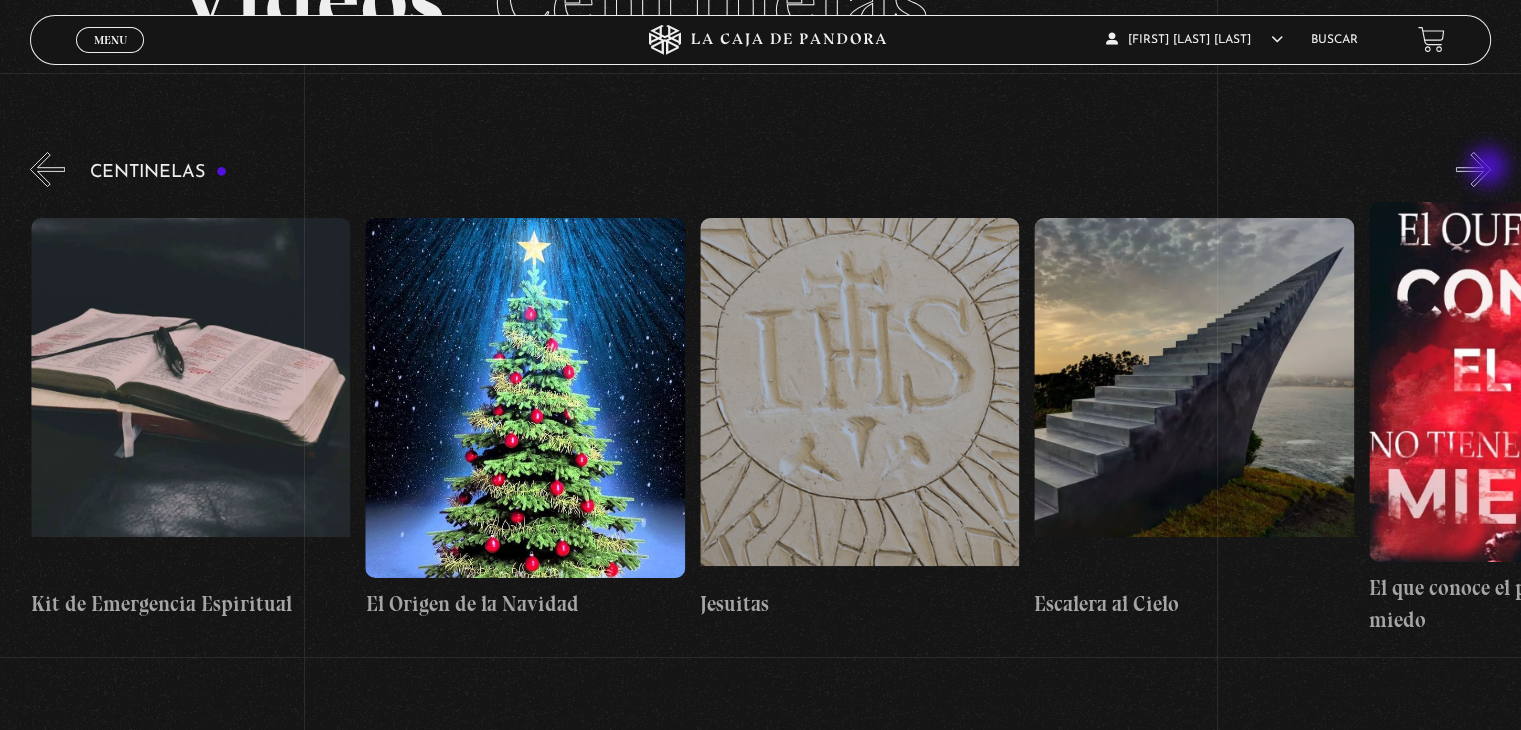 click on "»" at bounding box center (1473, 169) 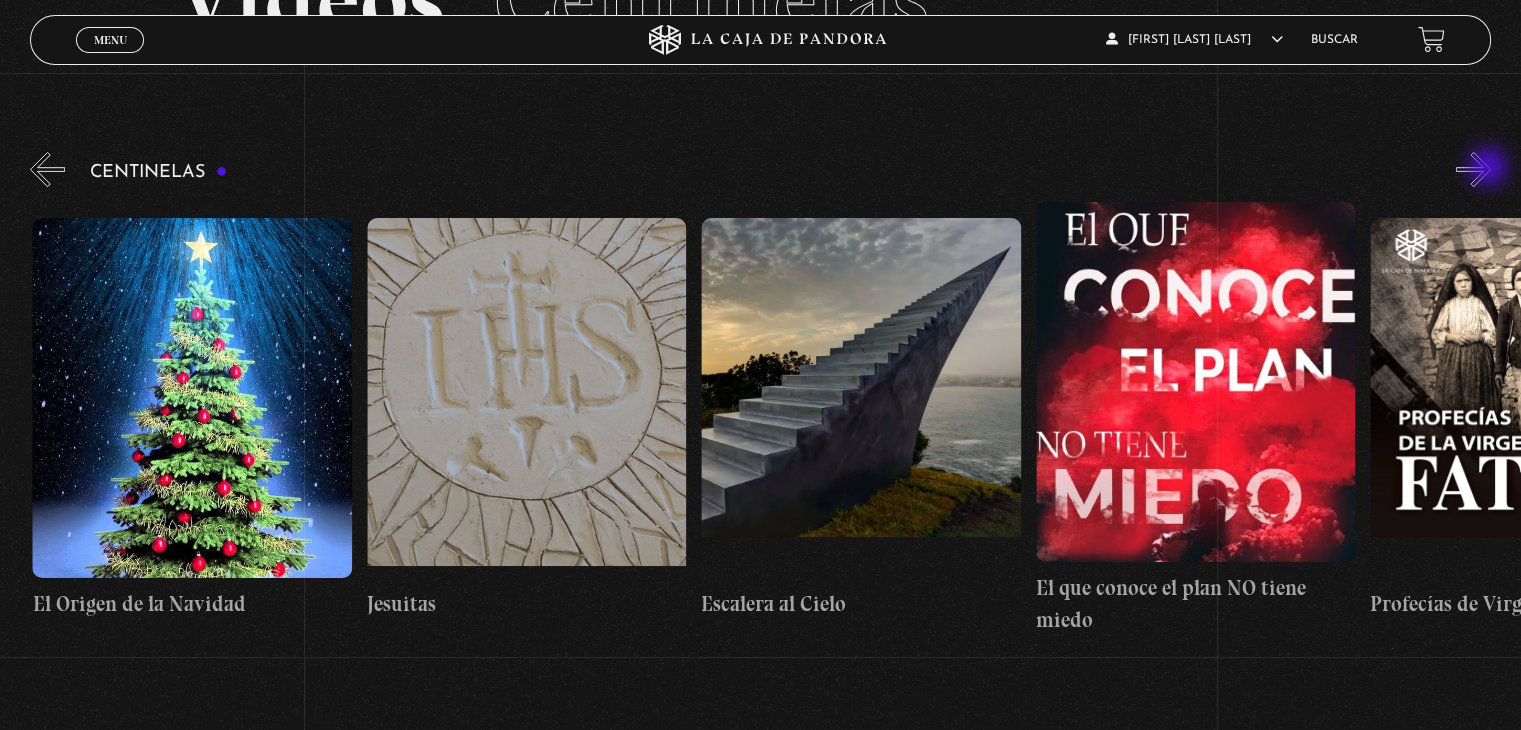 scroll, scrollTop: 0, scrollLeft: 25083, axis: horizontal 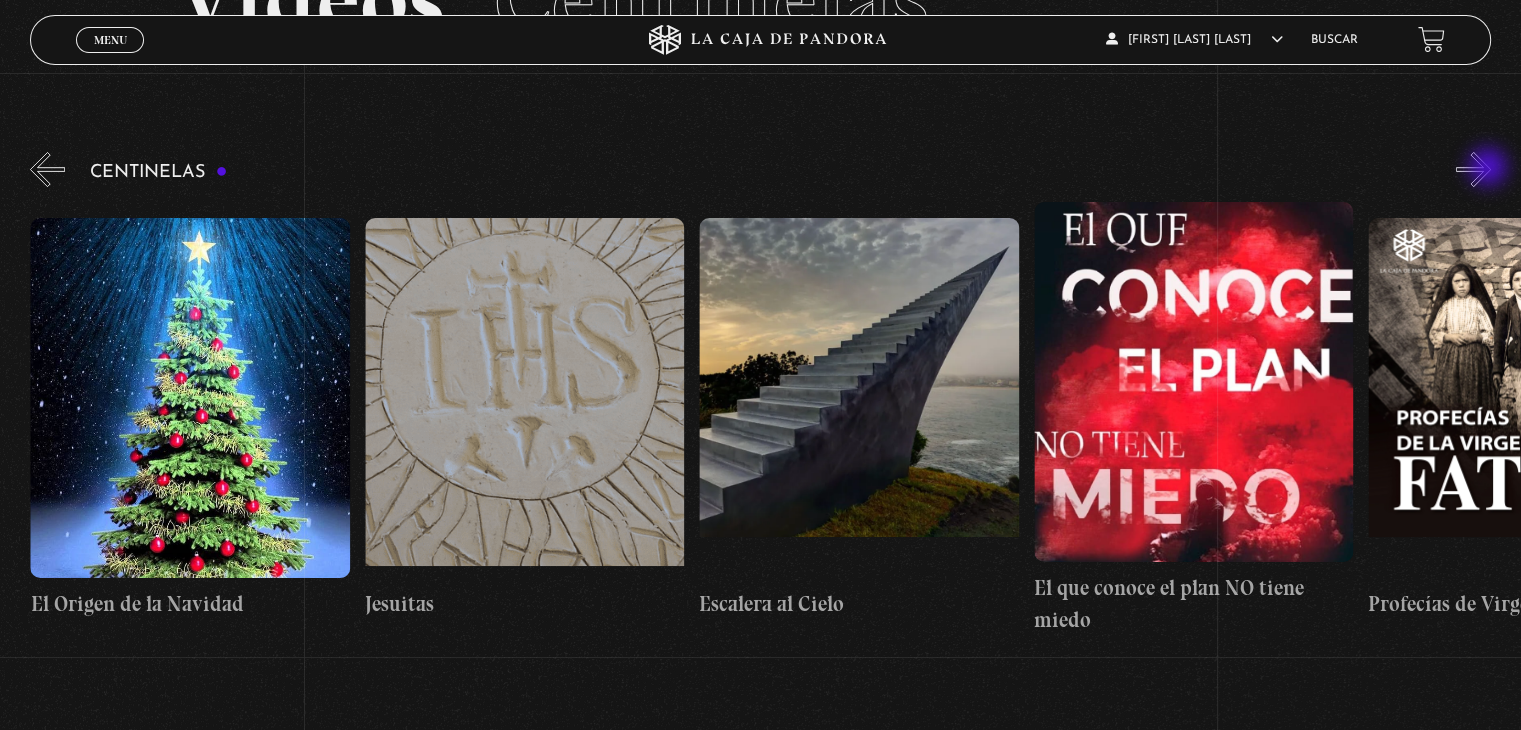 click on "»" at bounding box center (1473, 169) 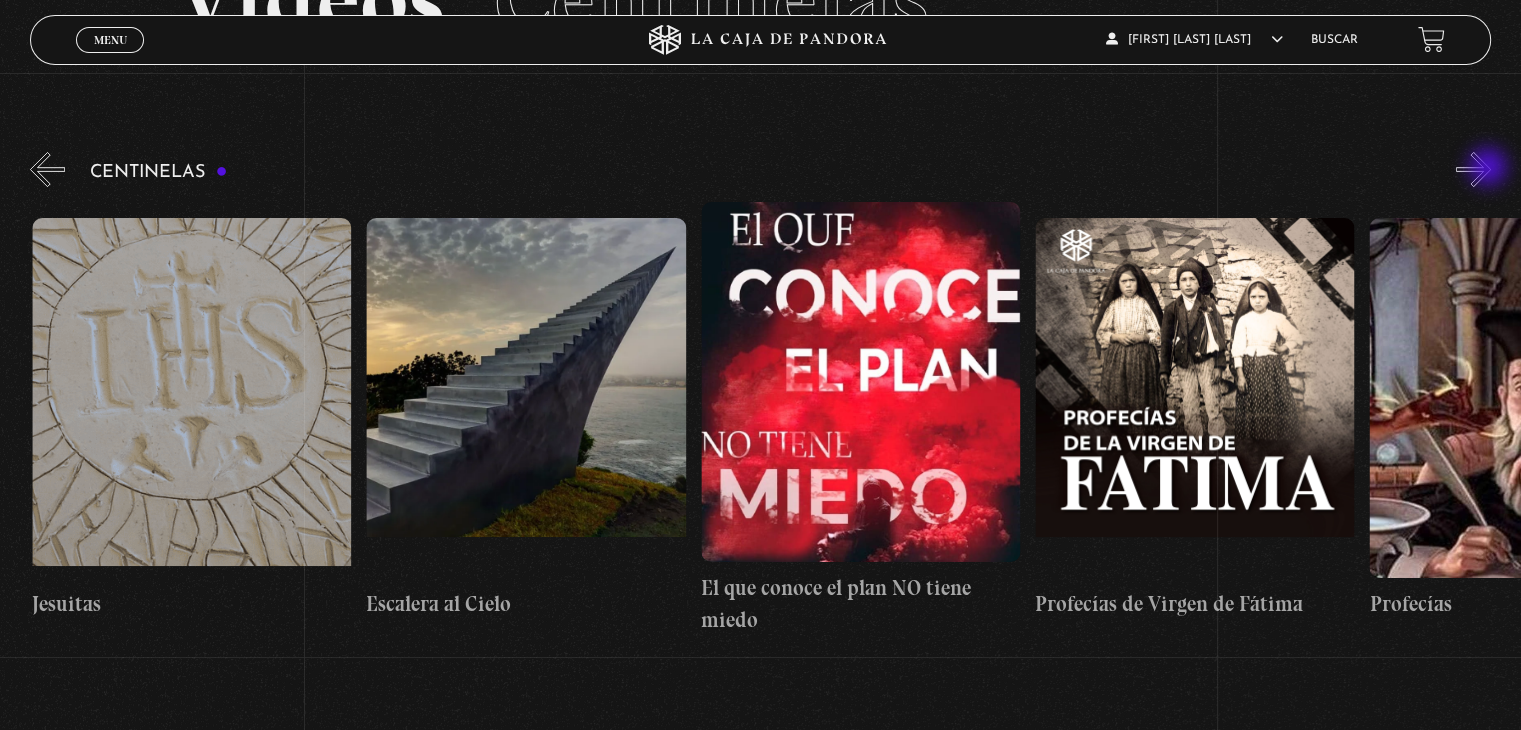 scroll, scrollTop: 0, scrollLeft: 25417, axis: horizontal 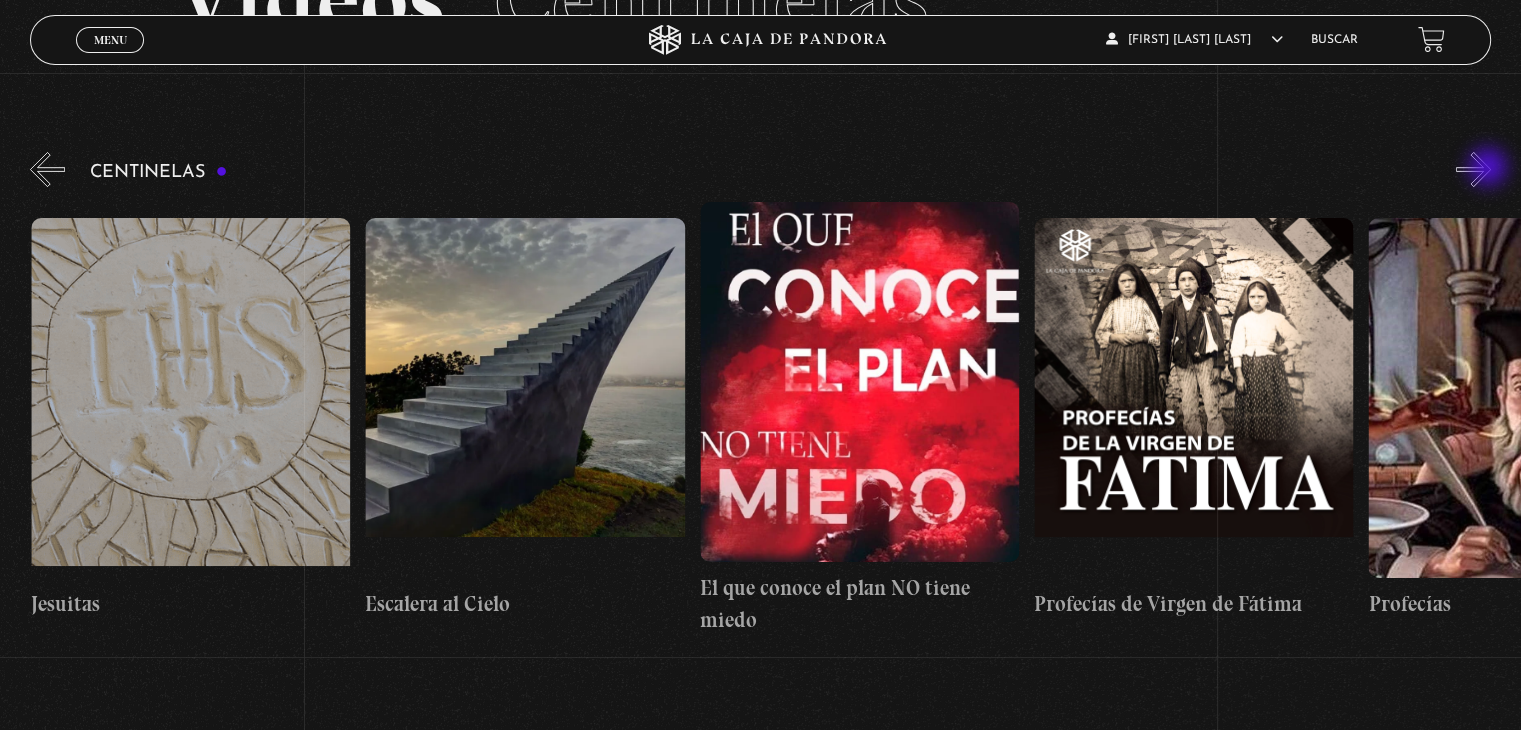 click on "»" at bounding box center [1473, 169] 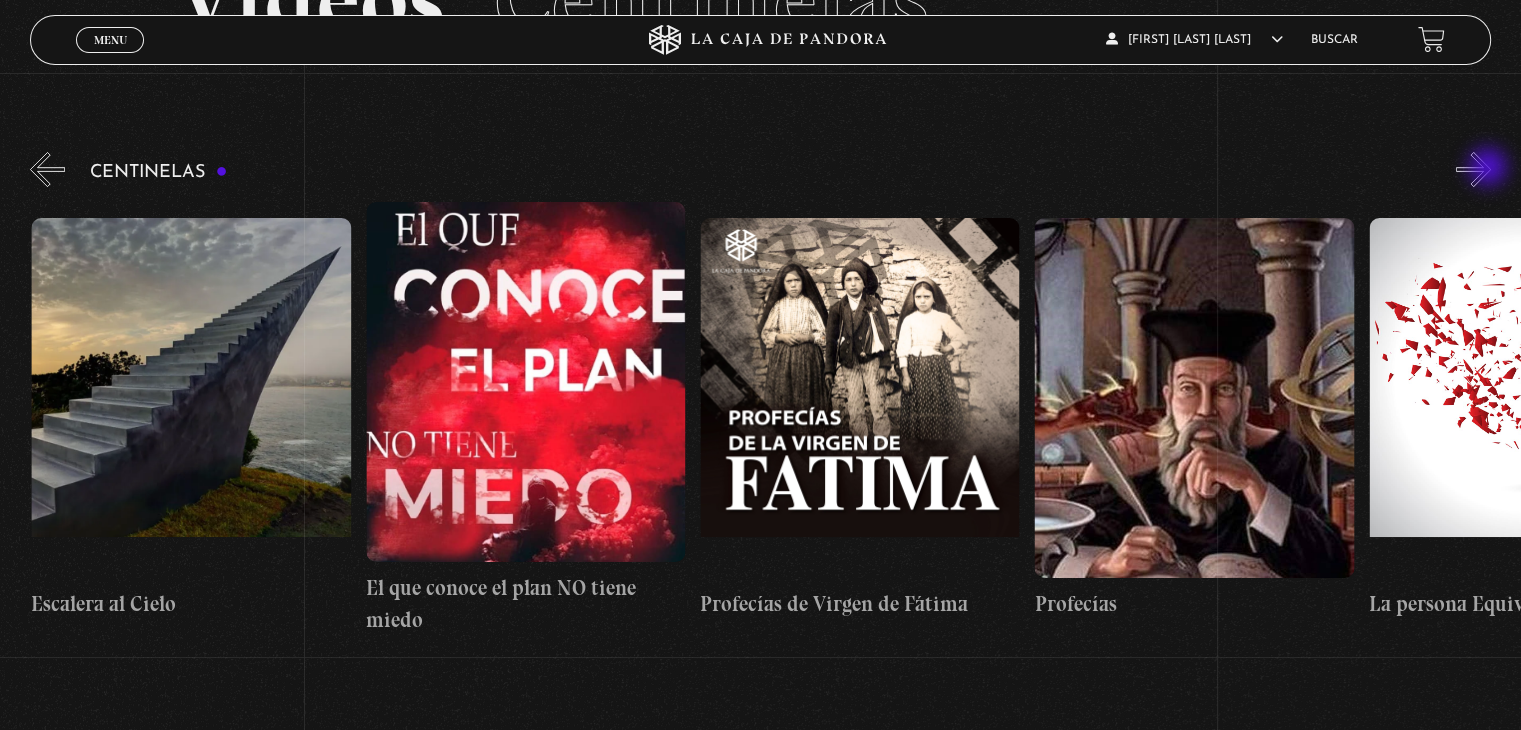 scroll, scrollTop: 0, scrollLeft: 25752, axis: horizontal 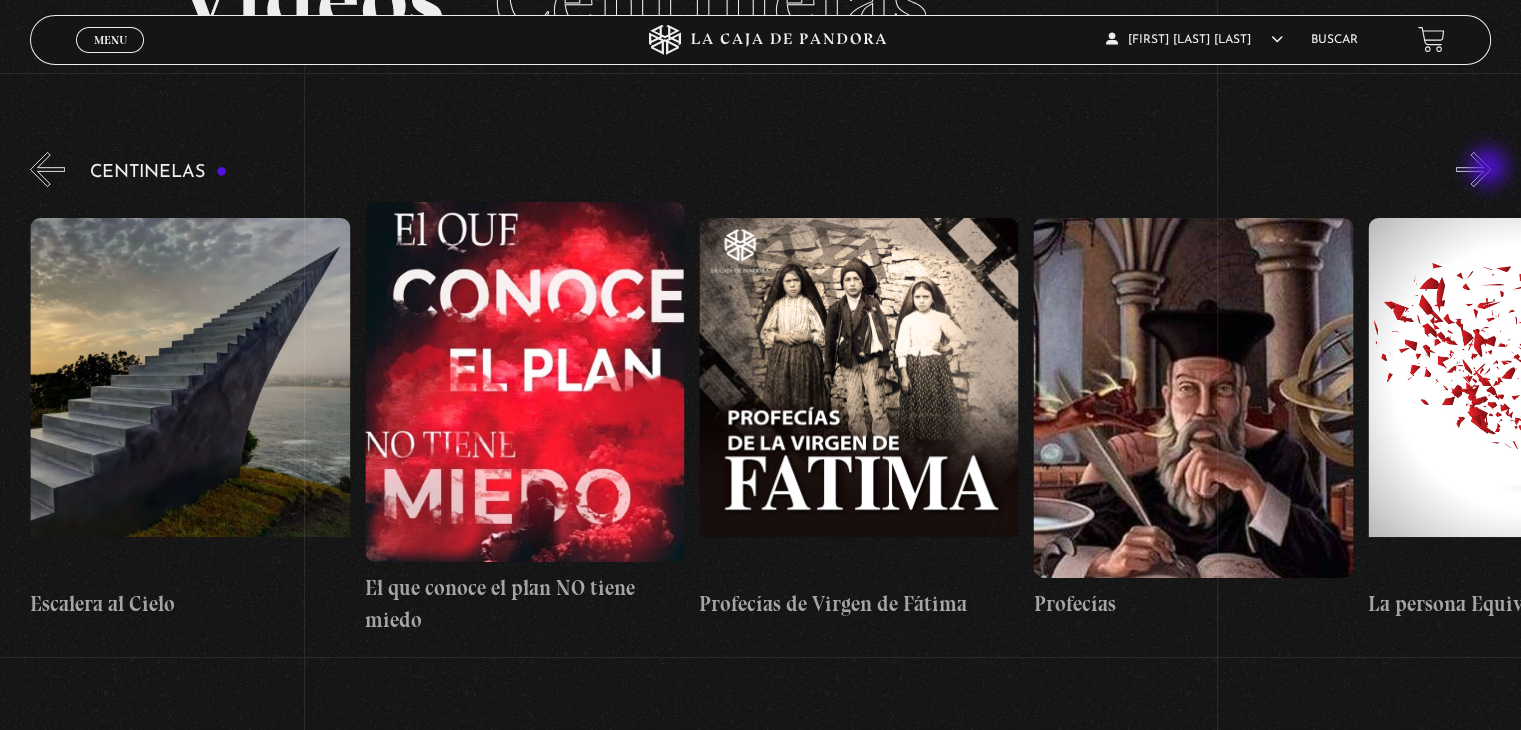 click on "»" at bounding box center [1473, 169] 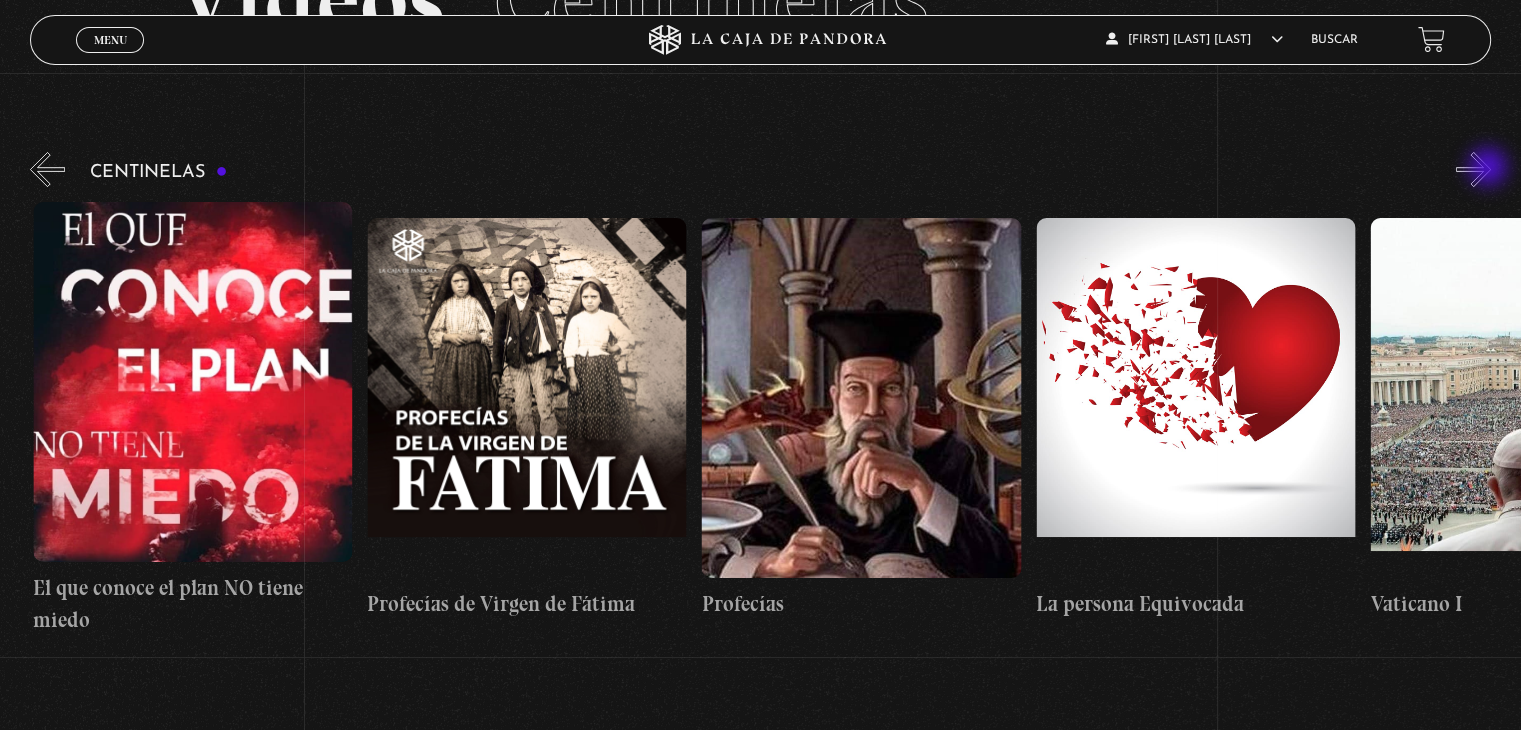 scroll, scrollTop: 0, scrollLeft: 26086, axis: horizontal 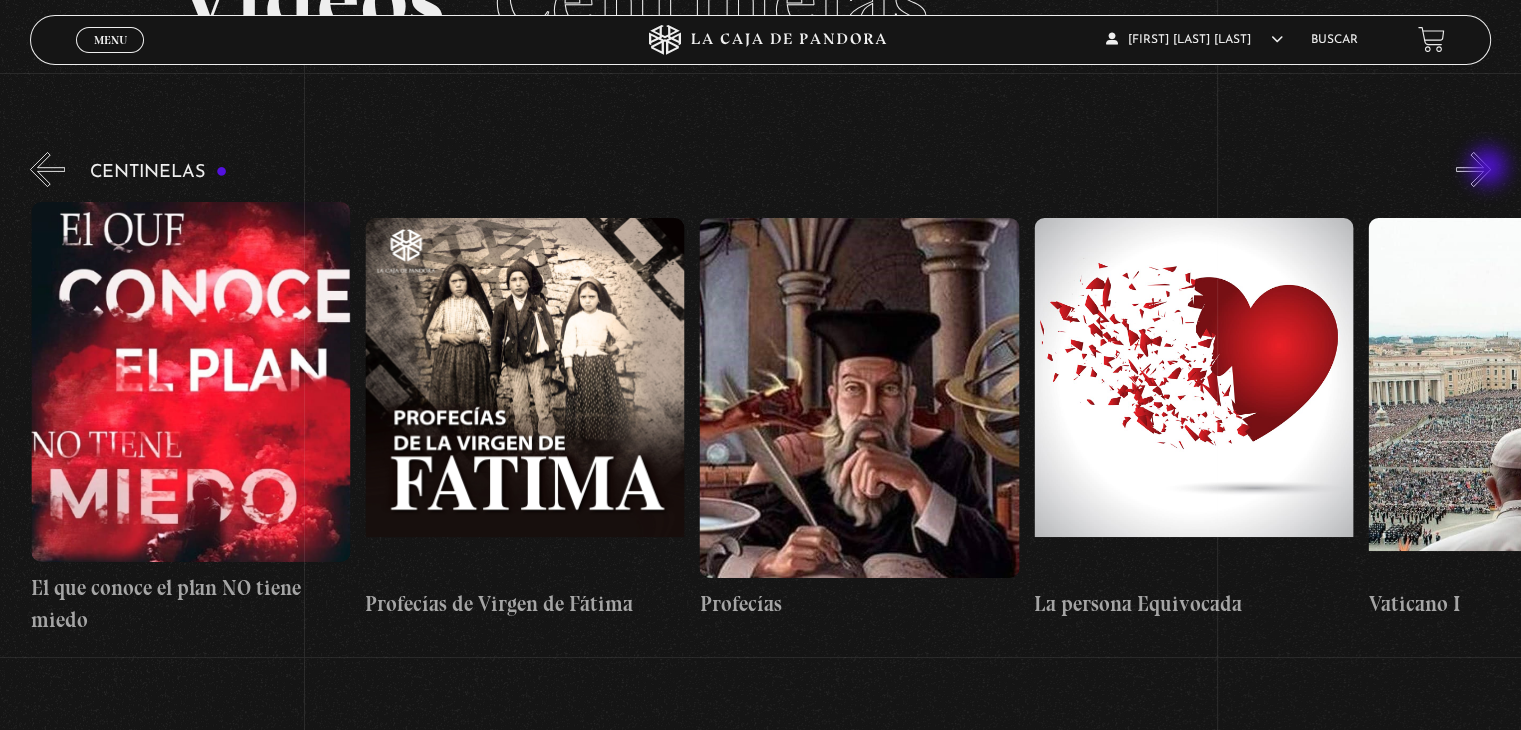 click on "»" at bounding box center (1473, 169) 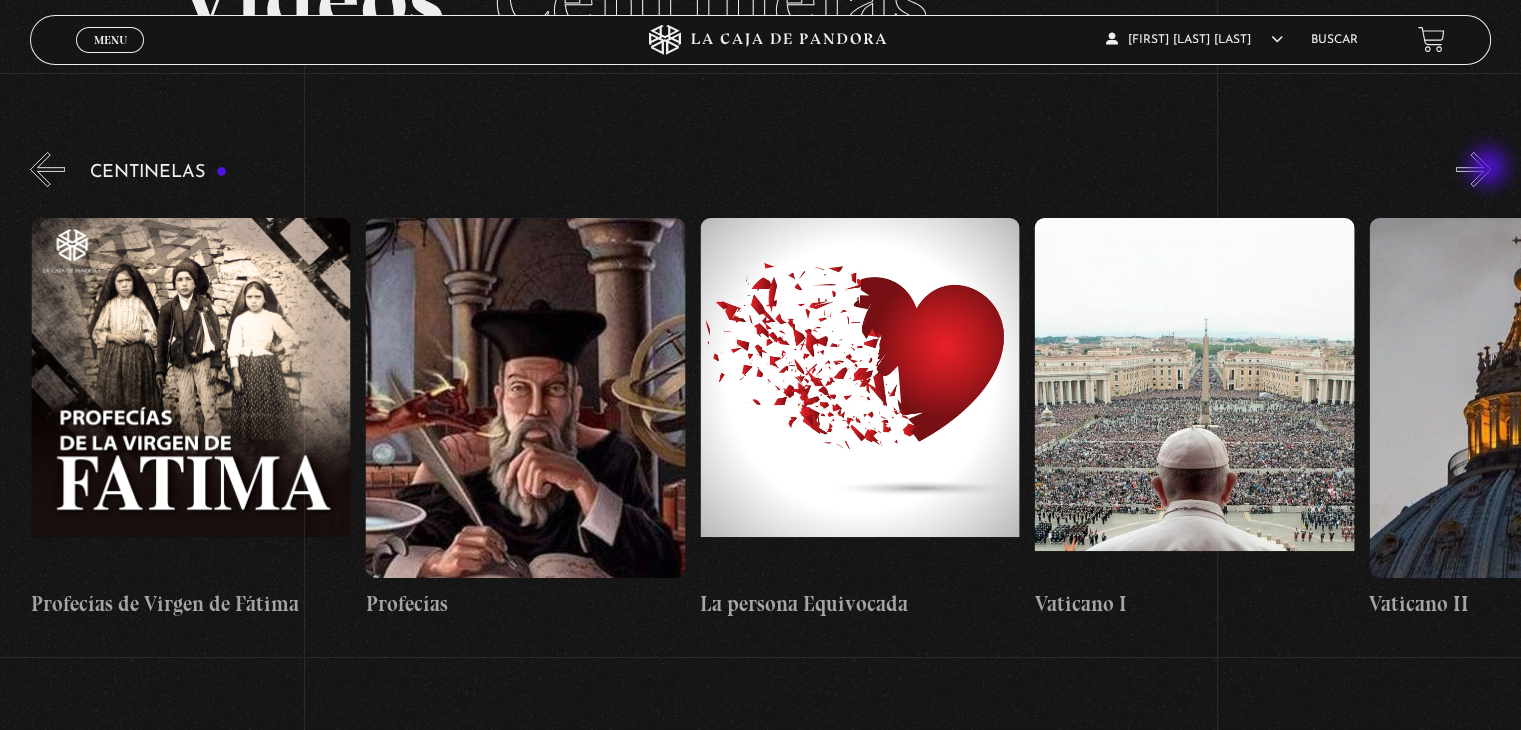click on "»" at bounding box center (1473, 169) 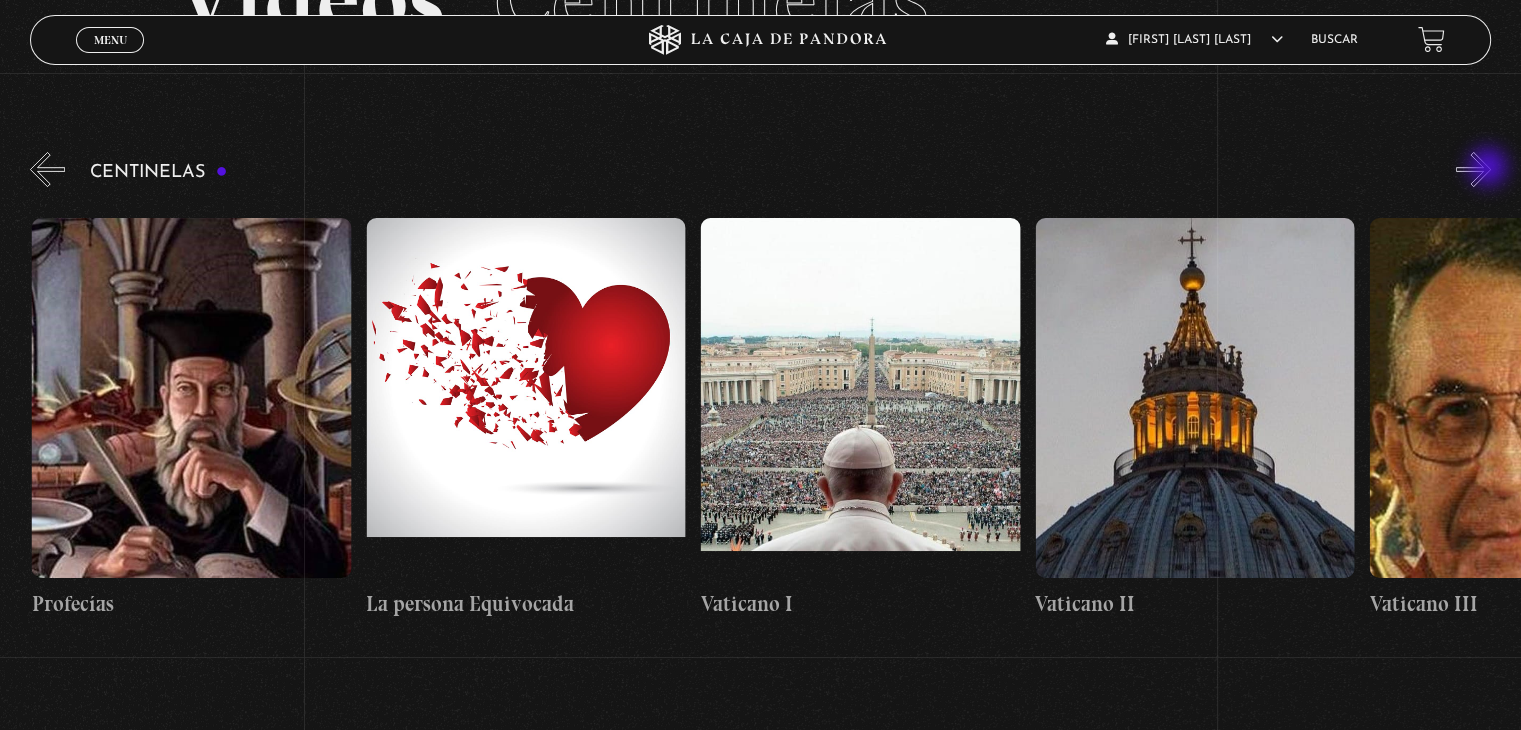 click on "»" at bounding box center [1473, 169] 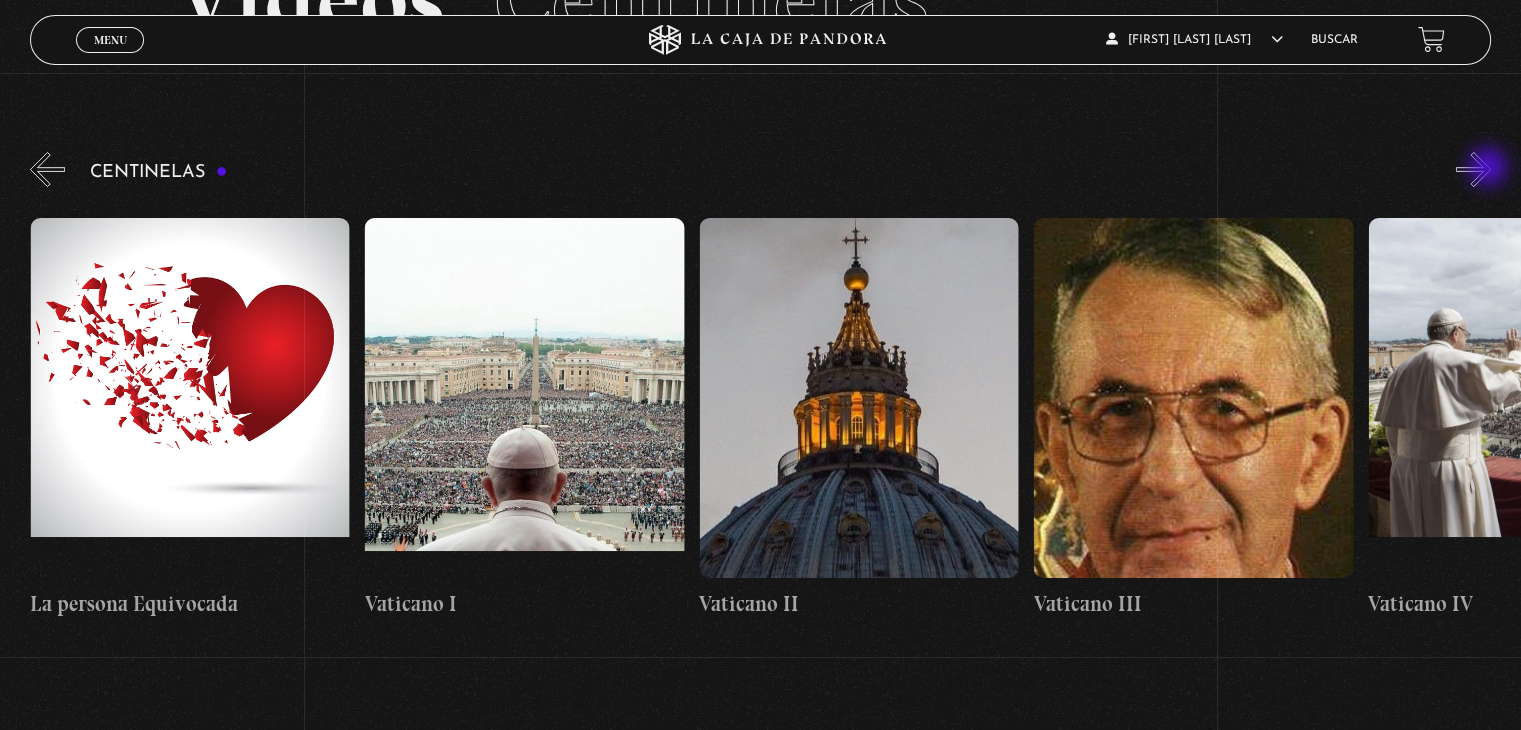 click on "»" at bounding box center (1473, 169) 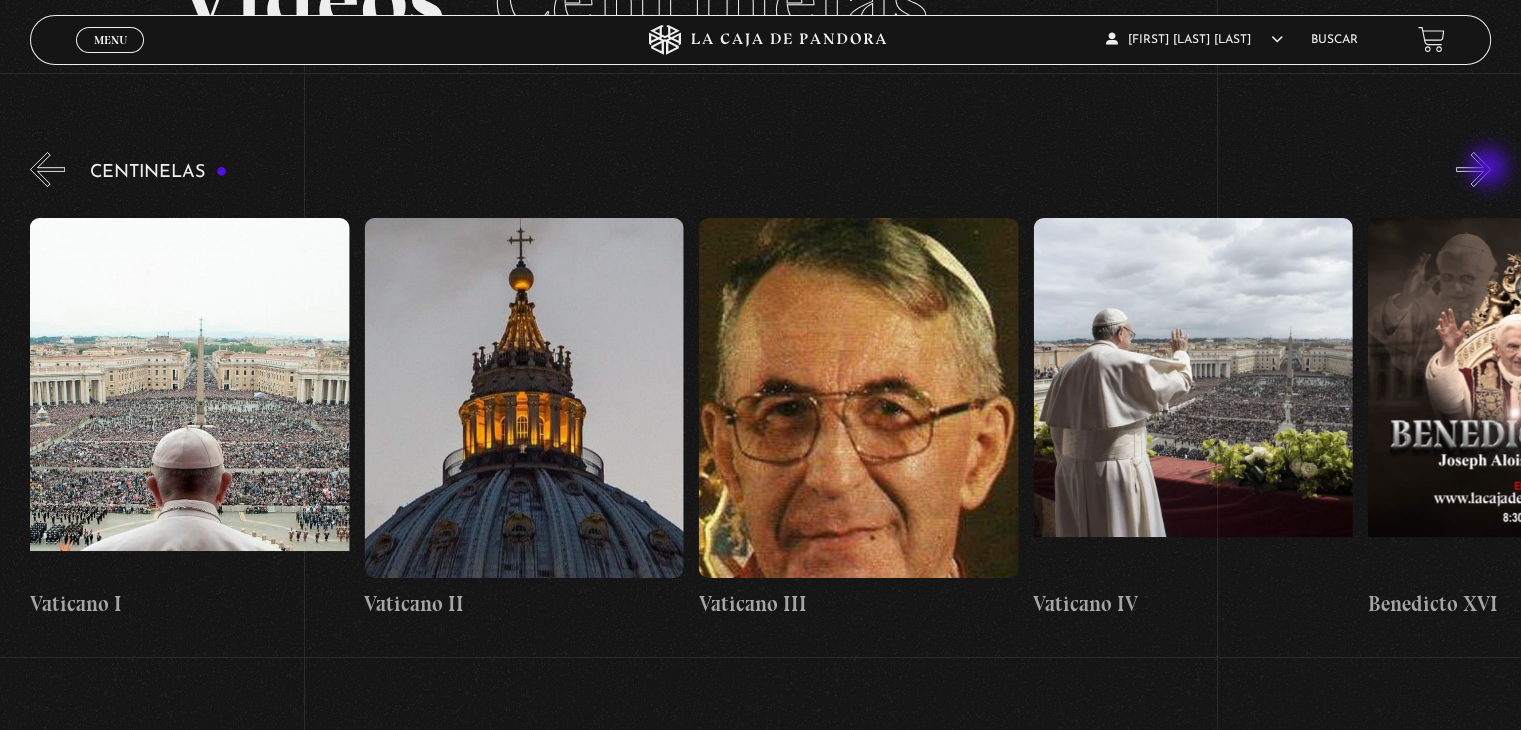 click on "»" at bounding box center (1473, 169) 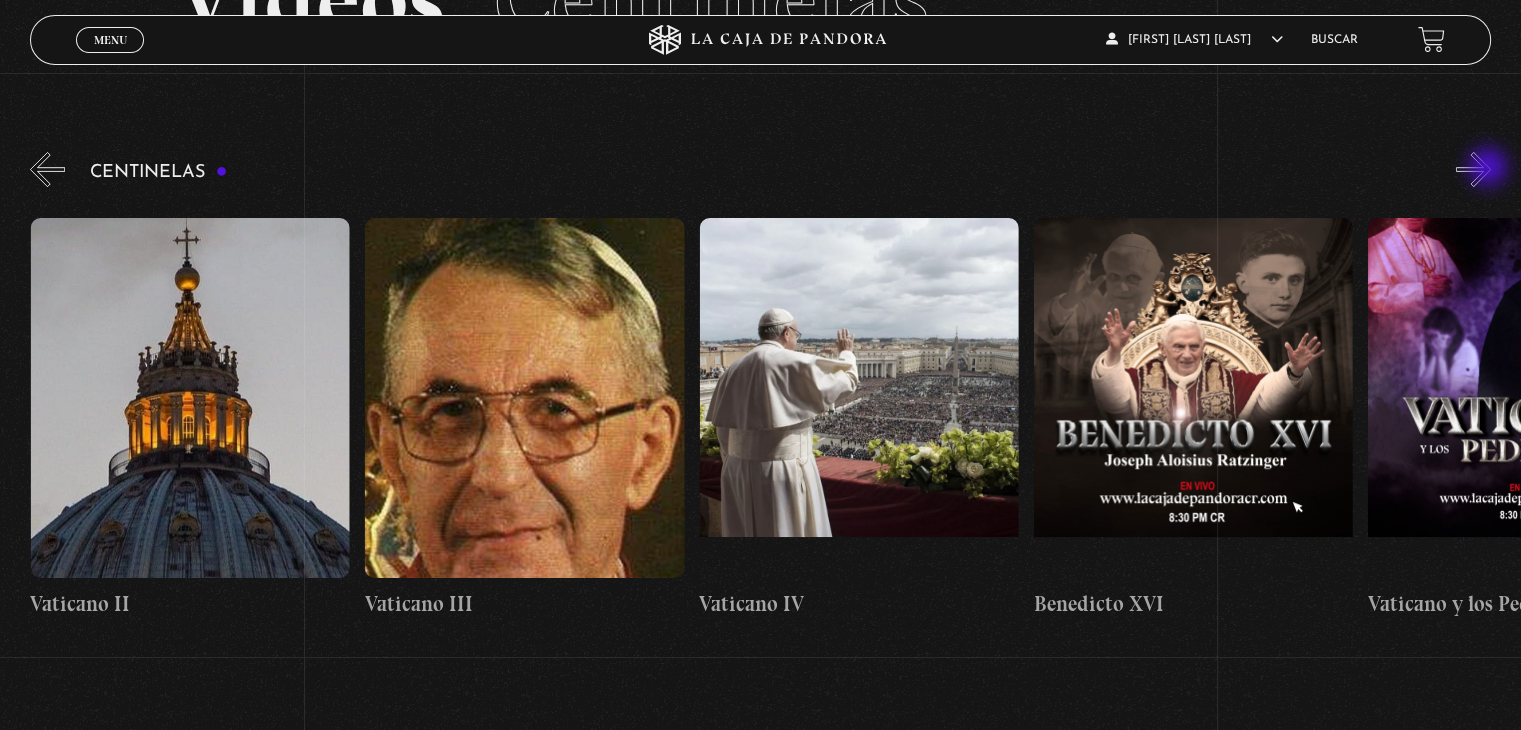 click on "»" at bounding box center [1473, 169] 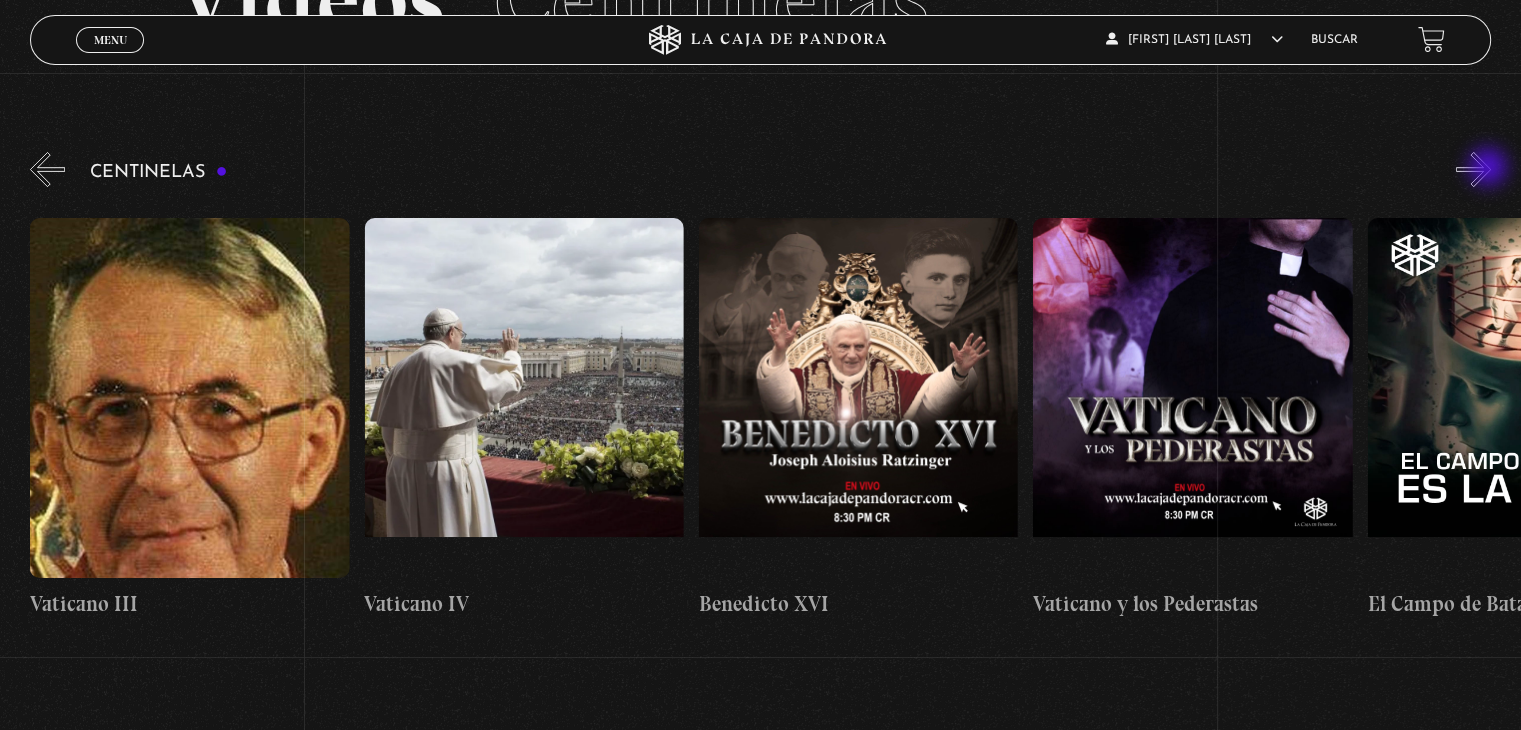 click on "»" at bounding box center [1473, 169] 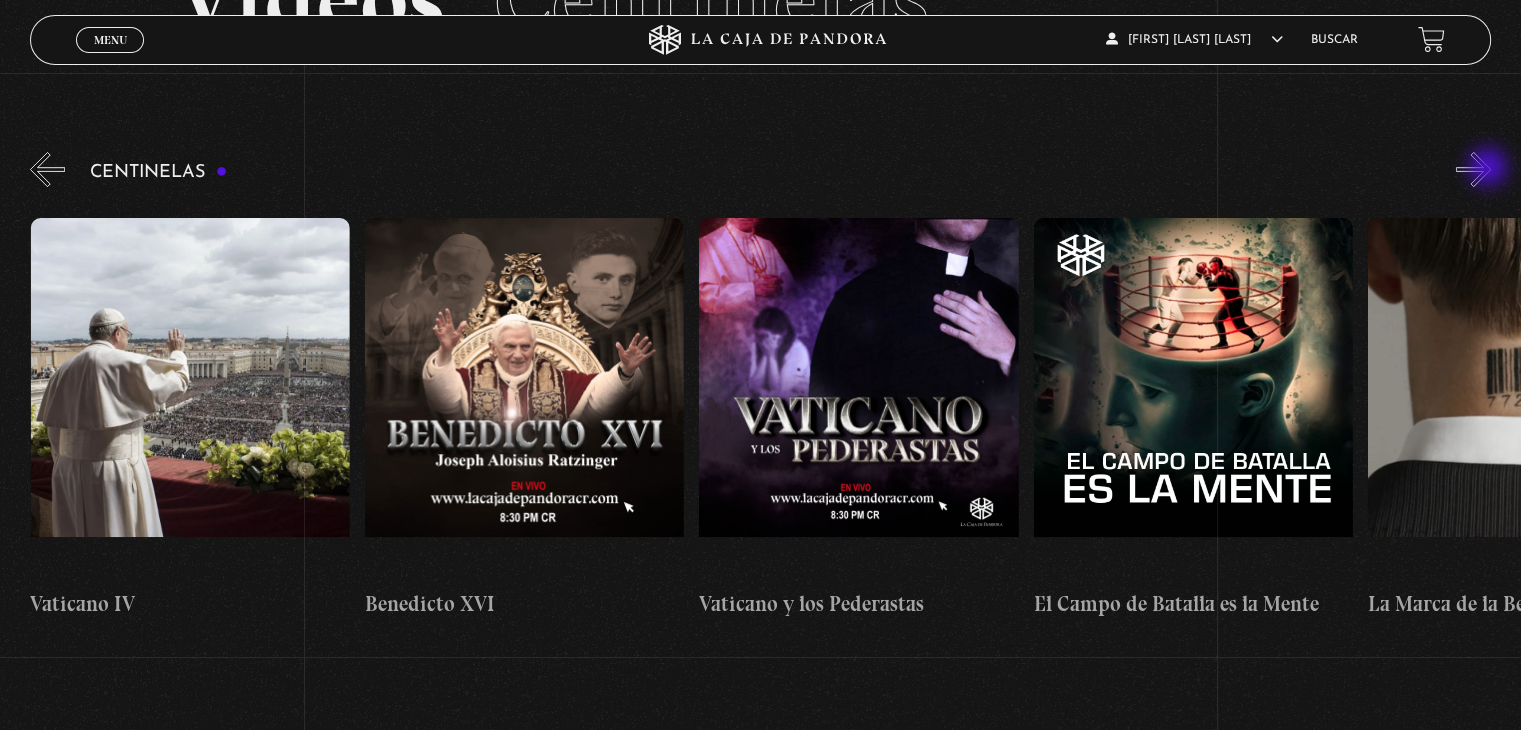 click on "»" at bounding box center [1473, 169] 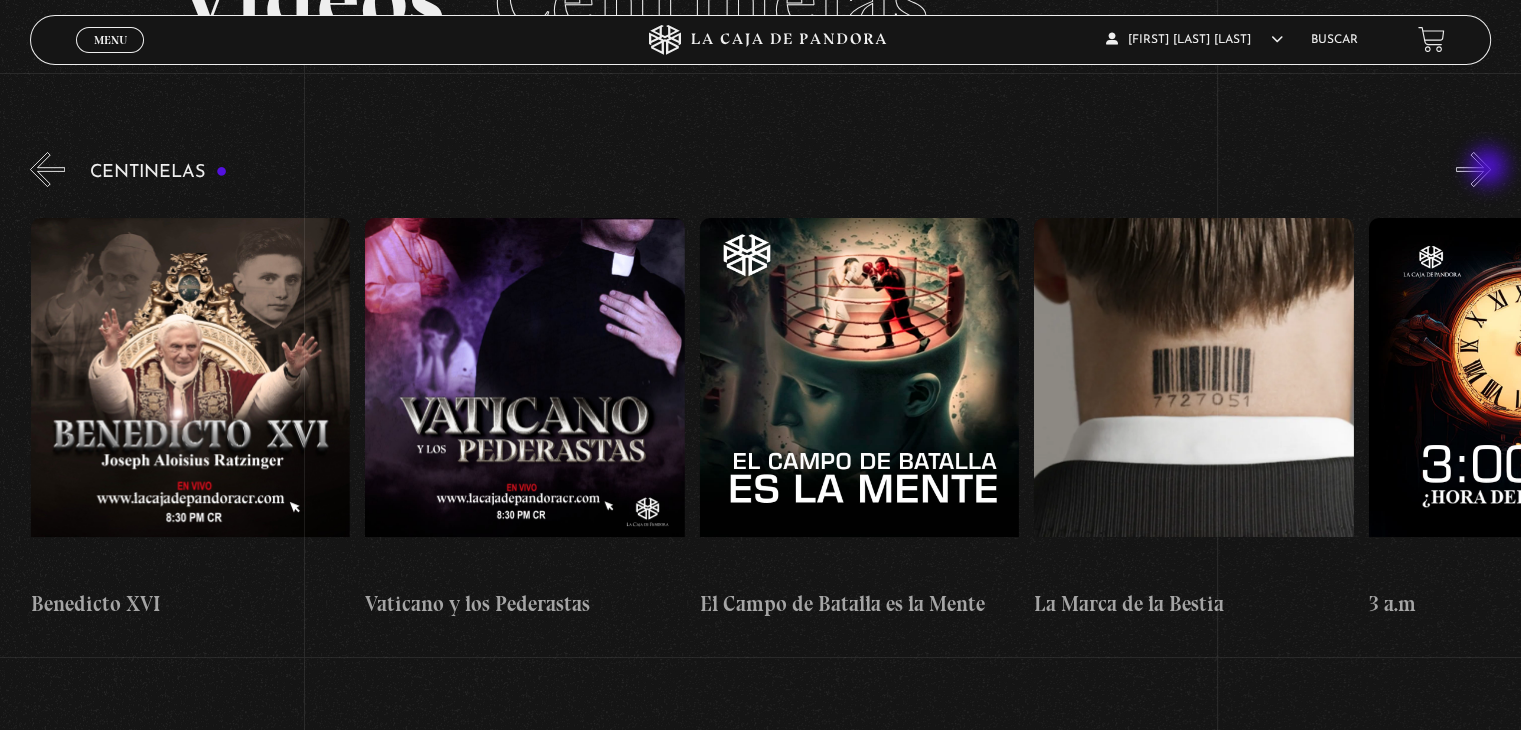 click on "»" at bounding box center (1473, 169) 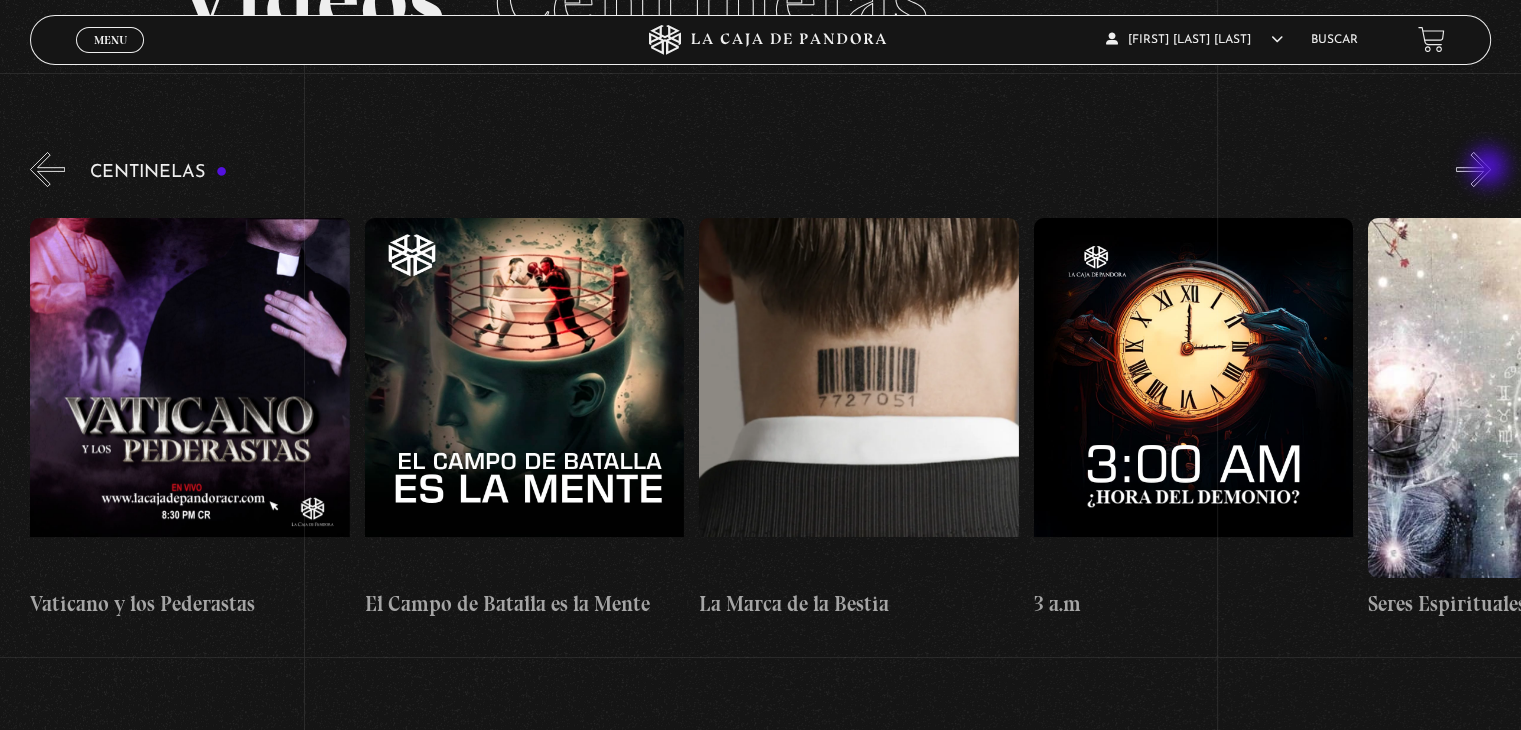 click on "»" at bounding box center [1473, 169] 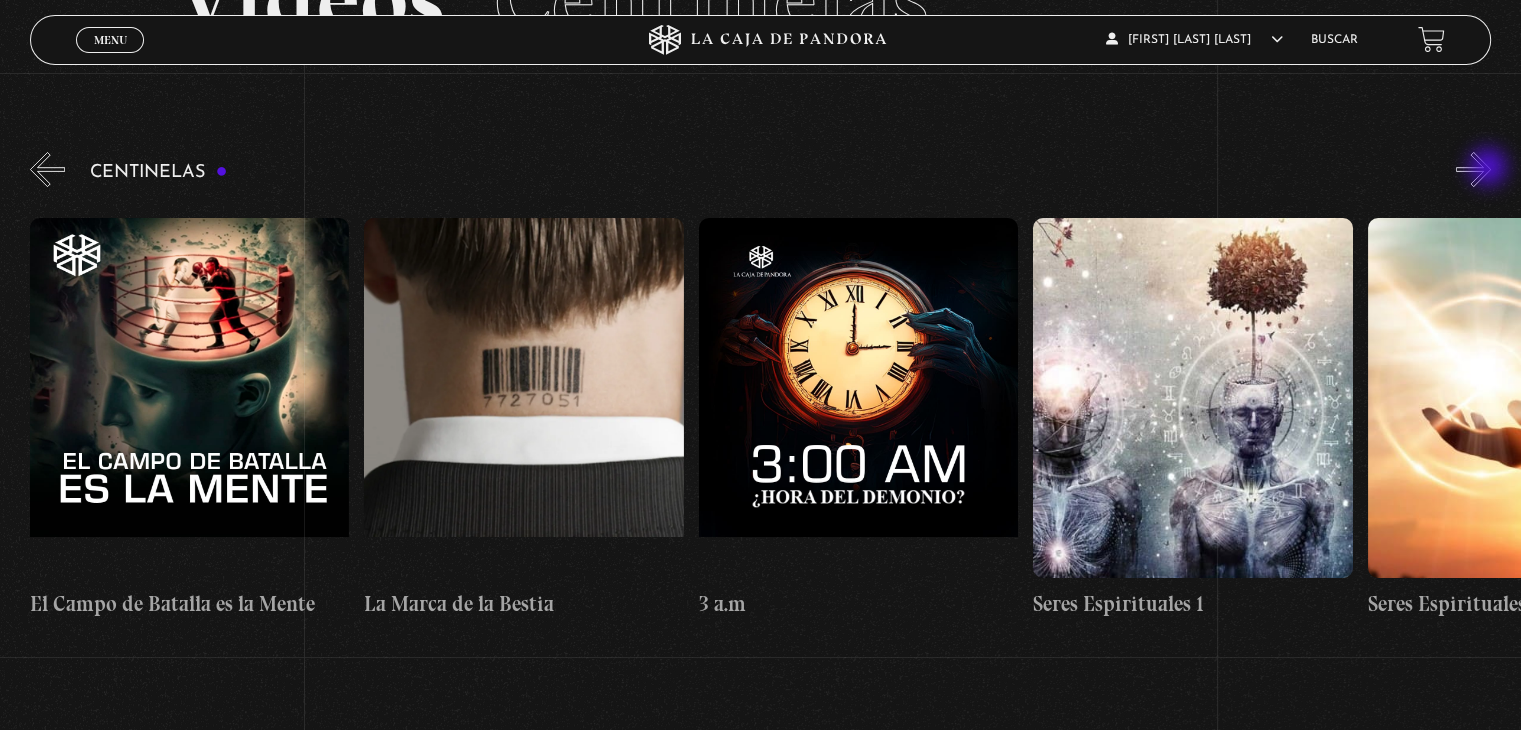click on "»" at bounding box center [1473, 169] 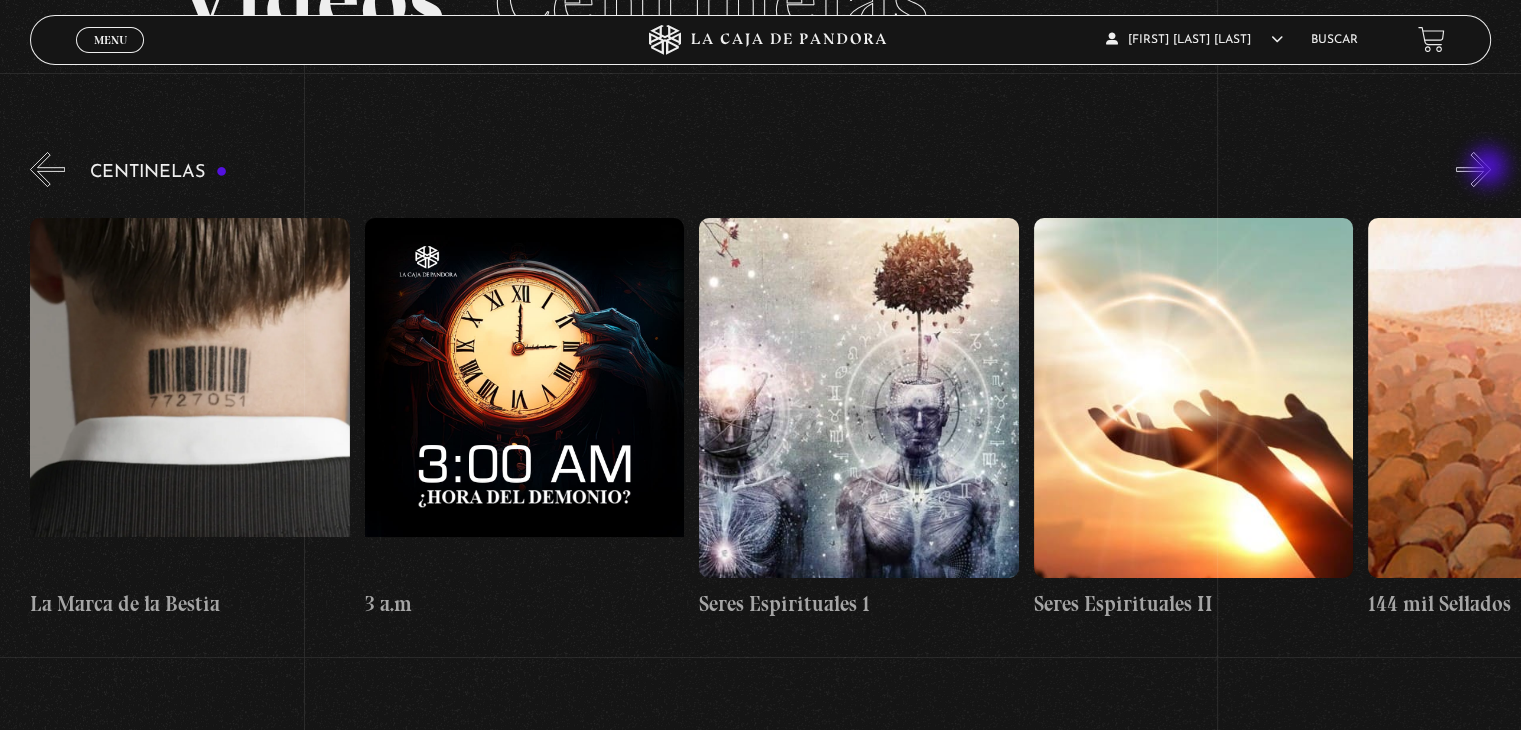 click on "»" at bounding box center (1473, 169) 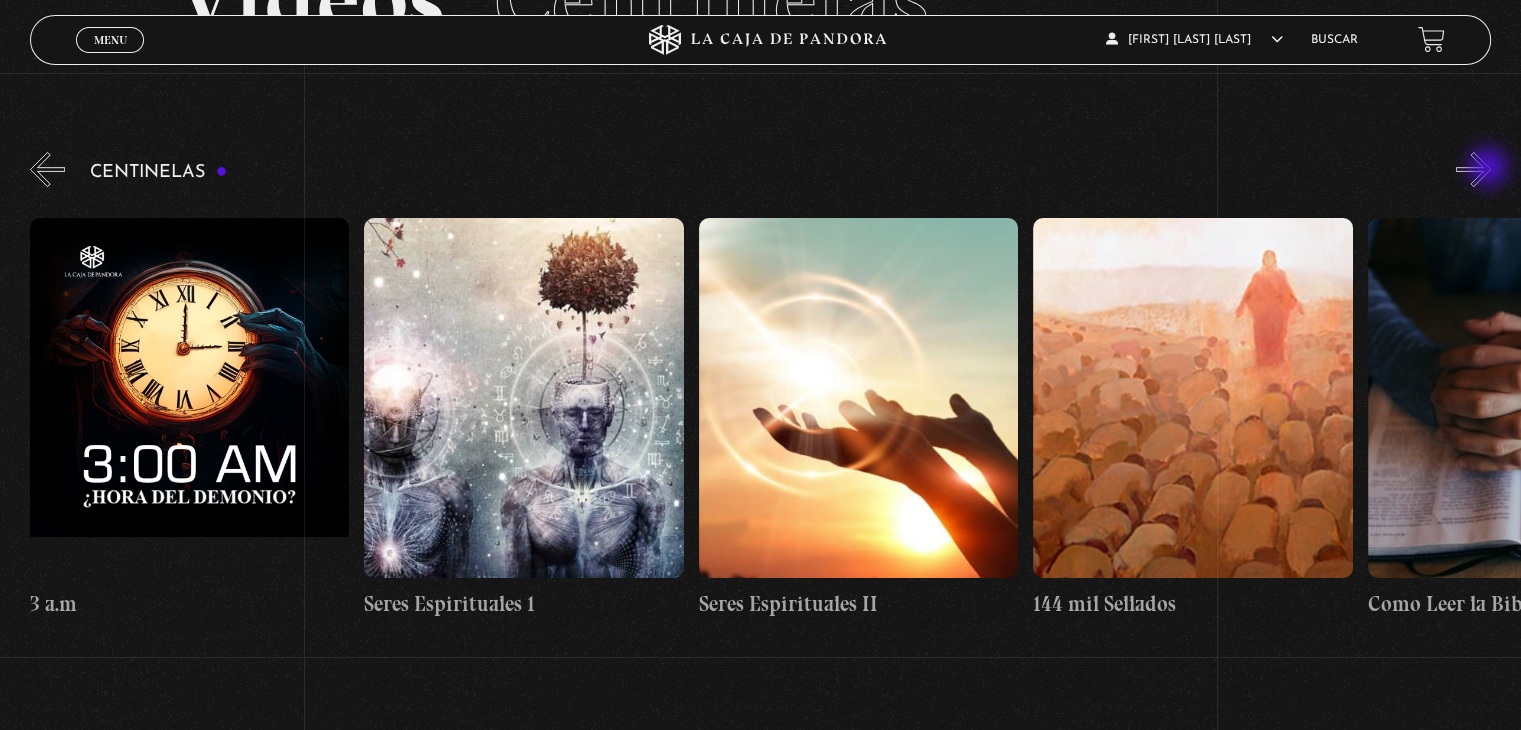 click on "»" at bounding box center [1473, 169] 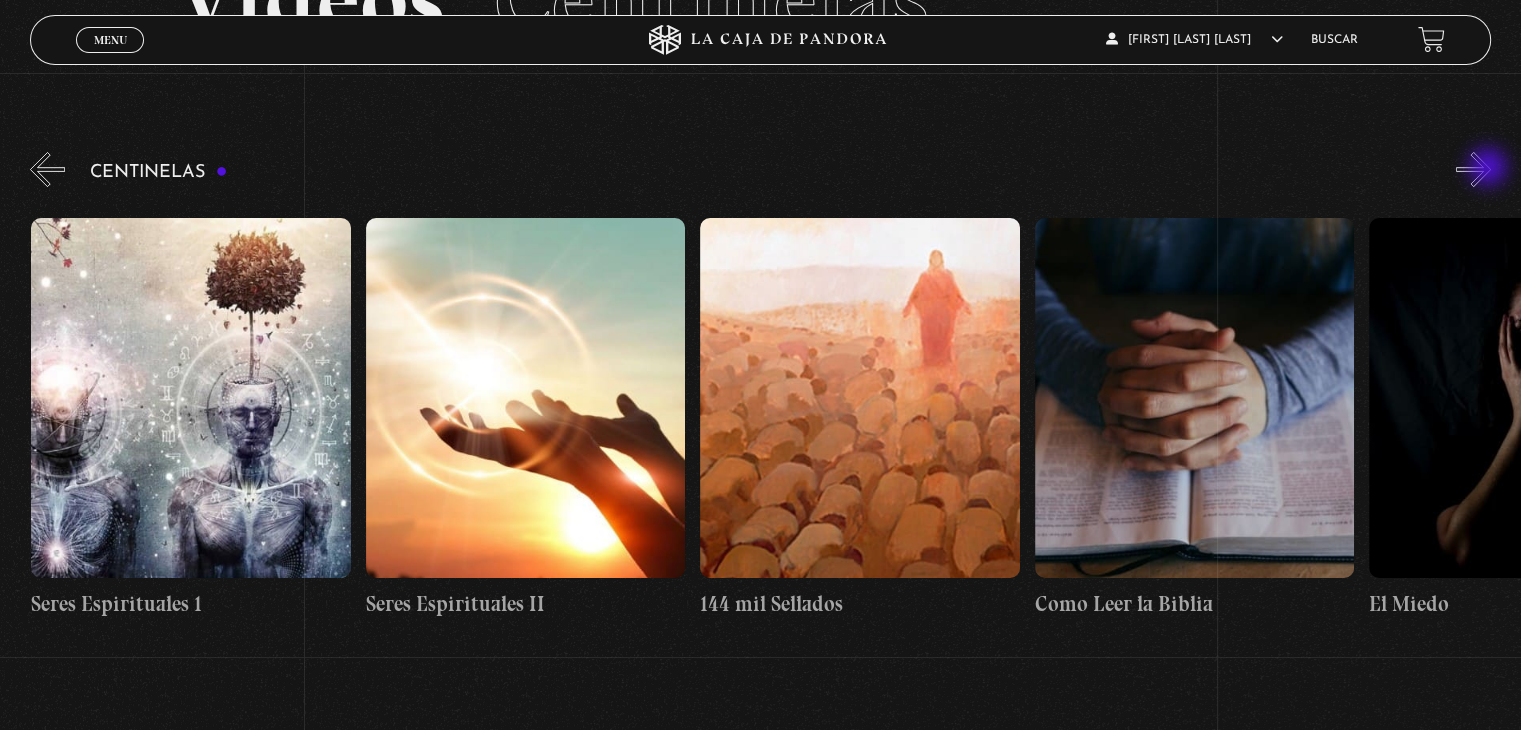 scroll, scrollTop: 0, scrollLeft: 30434, axis: horizontal 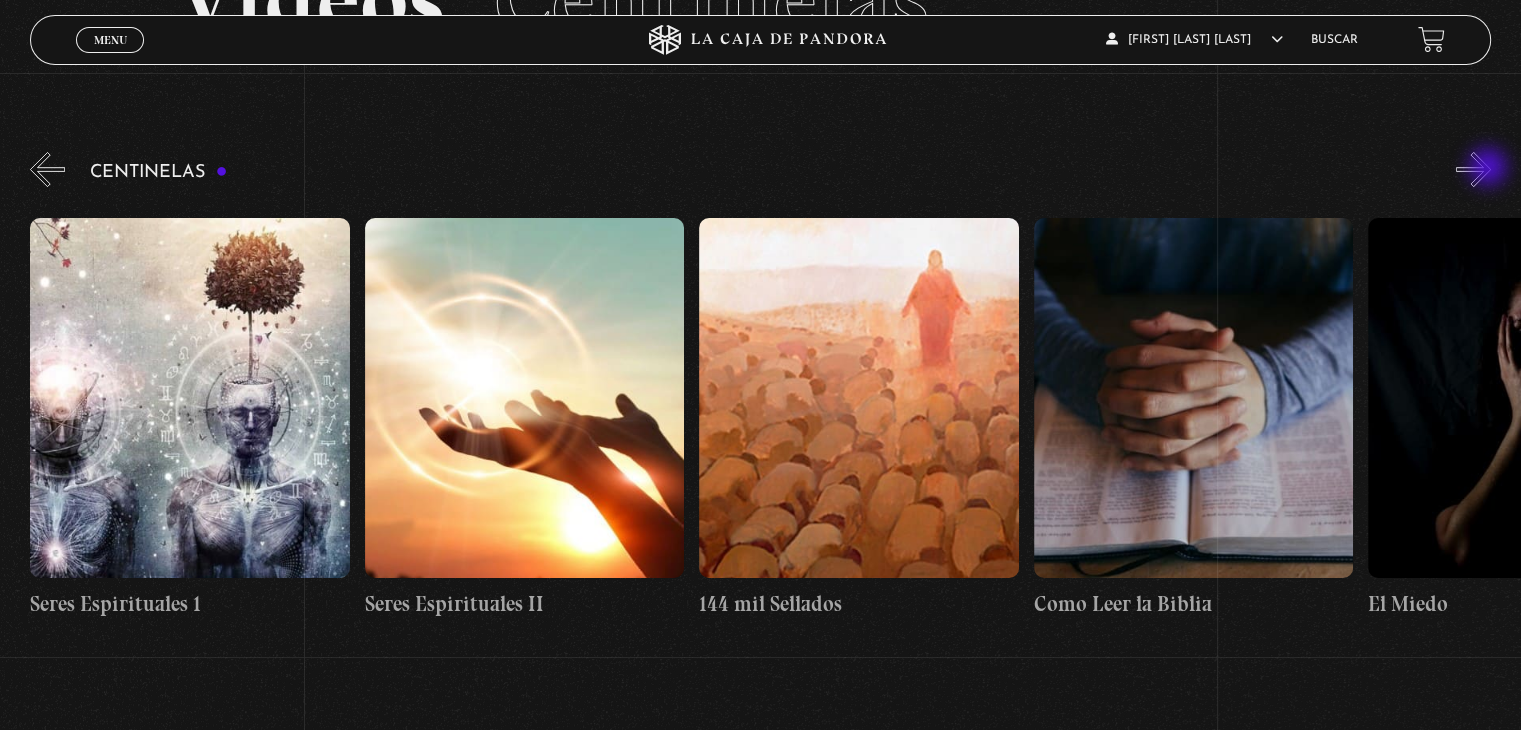 click on "»" at bounding box center [1473, 169] 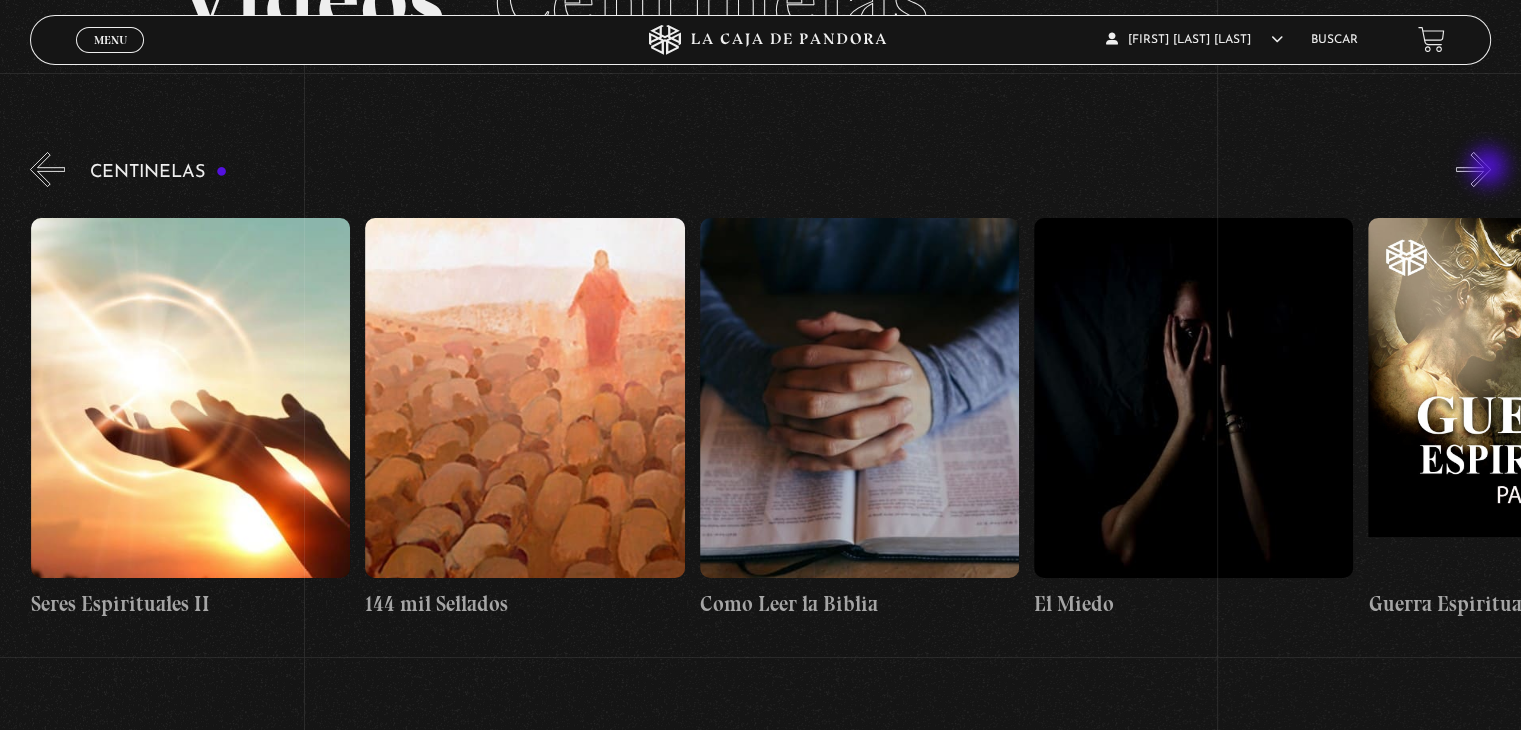 click on "»" at bounding box center (1473, 169) 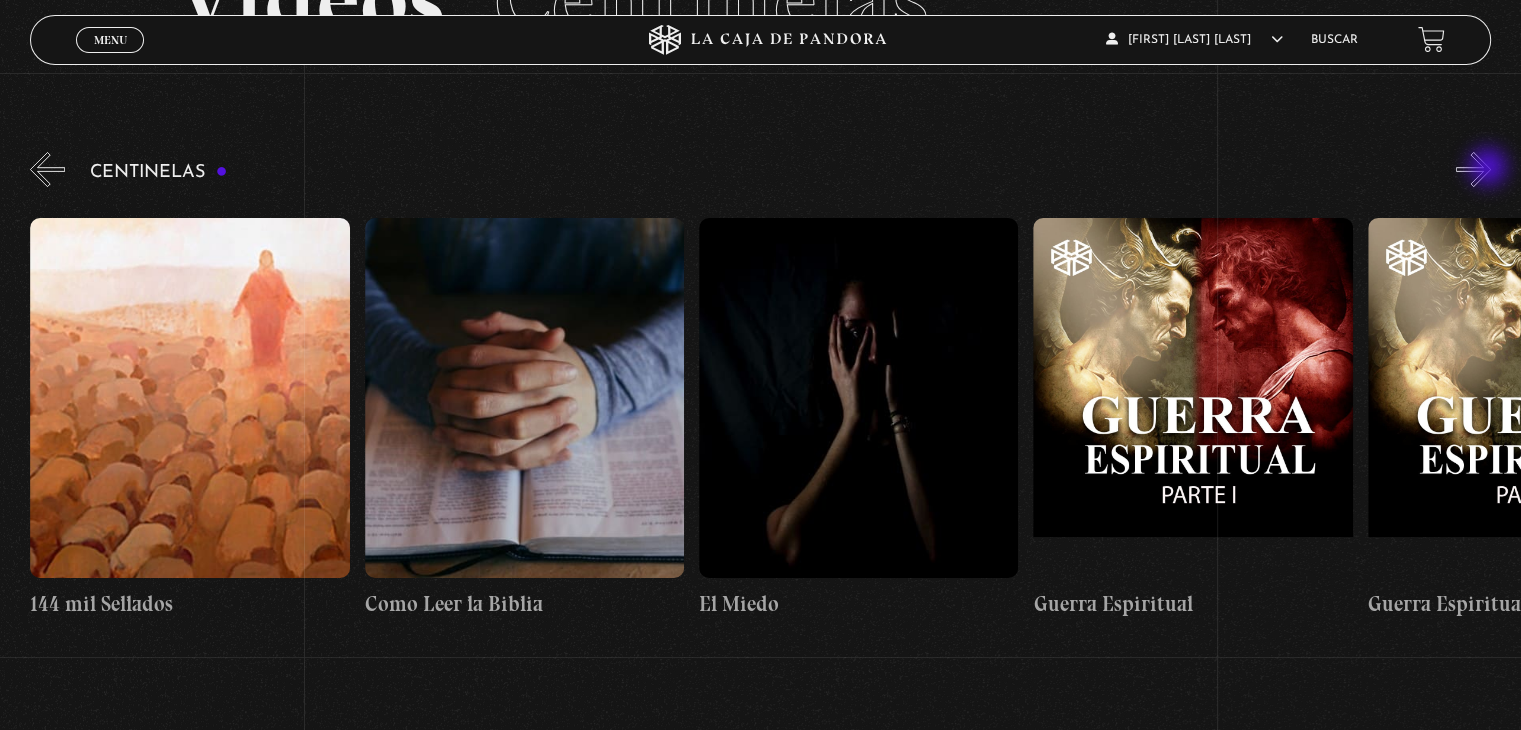 click on "»" at bounding box center [1473, 169] 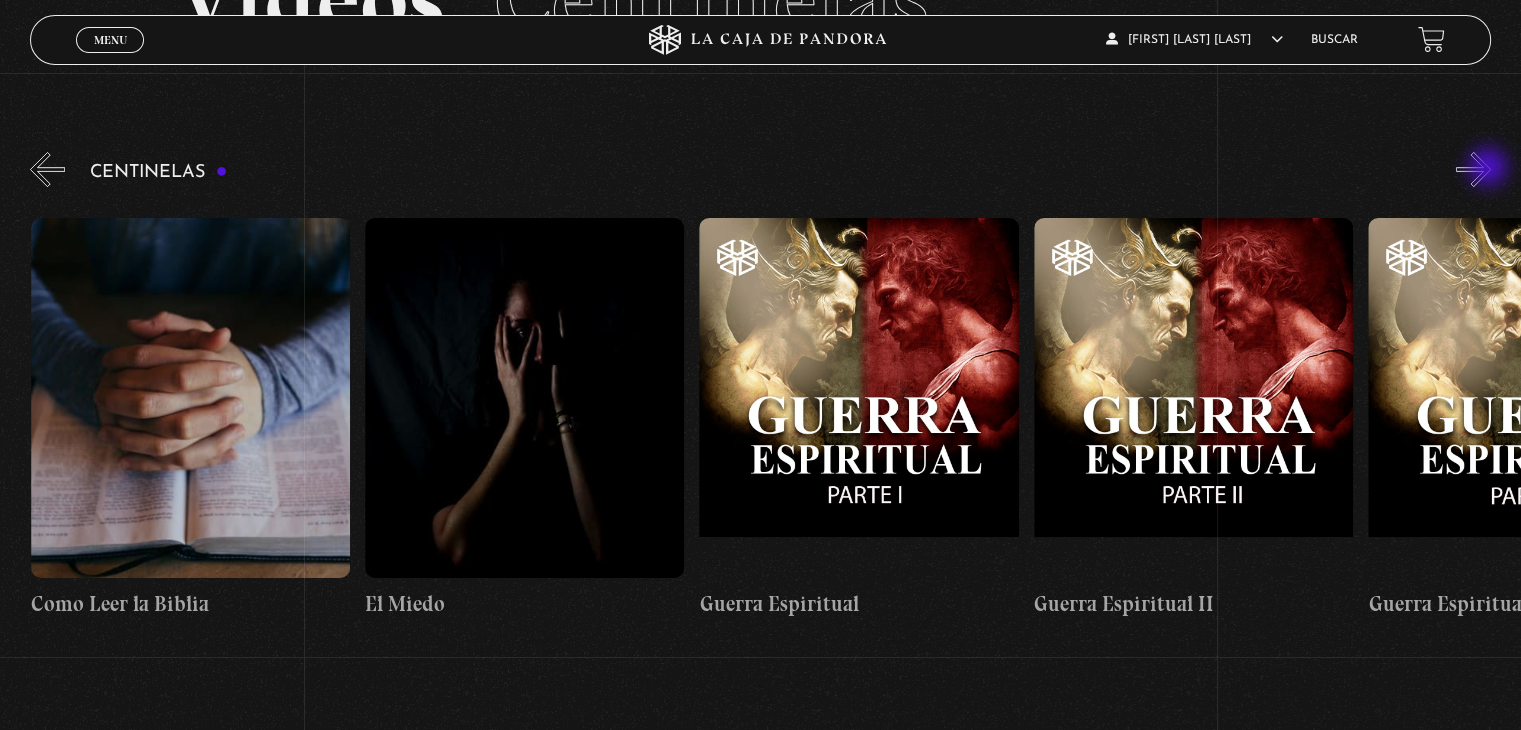 click on "»" at bounding box center [1473, 169] 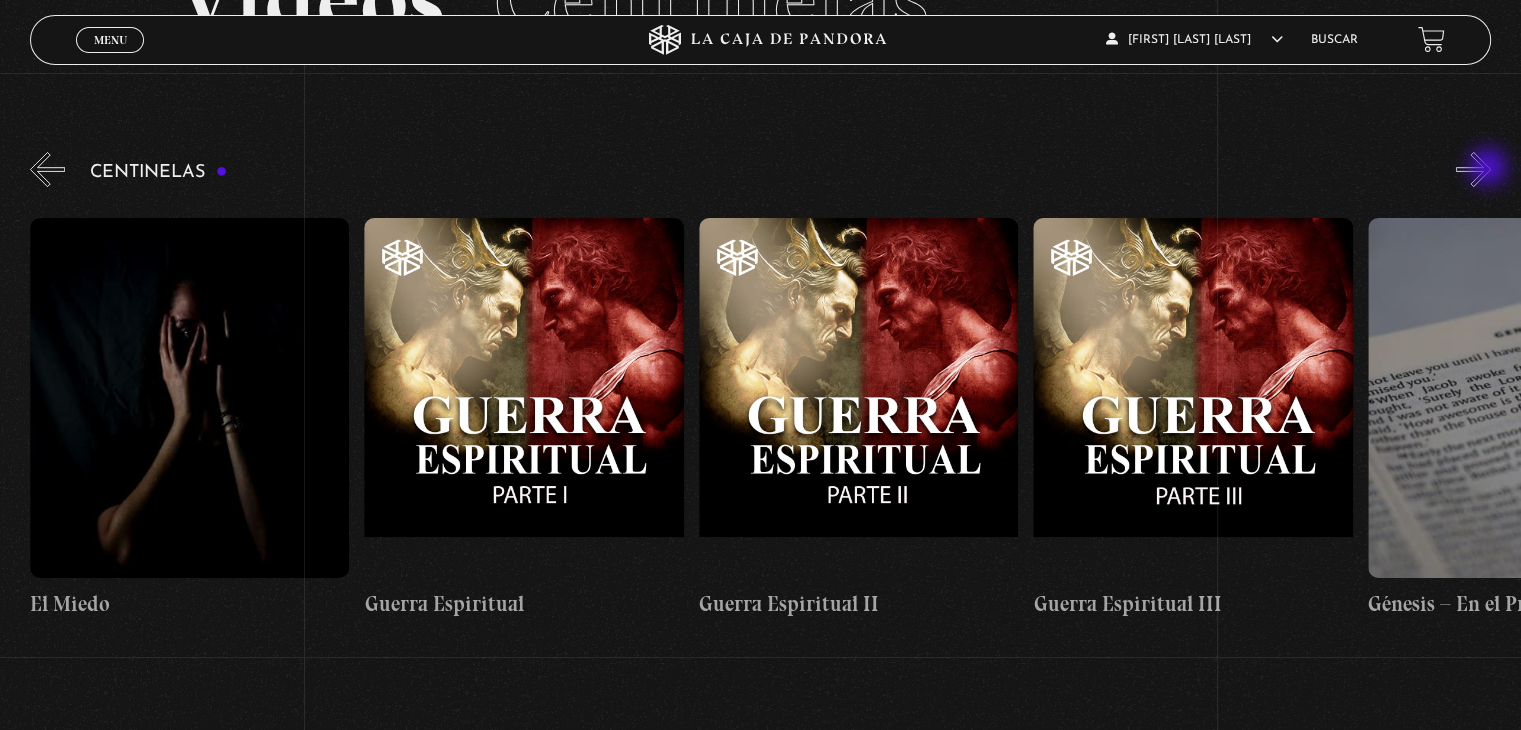 click on "»" at bounding box center [1473, 169] 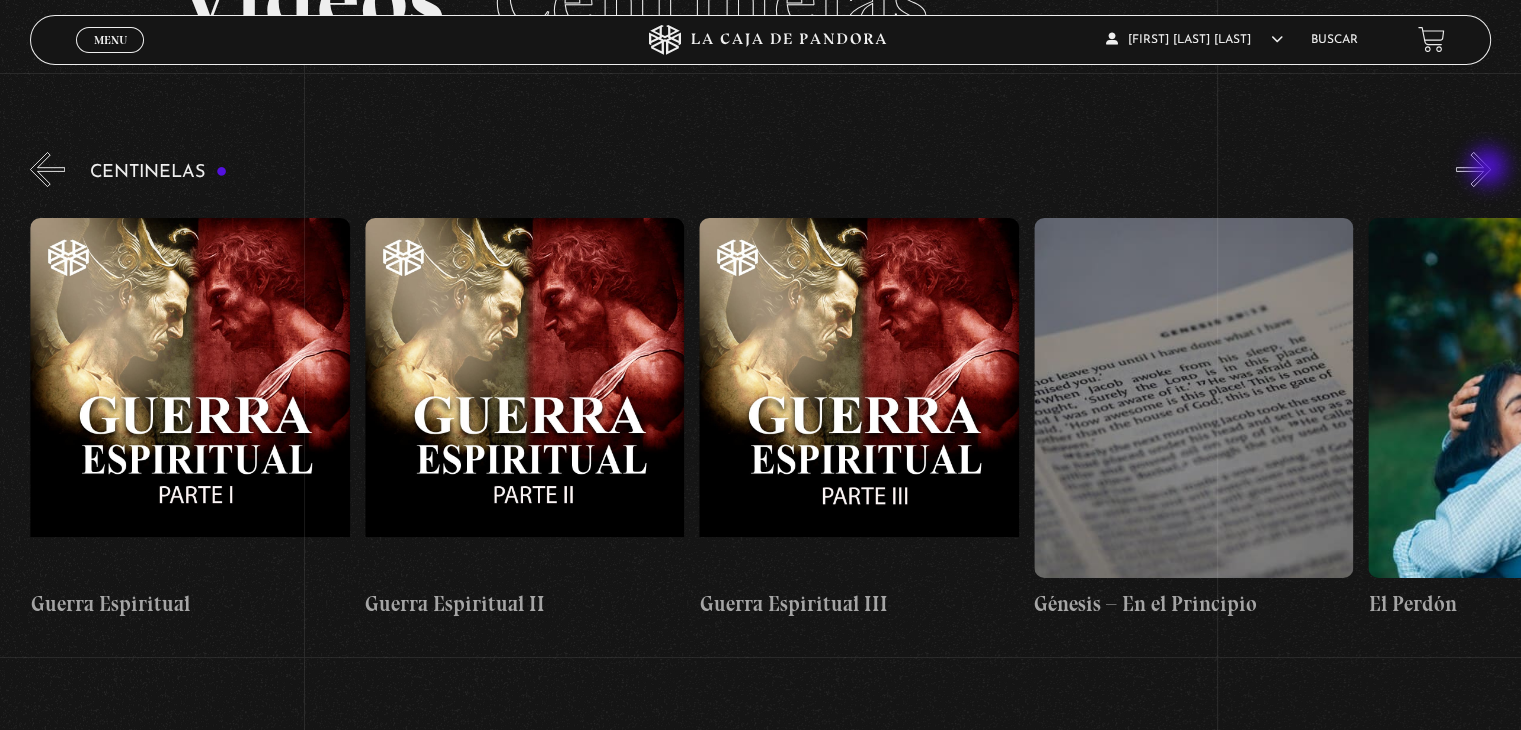 click on "»" at bounding box center [1473, 169] 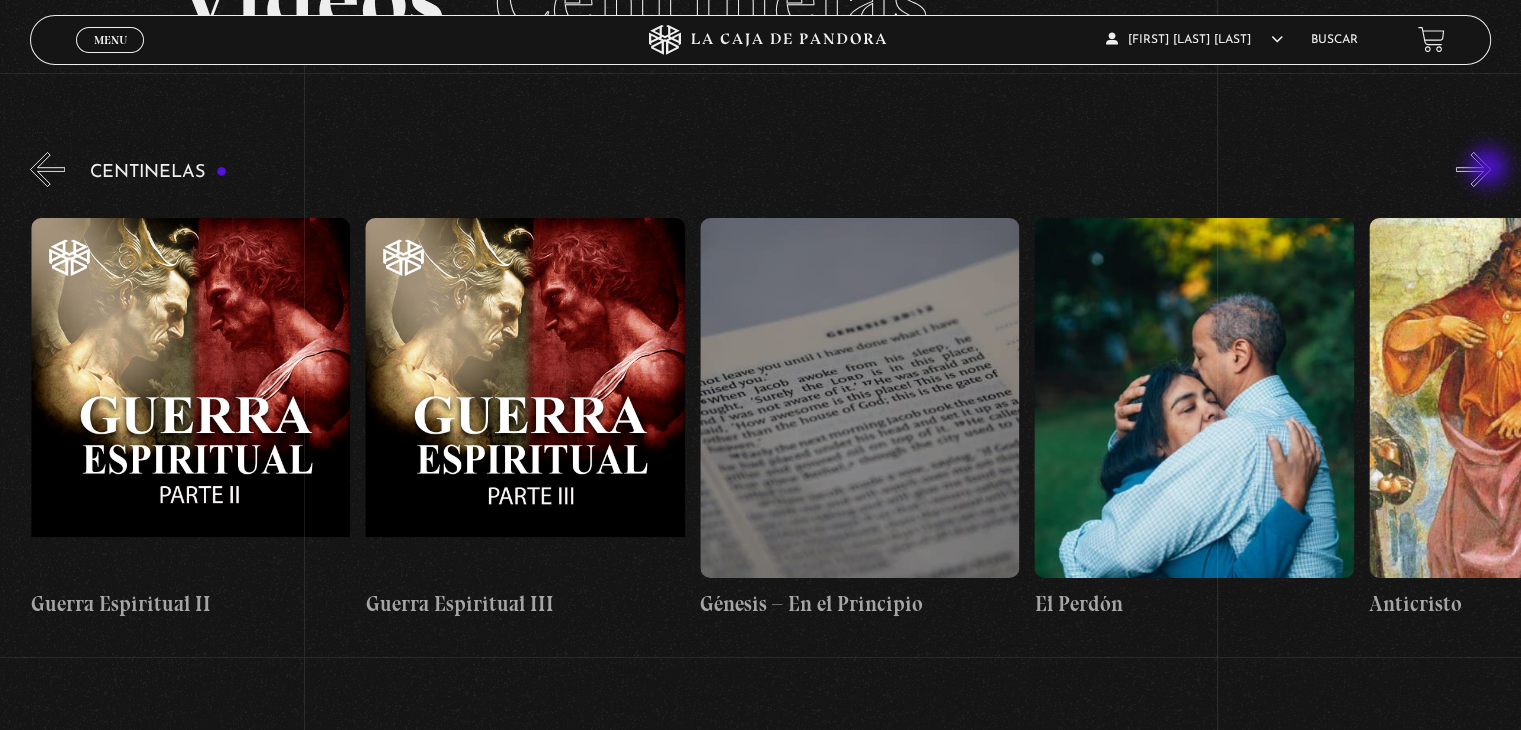 click on "»" at bounding box center [1473, 169] 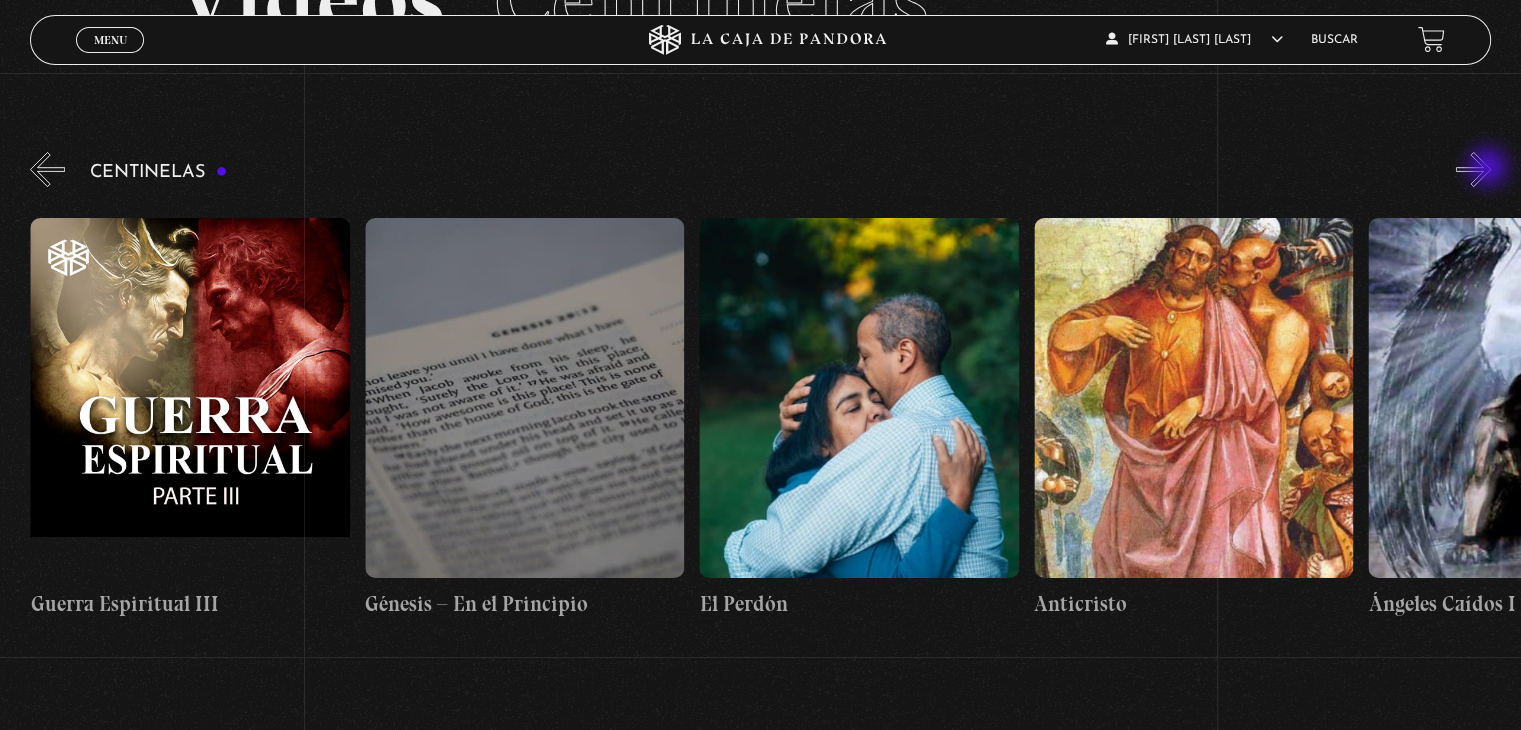 click on "»" at bounding box center (1473, 169) 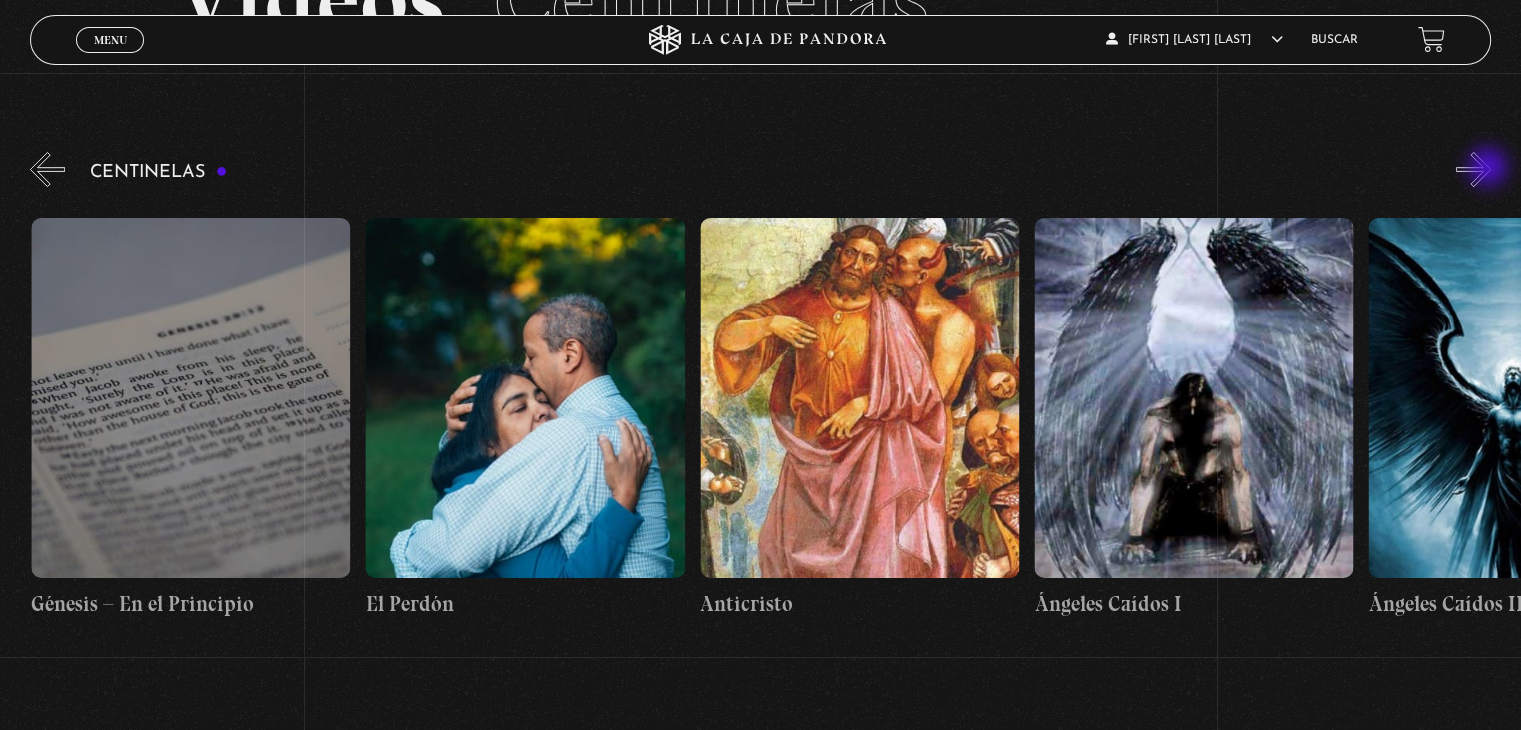 click on "»" at bounding box center [1473, 169] 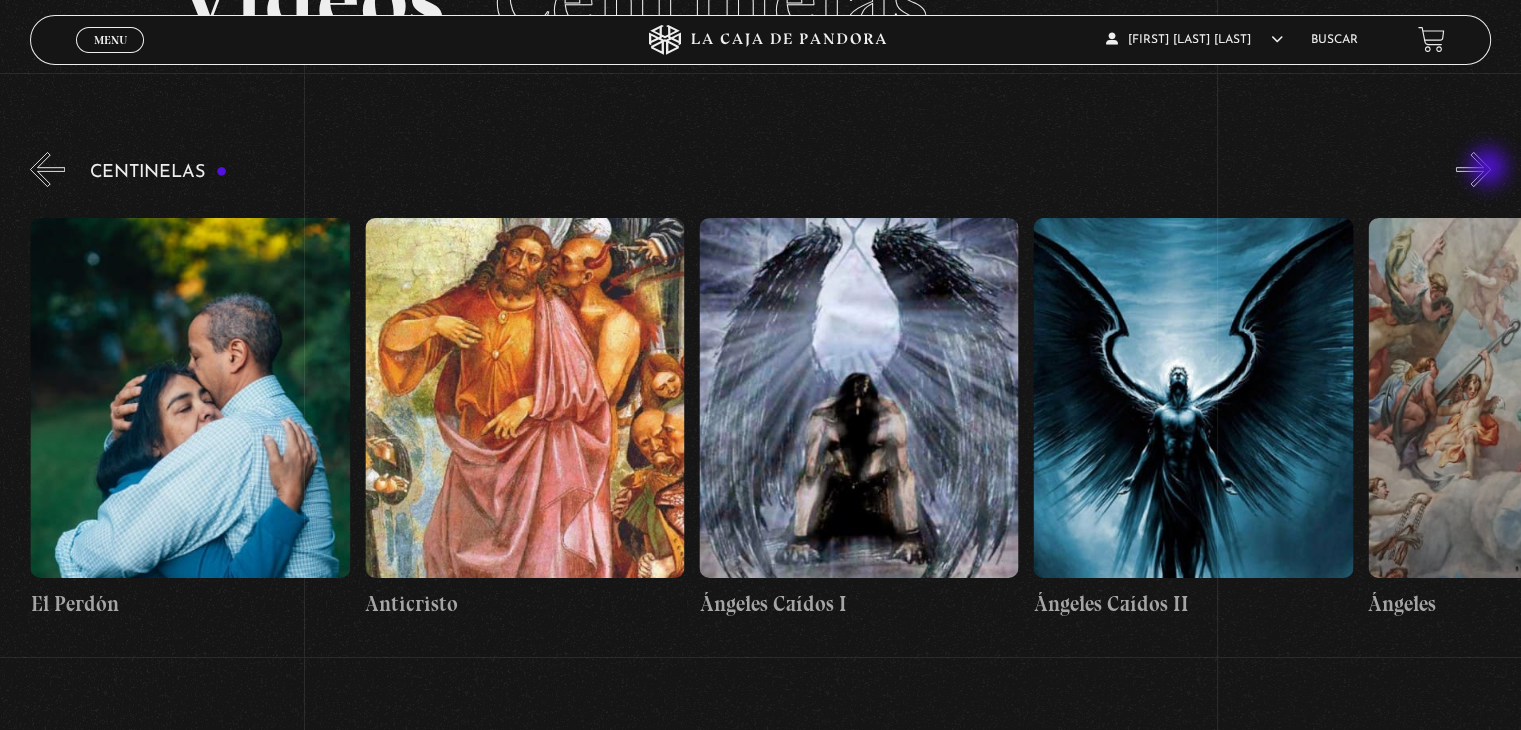 click on "»" at bounding box center (1473, 169) 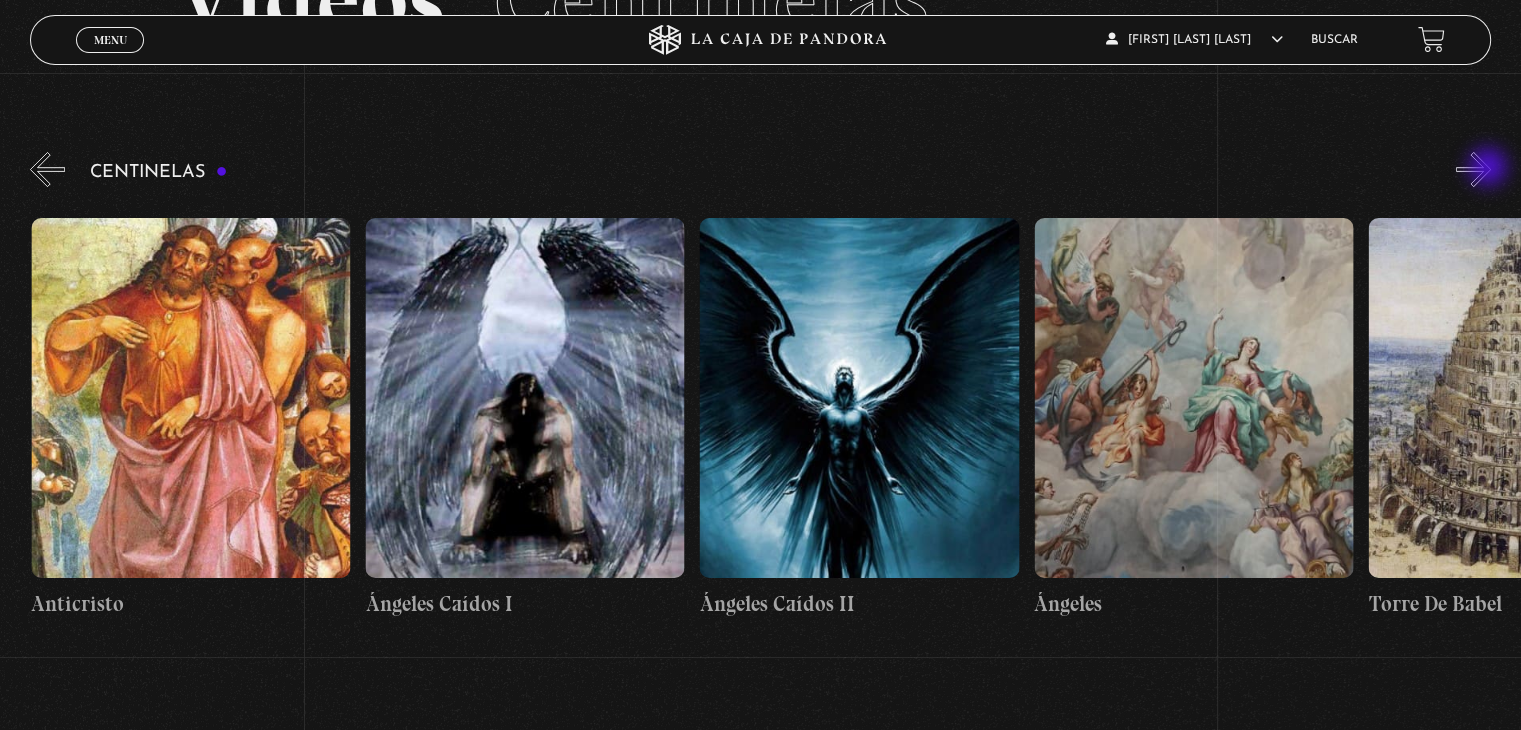 click on "»" at bounding box center [1473, 169] 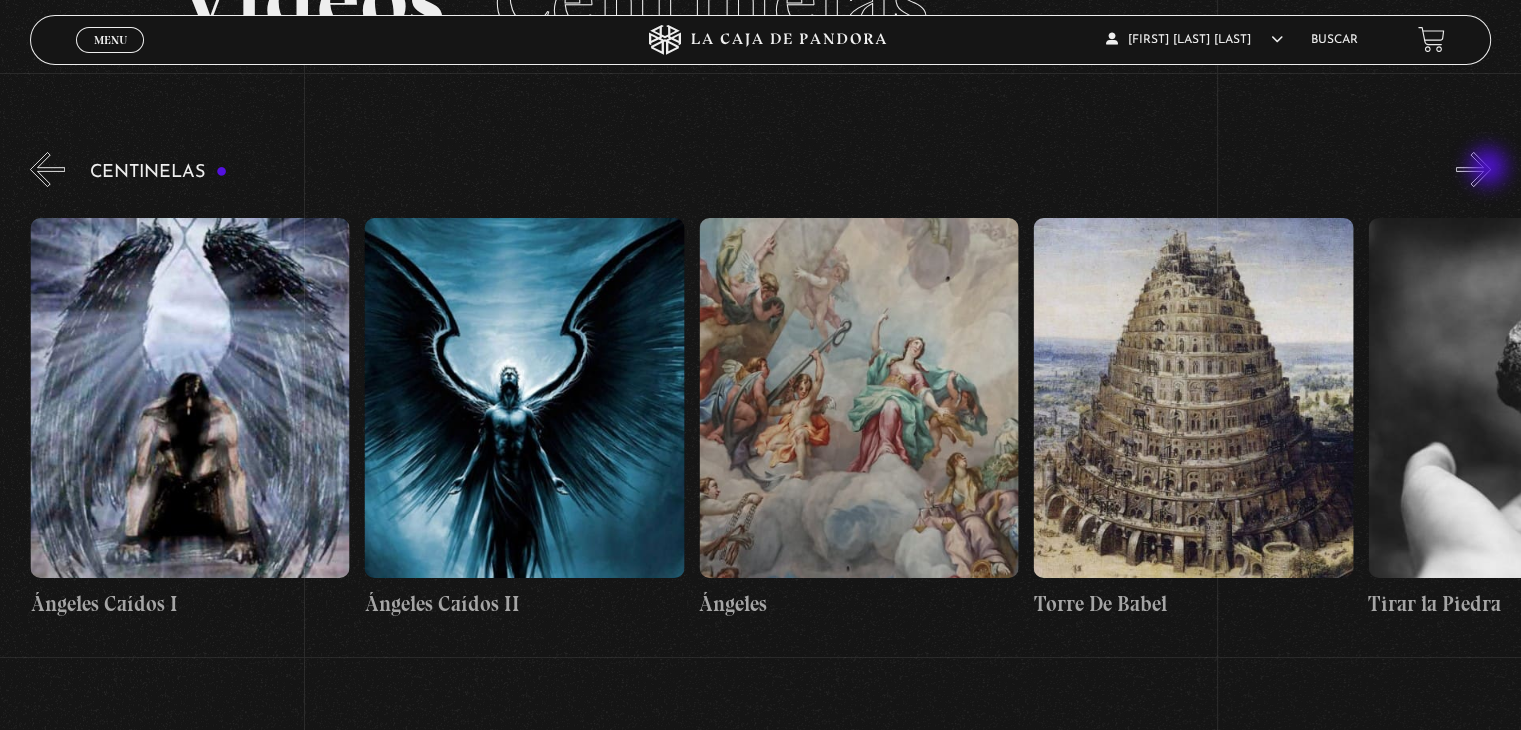 click on "»" at bounding box center [1473, 169] 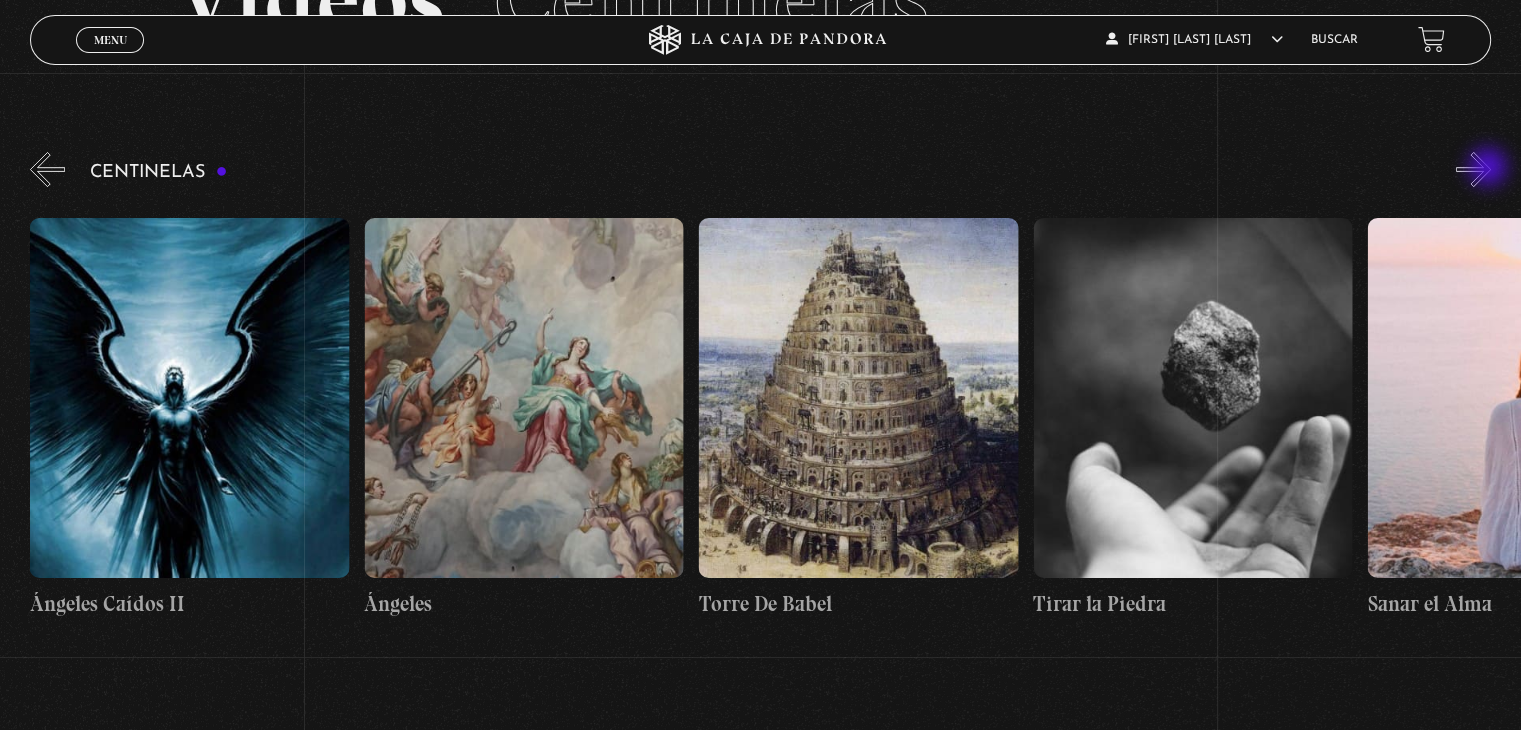 scroll, scrollTop: 0, scrollLeft: 34448, axis: horizontal 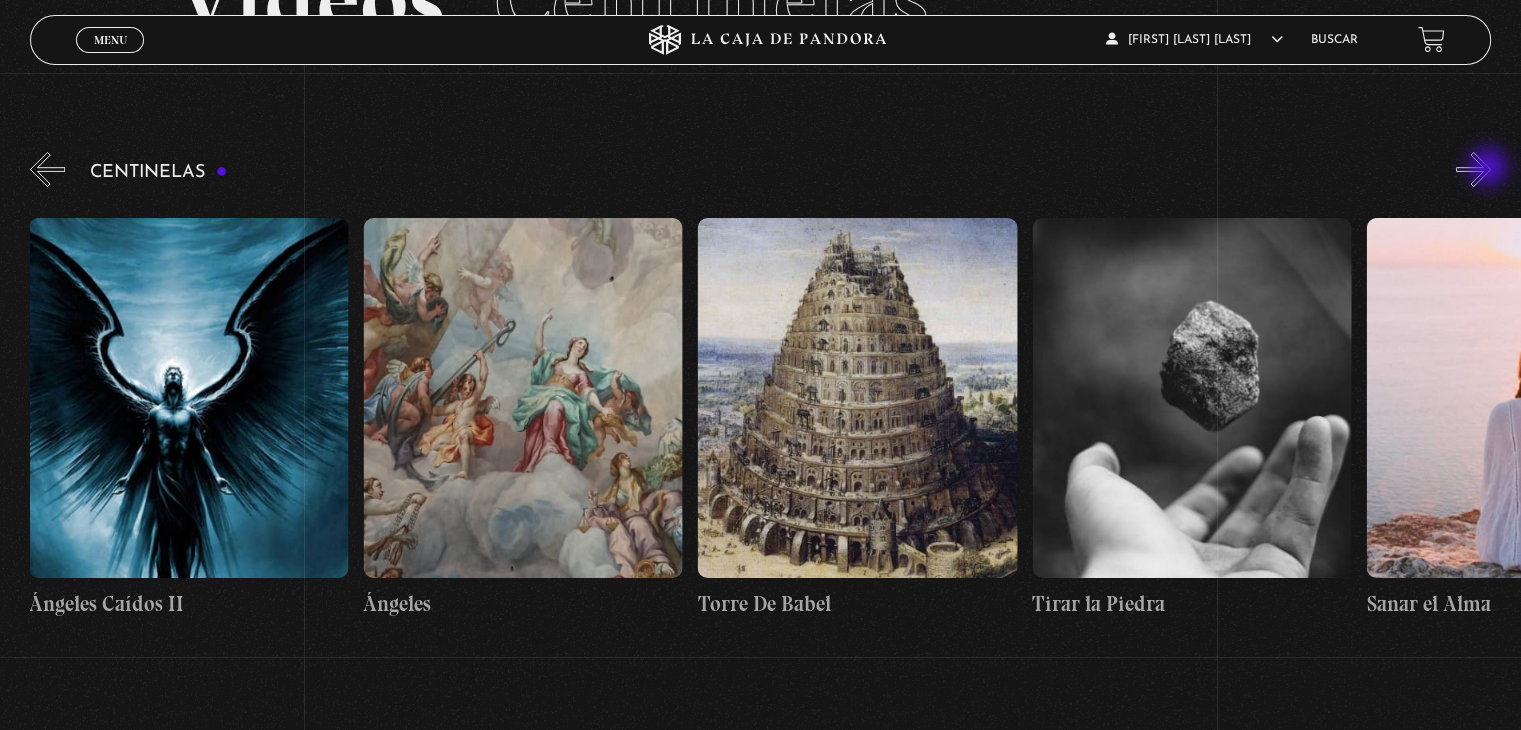 click on "»" at bounding box center [1473, 169] 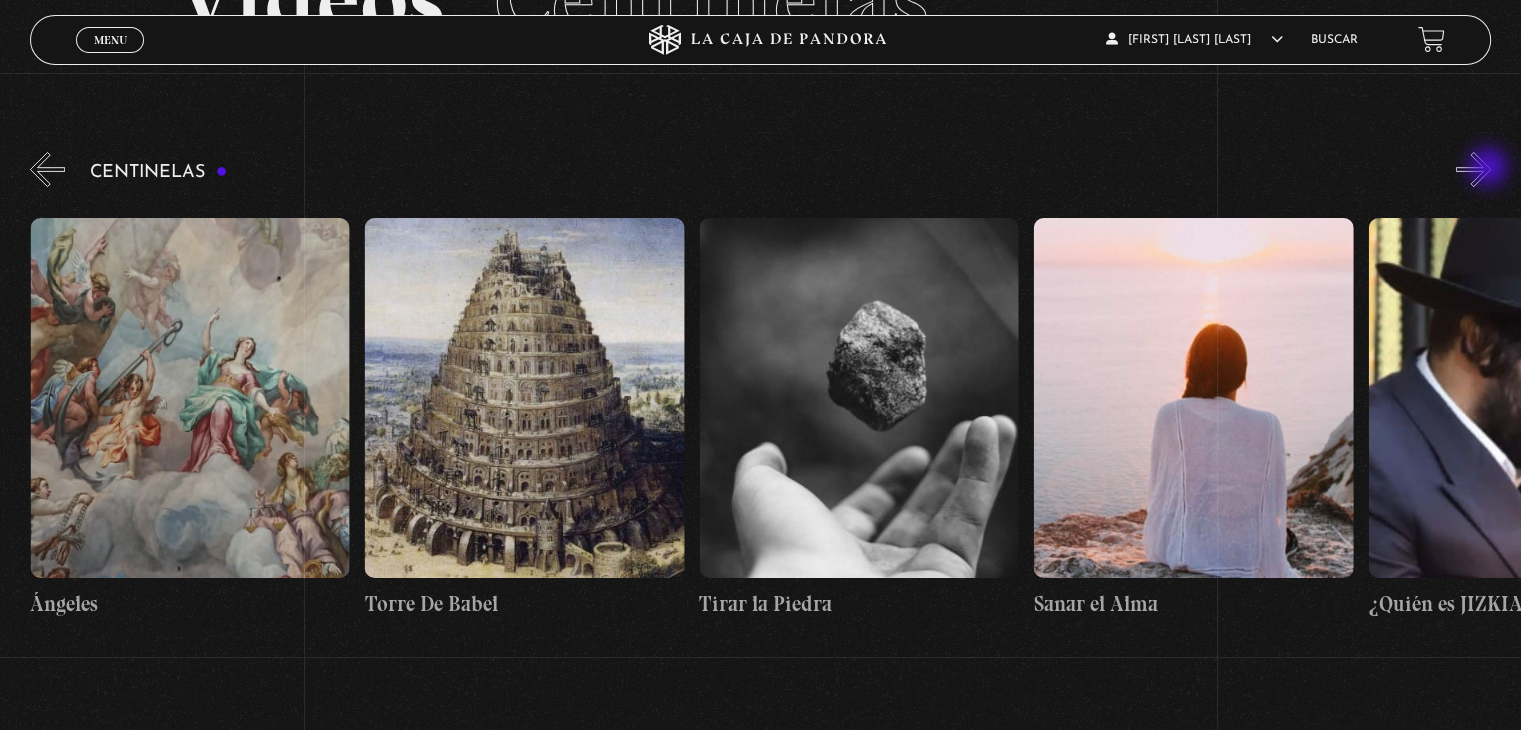 scroll, scrollTop: 0, scrollLeft: 34782, axis: horizontal 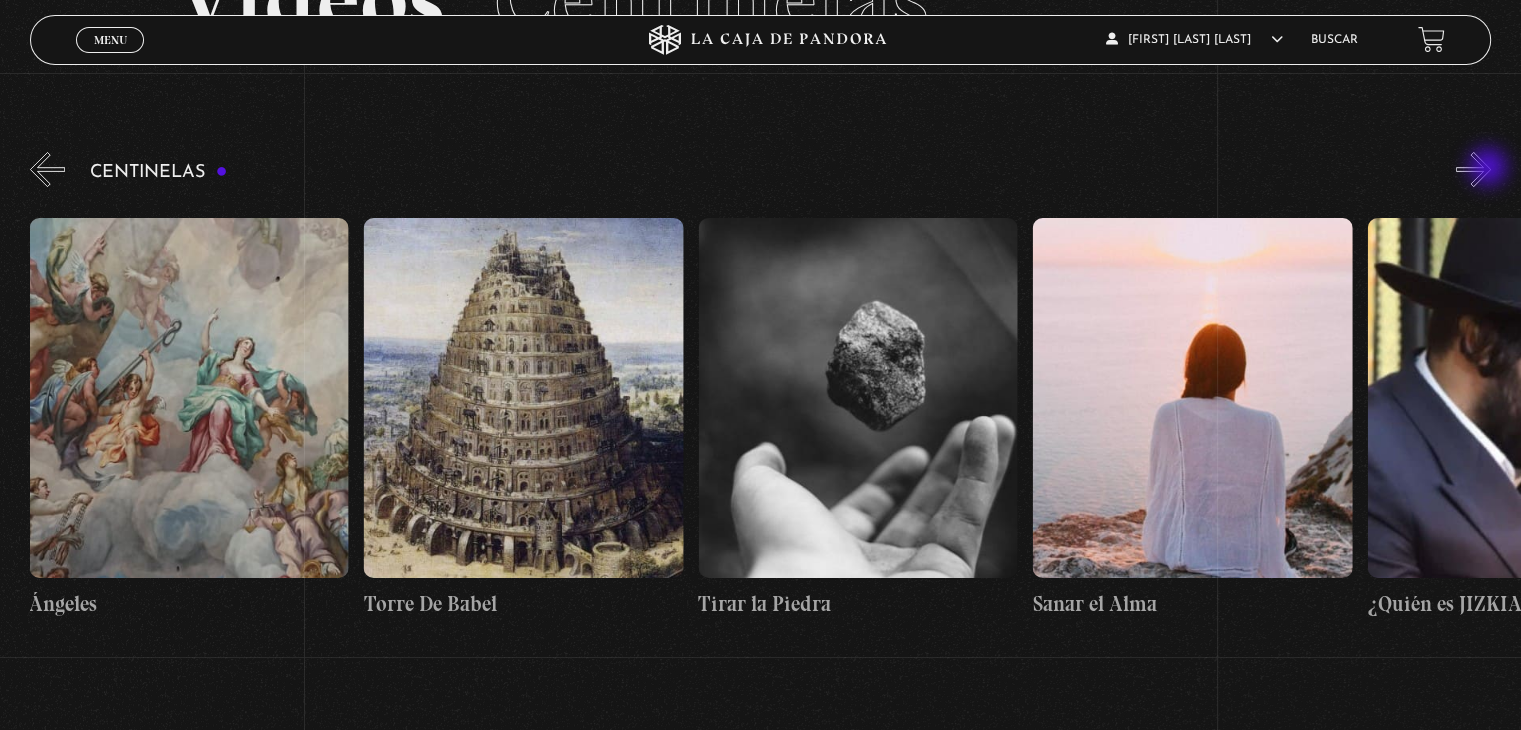 click on "»" at bounding box center (1473, 169) 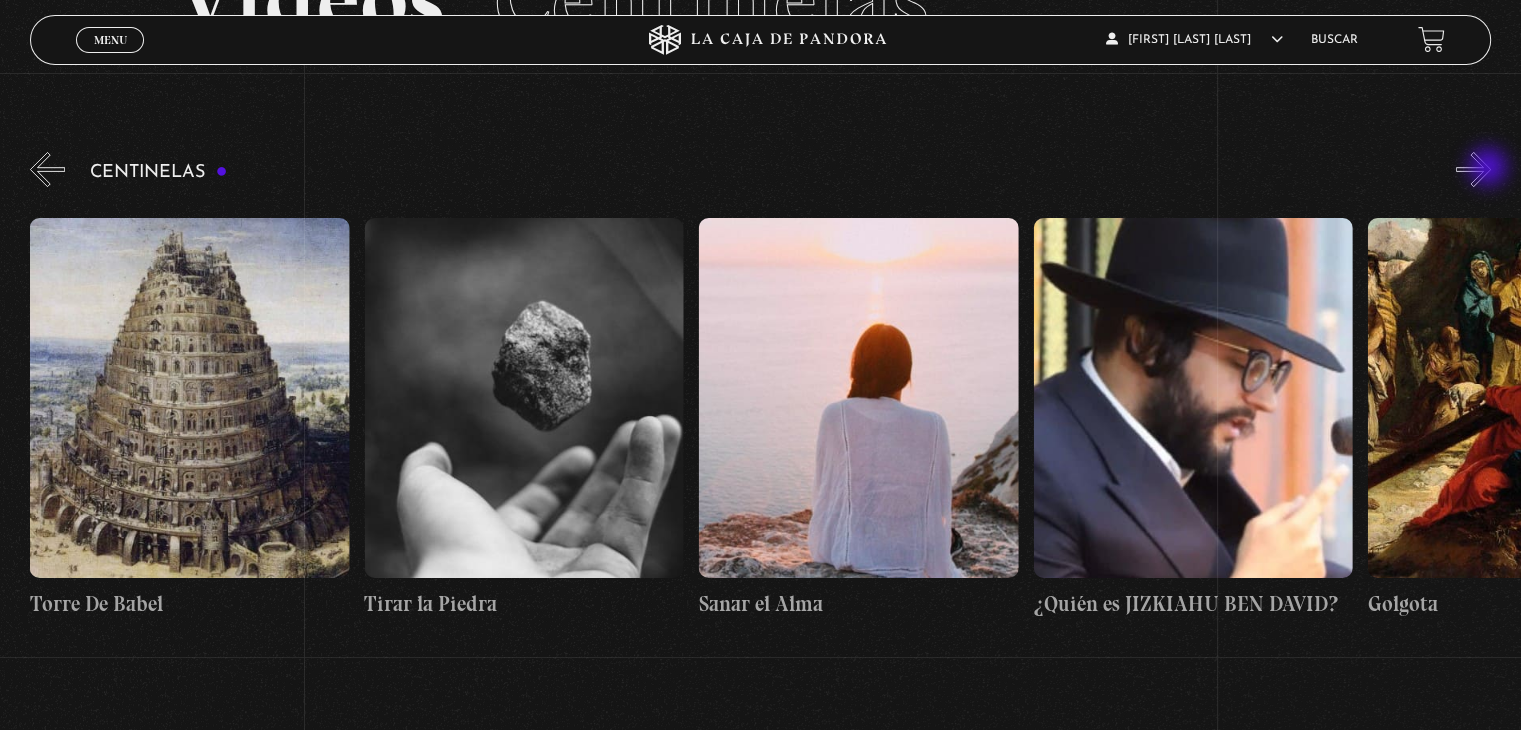 scroll, scrollTop: 0, scrollLeft: 35116, axis: horizontal 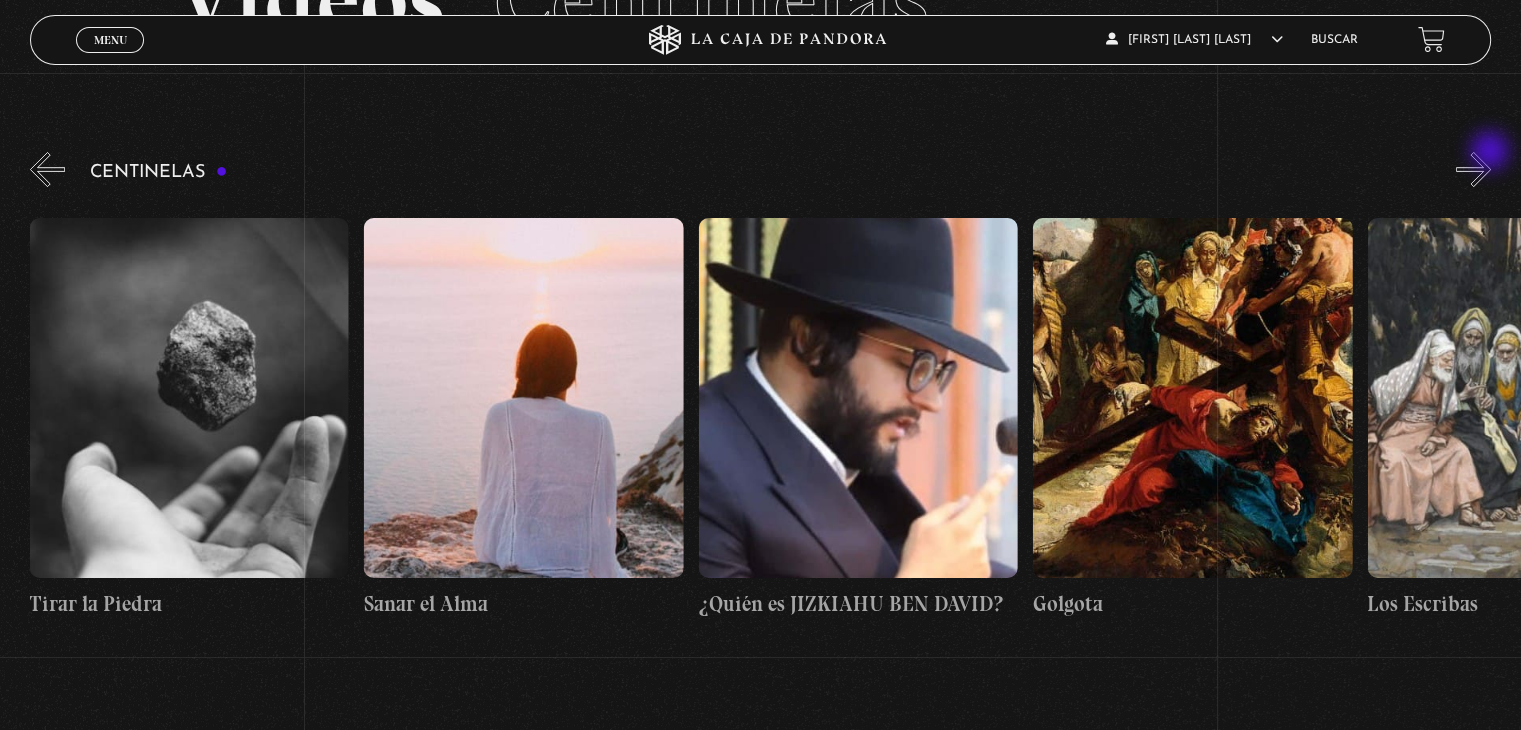 click on "»" at bounding box center (1473, 169) 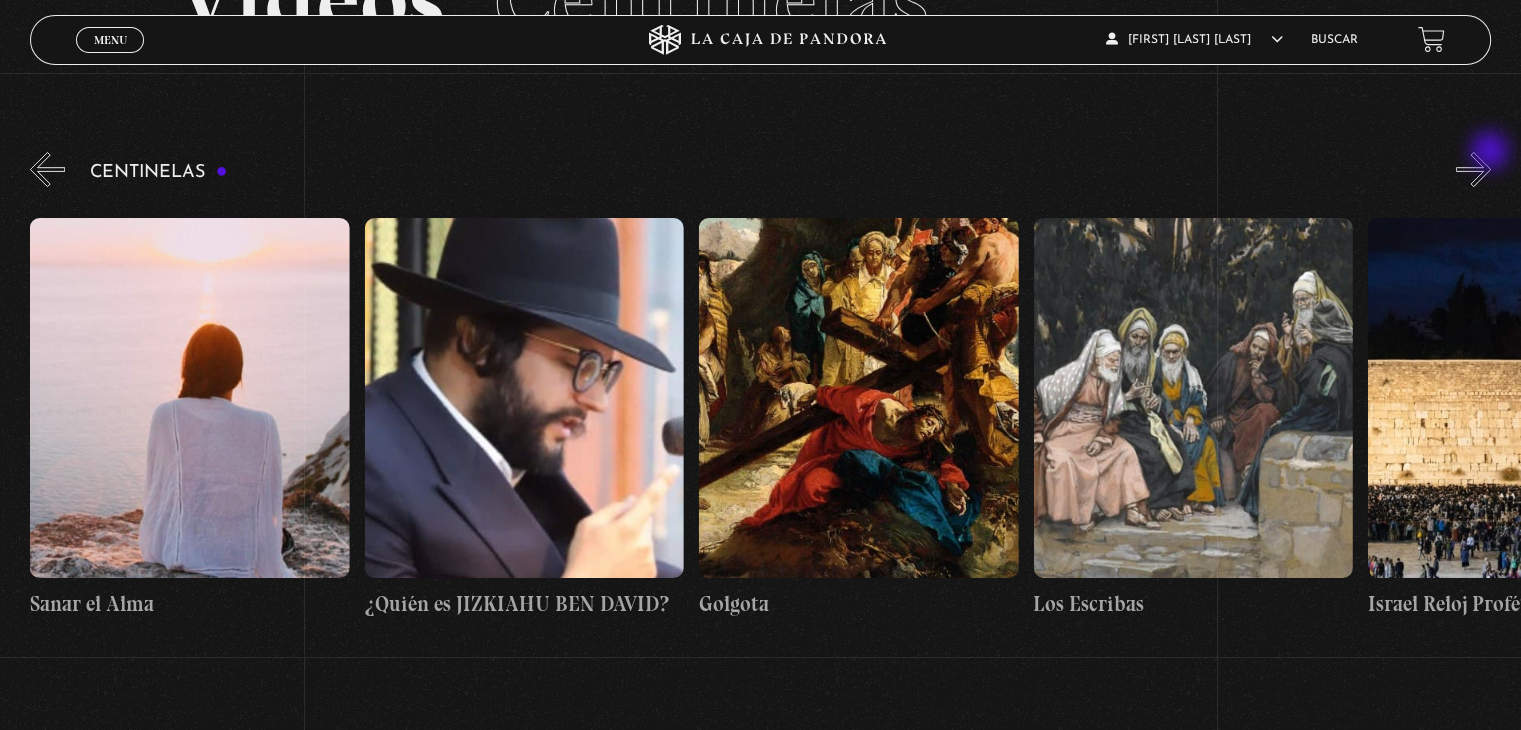 click on "»" at bounding box center [1473, 169] 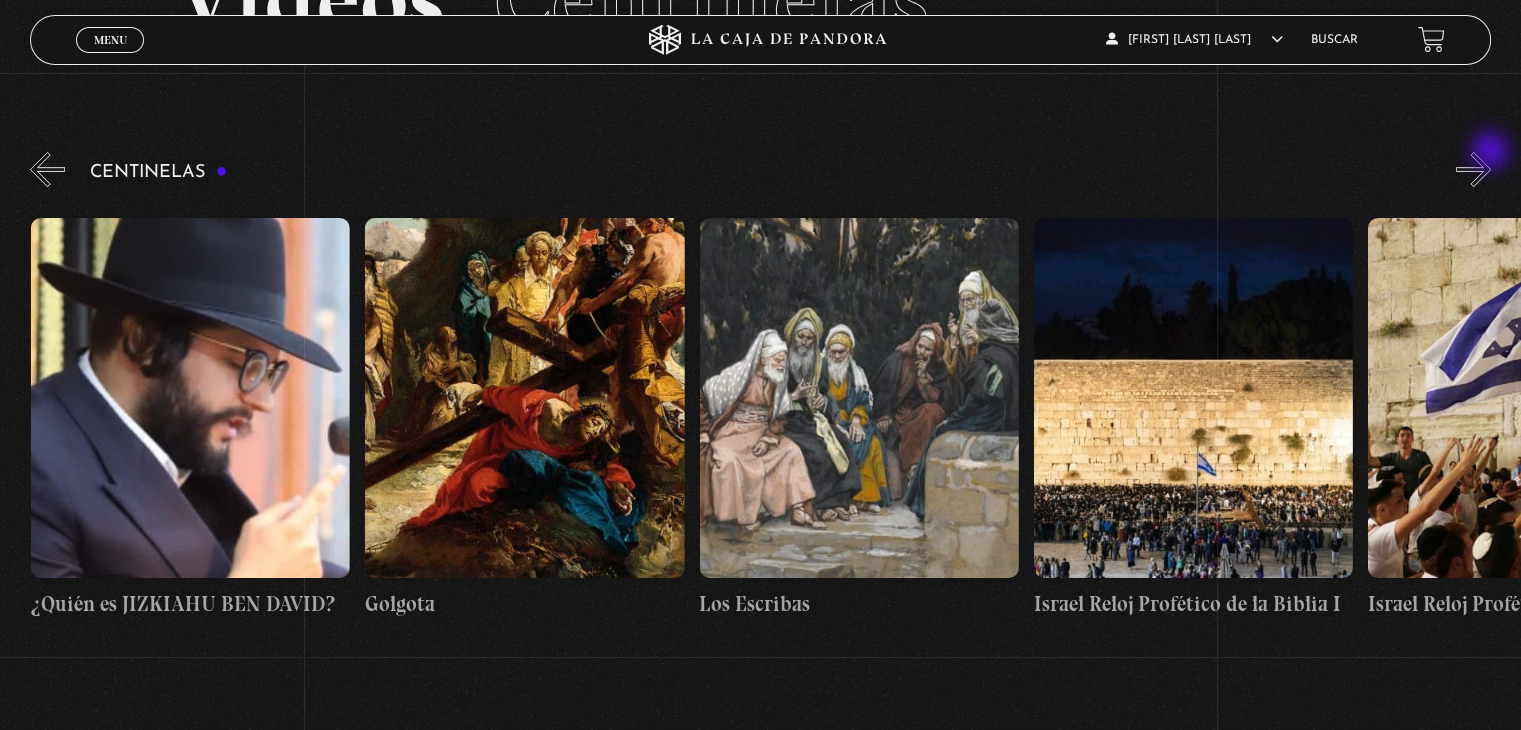 scroll, scrollTop: 0, scrollLeft: 36120, axis: horizontal 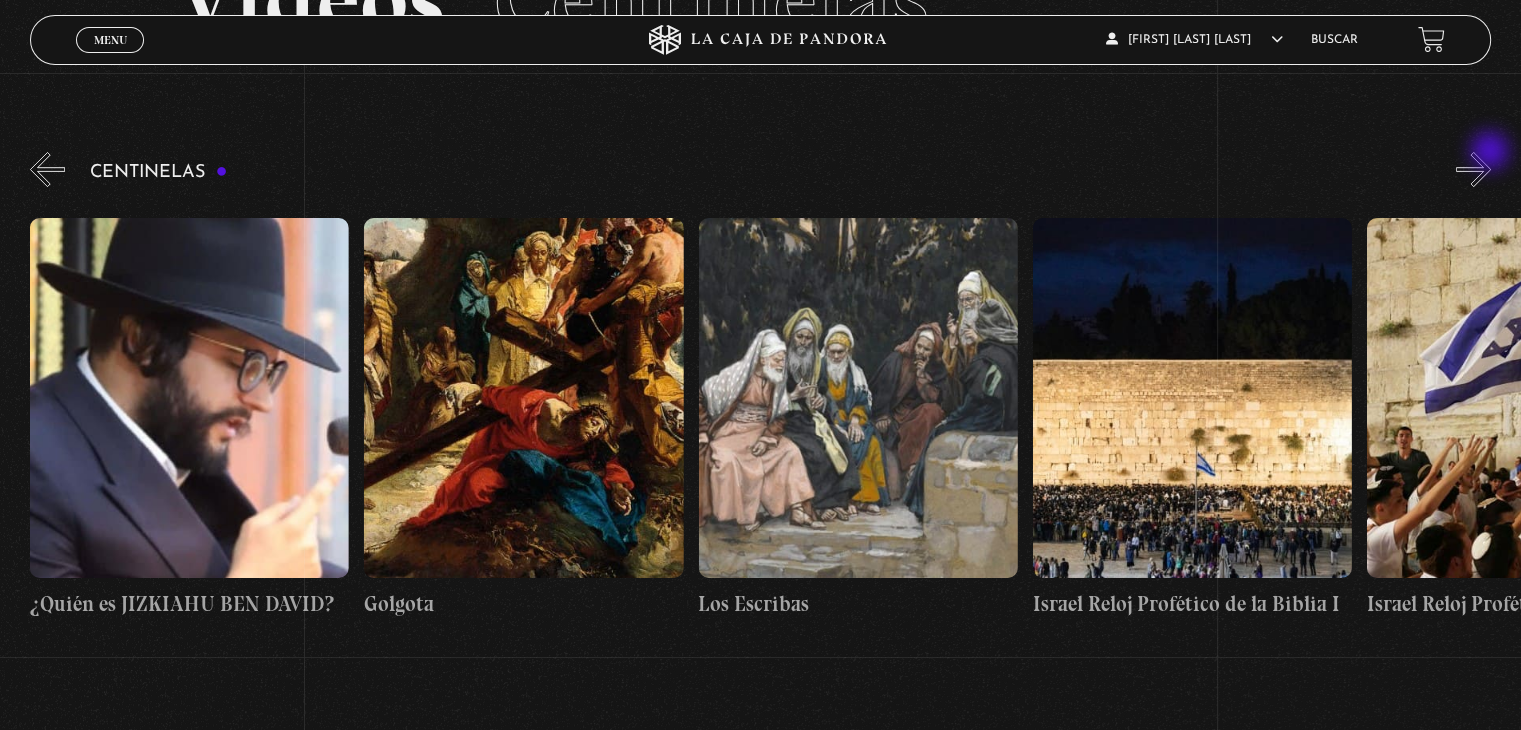 click on "»" at bounding box center [1473, 169] 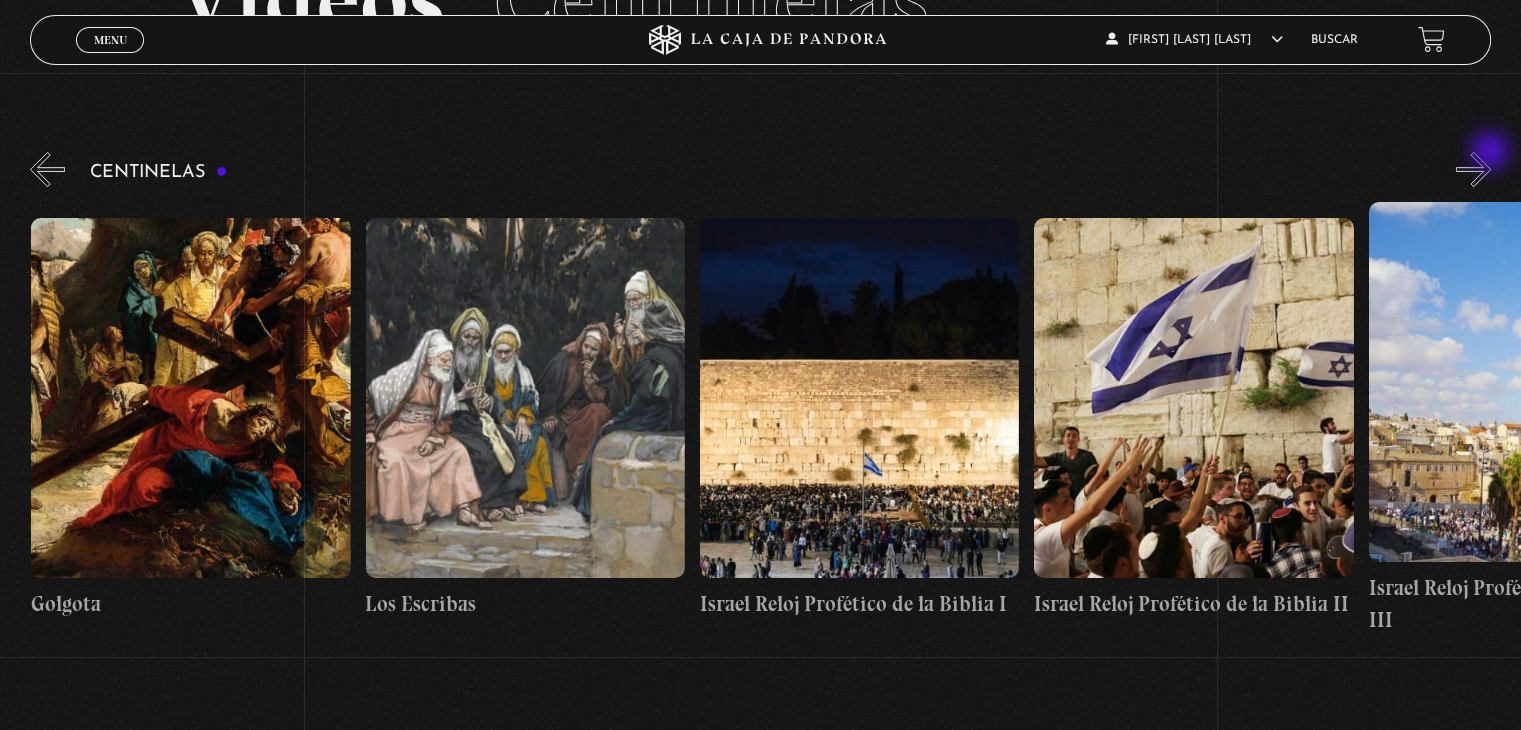 scroll, scrollTop: 0, scrollLeft: 36454, axis: horizontal 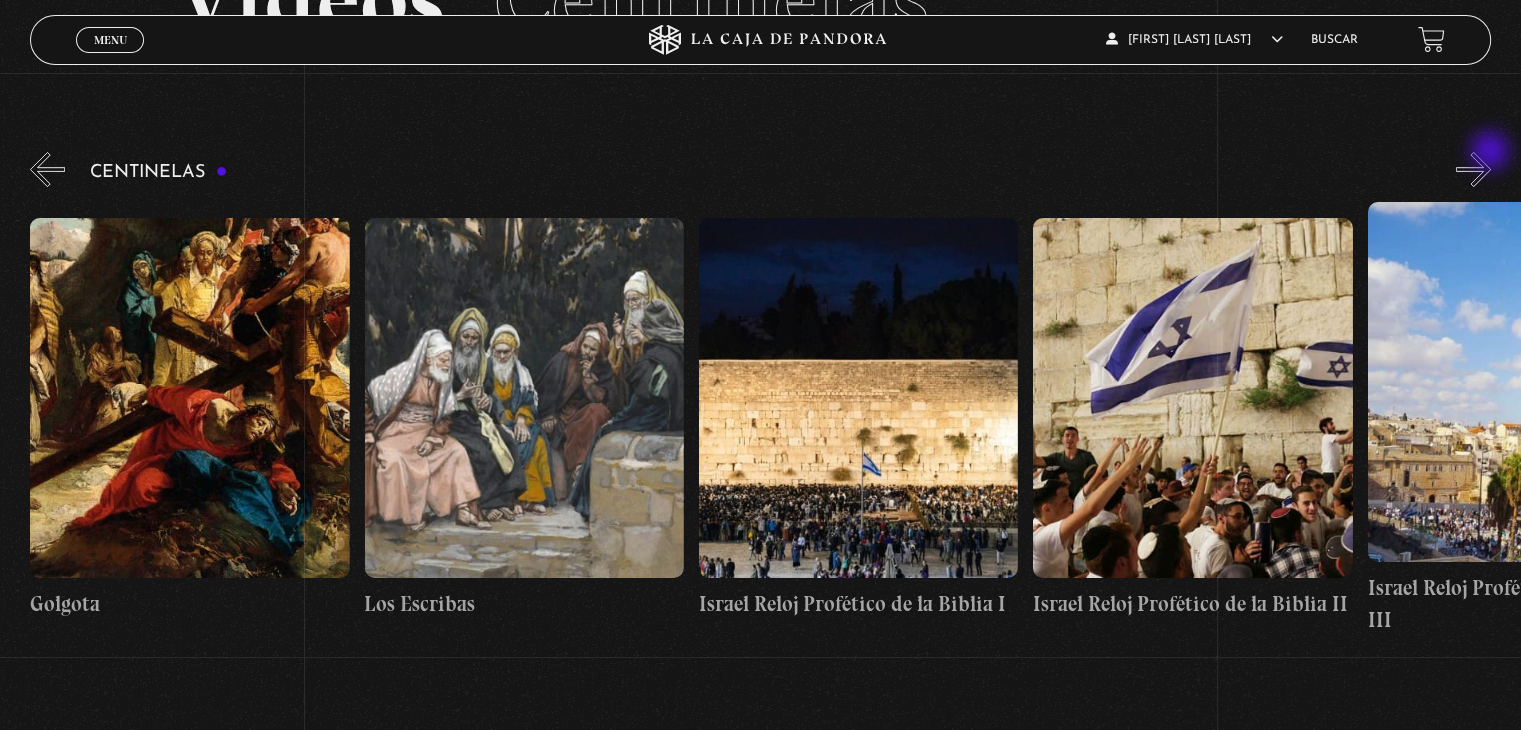 click on "»" at bounding box center [1473, 169] 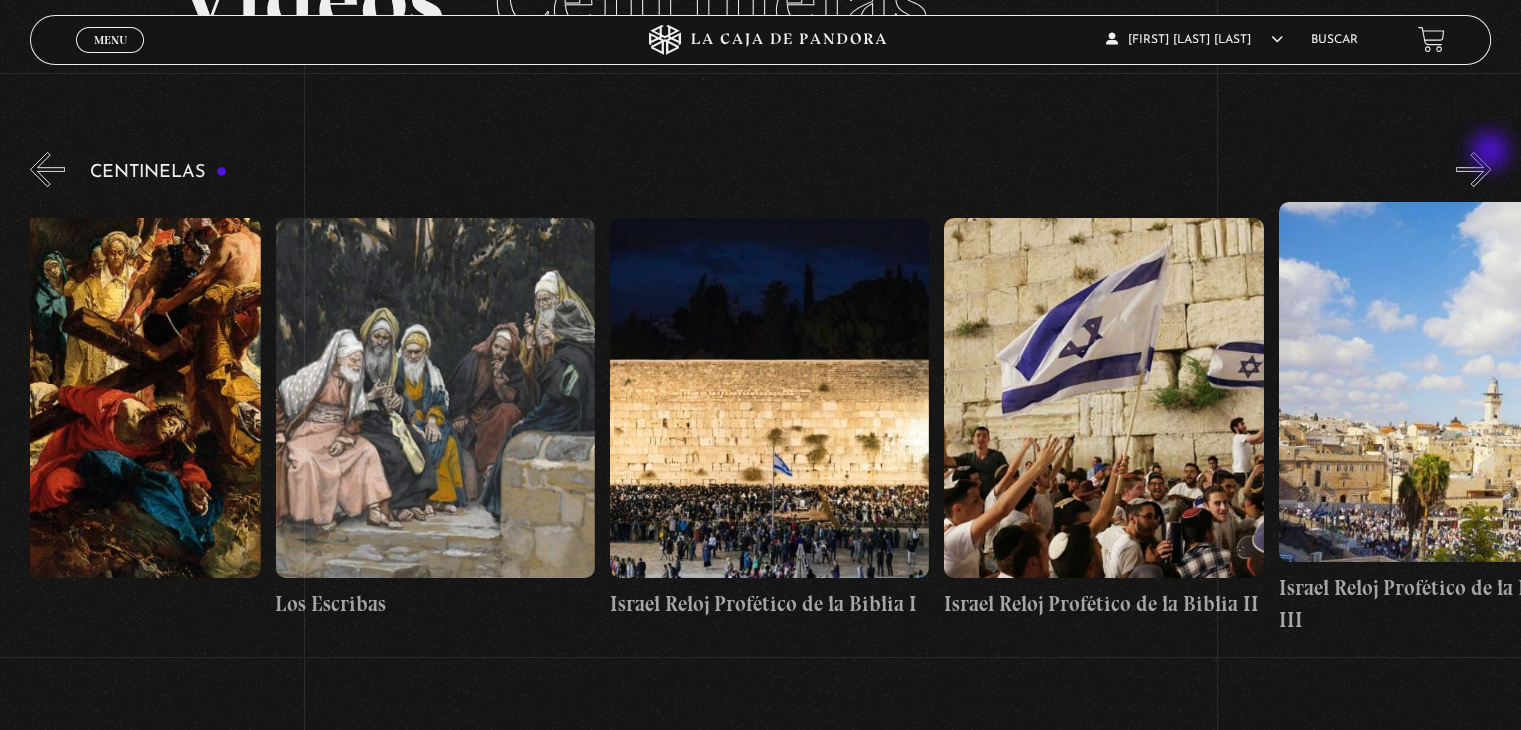 scroll, scrollTop: 0, scrollLeft: 36620, axis: horizontal 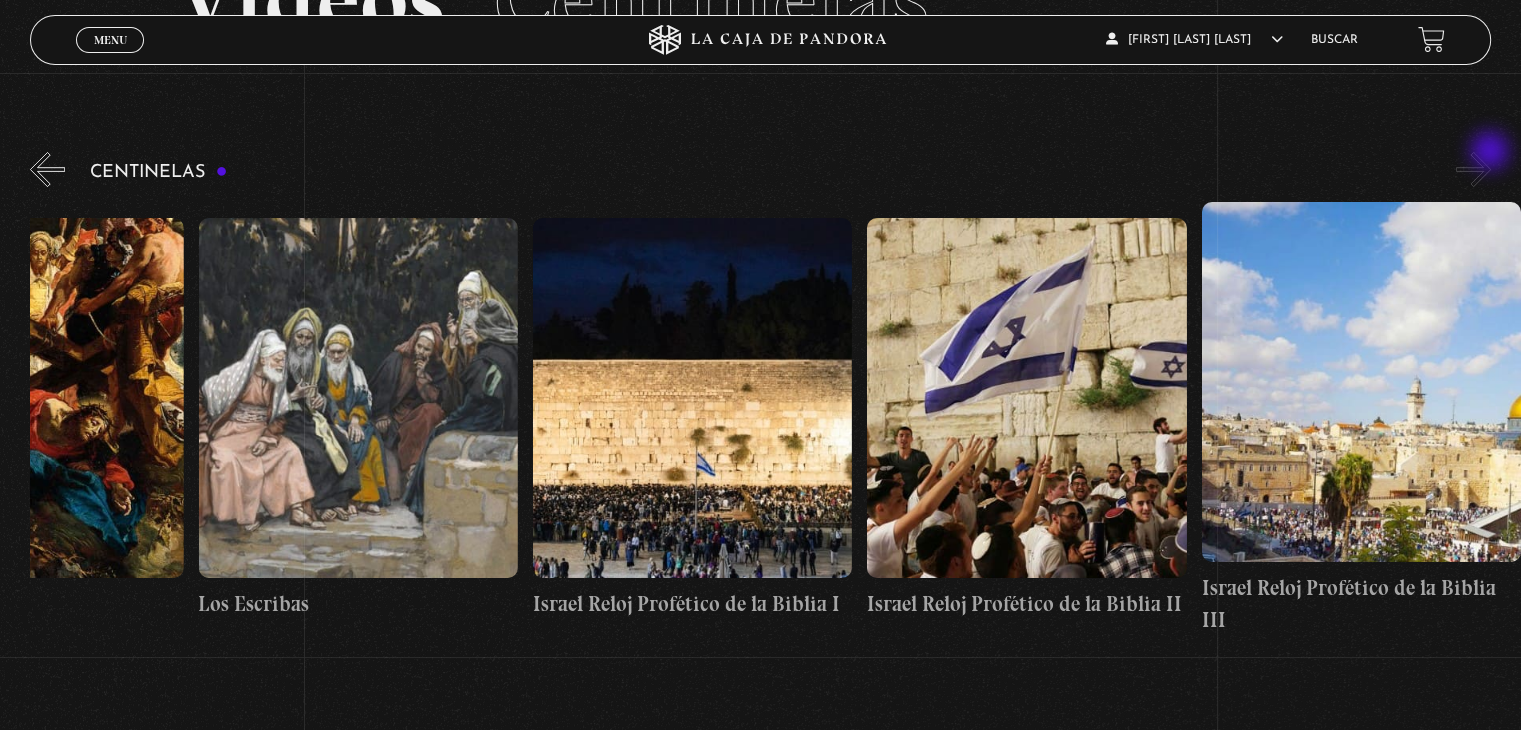 click on "»" at bounding box center [1473, 169] 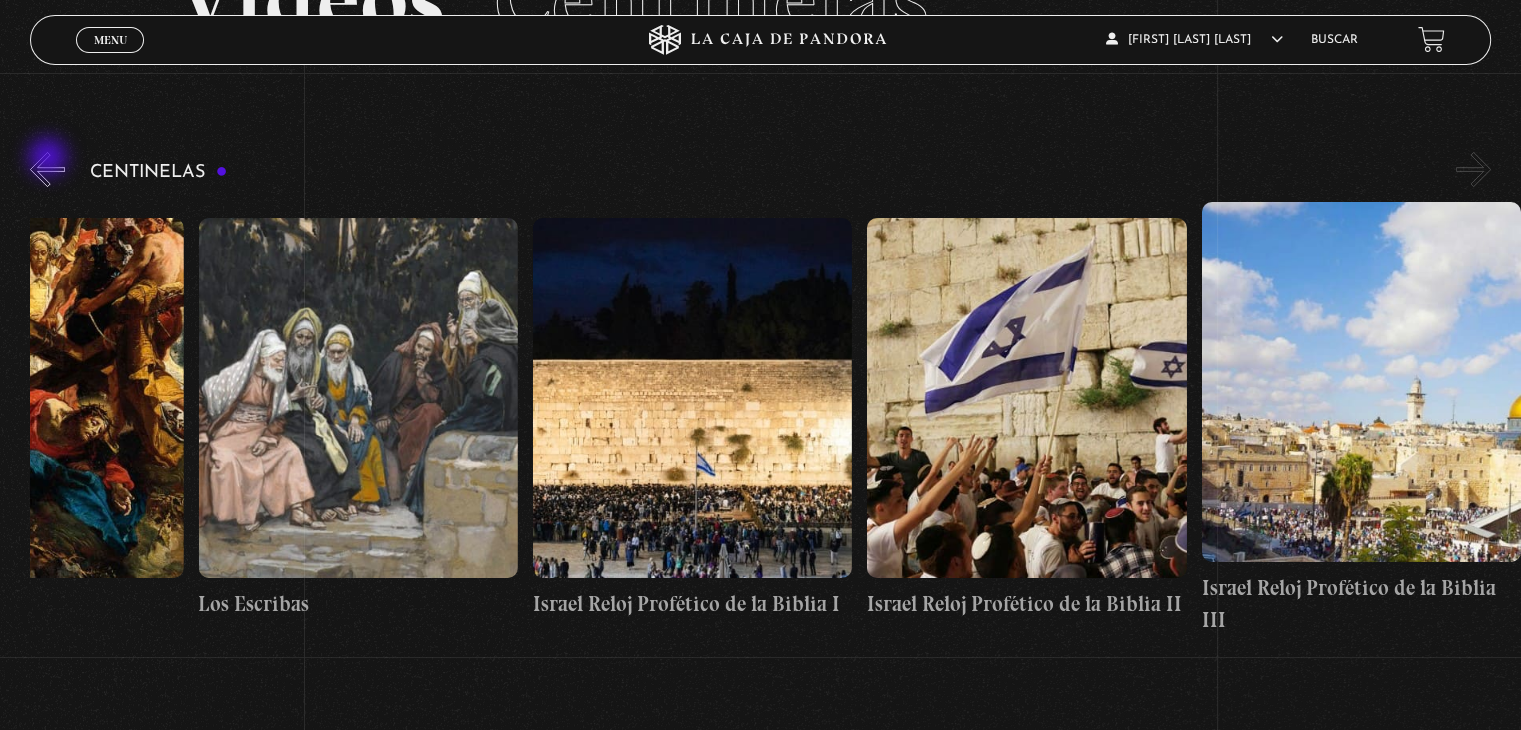 click on "«" at bounding box center [47, 169] 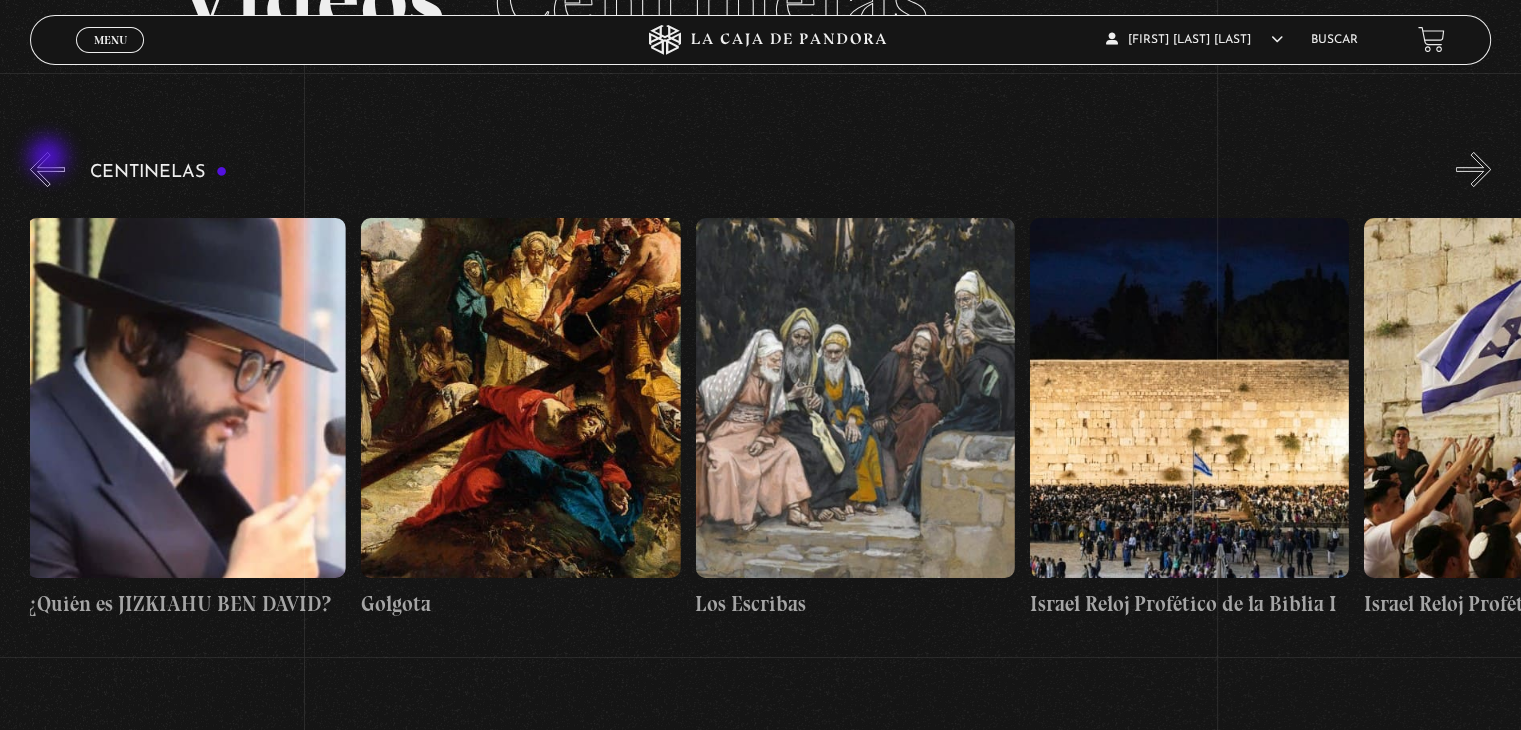 click on "«" at bounding box center (47, 169) 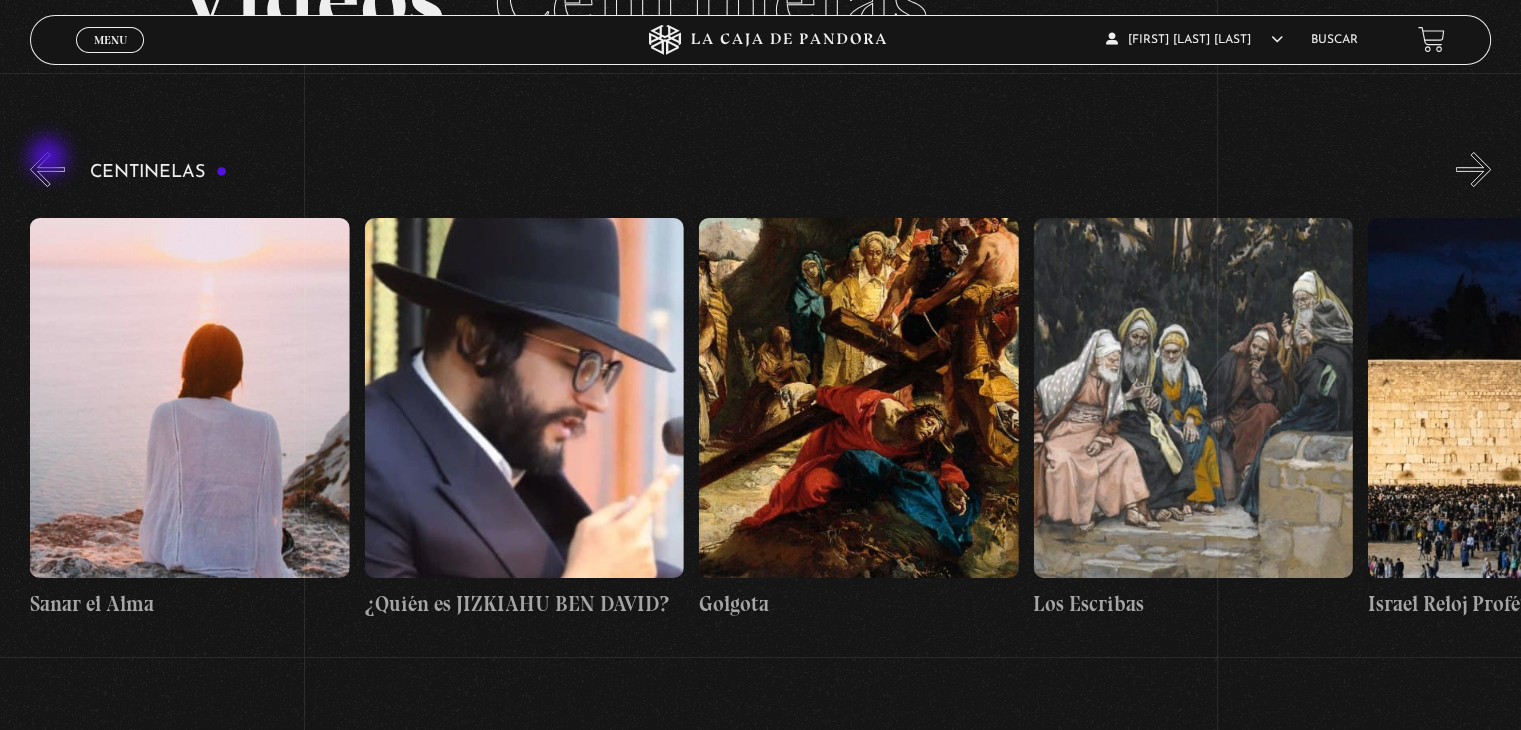 click on "«" at bounding box center [47, 169] 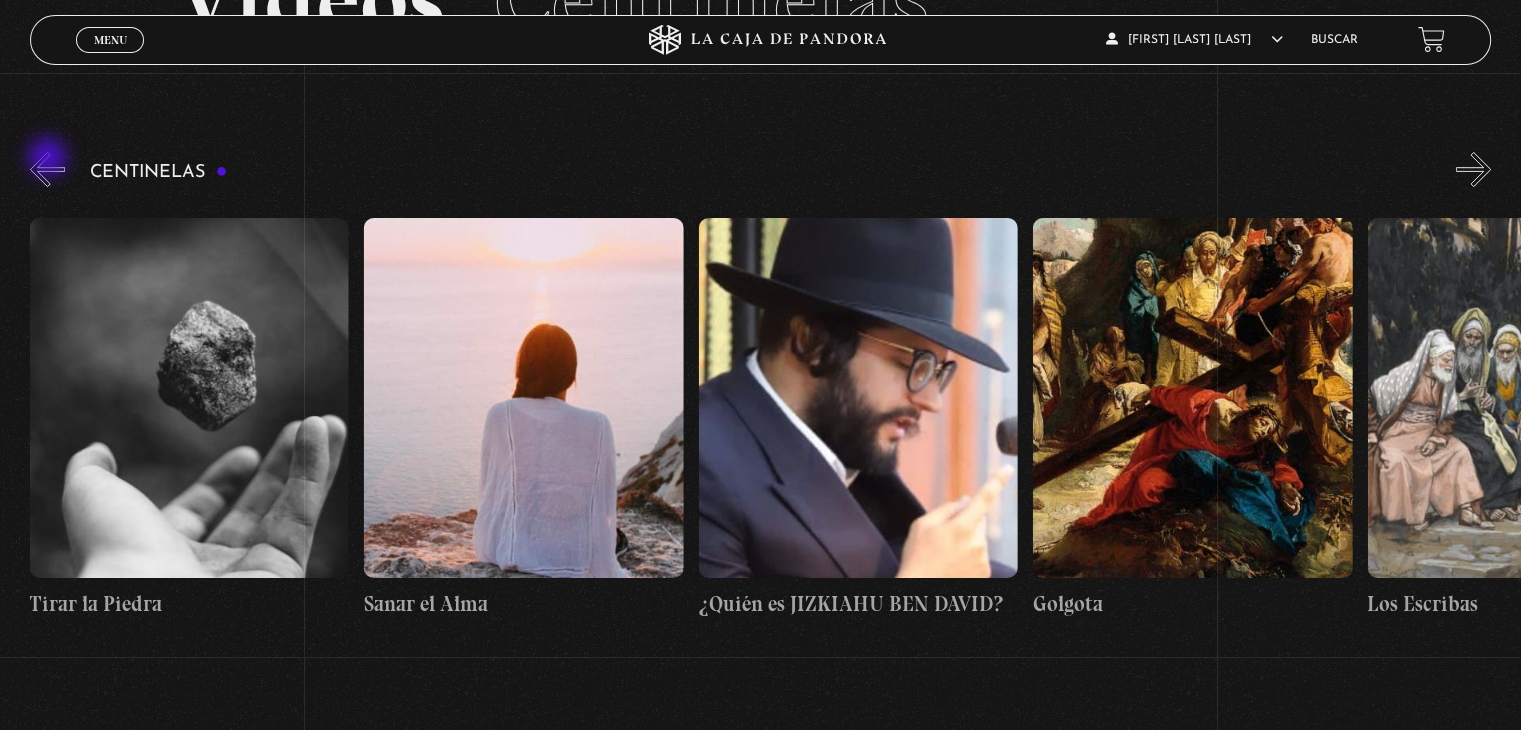 click on "«" at bounding box center [47, 169] 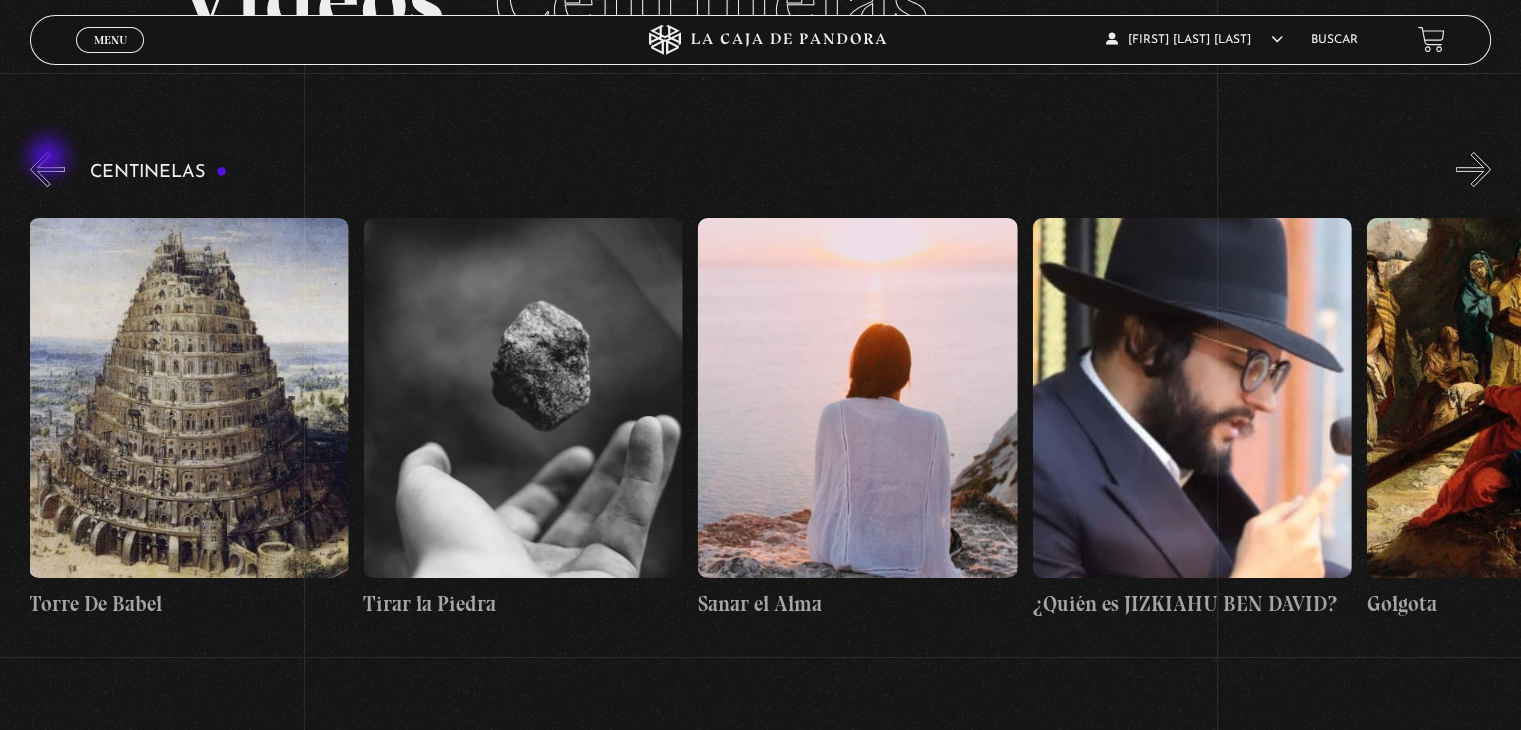 scroll, scrollTop: 0, scrollLeft: 35116, axis: horizontal 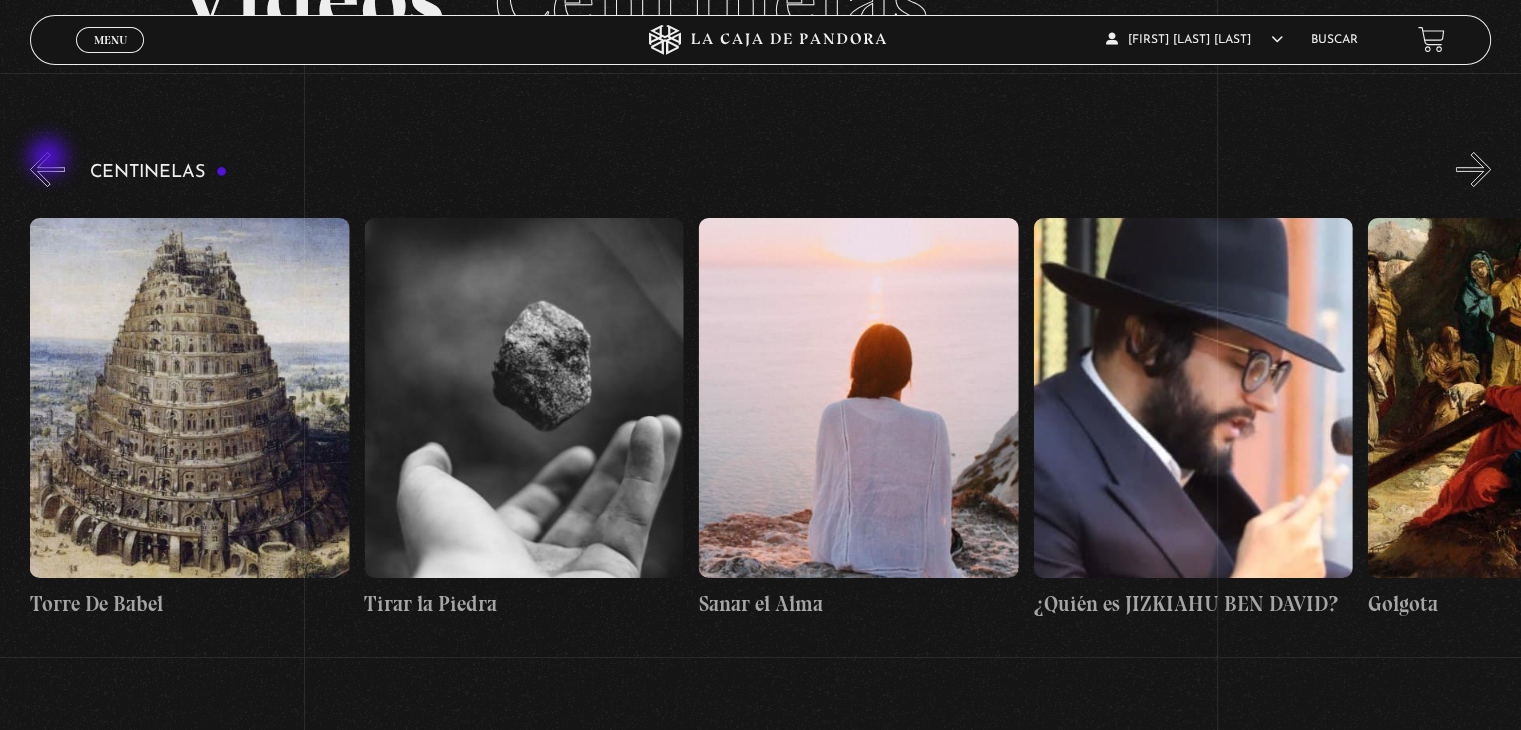 click on "«" at bounding box center [47, 169] 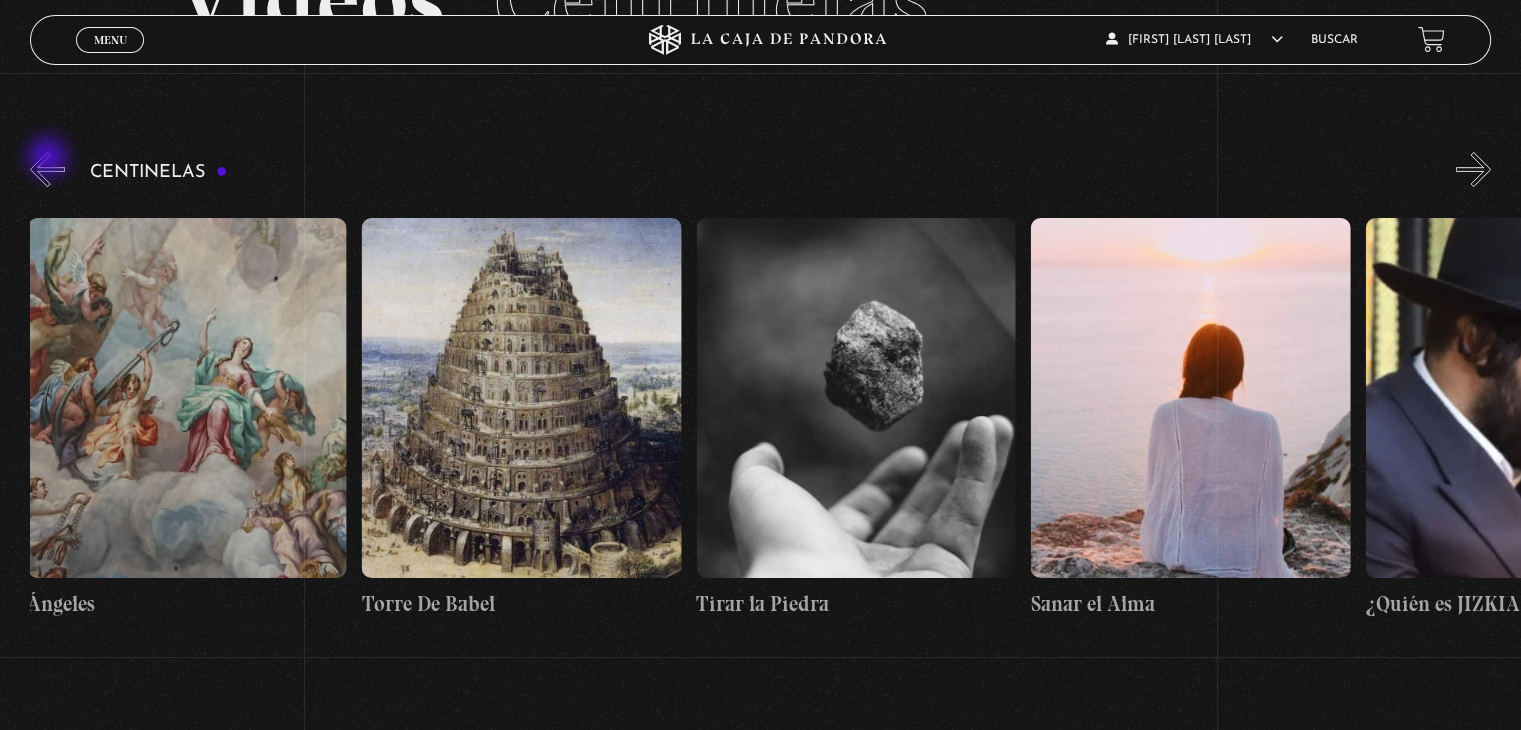 click on "«" at bounding box center (47, 169) 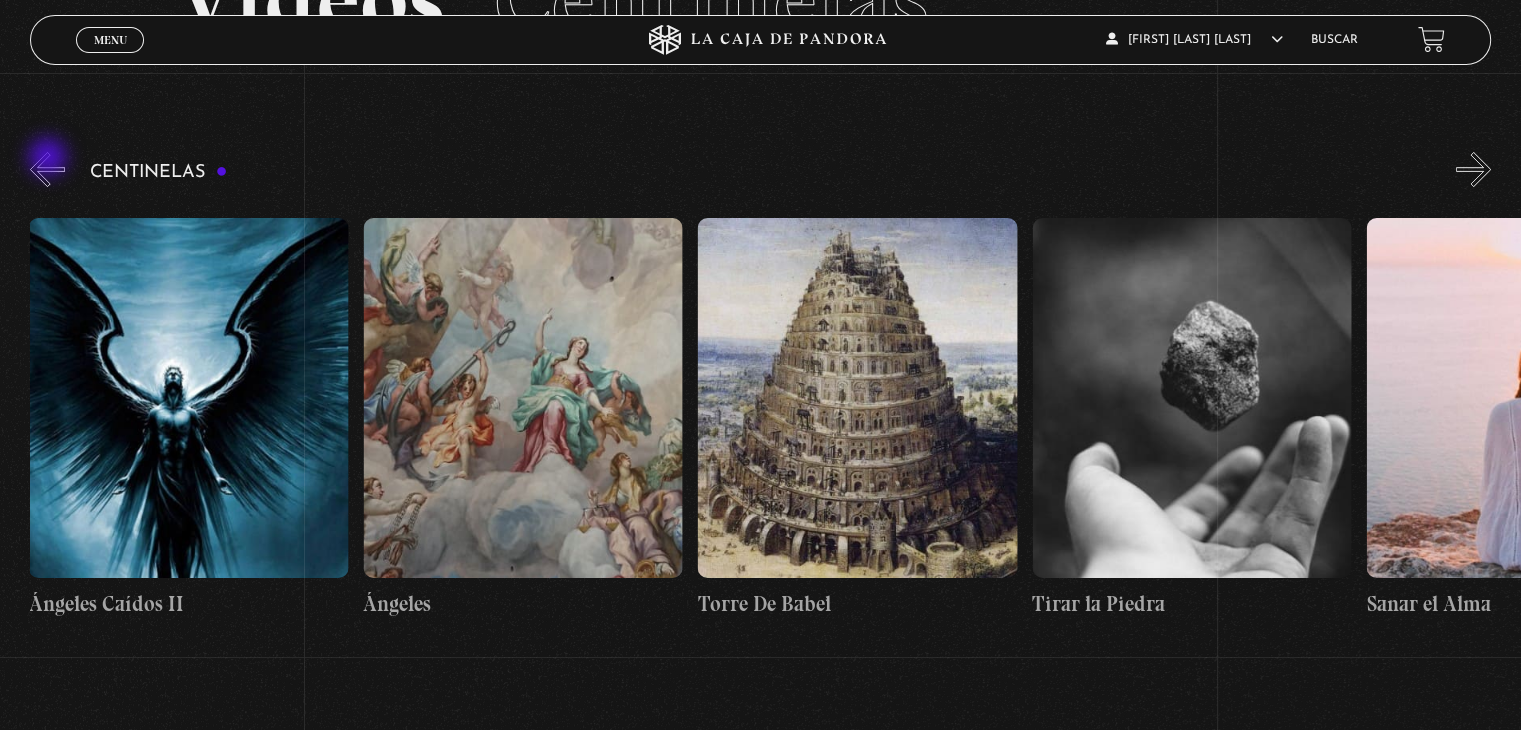 click on "«" at bounding box center [47, 169] 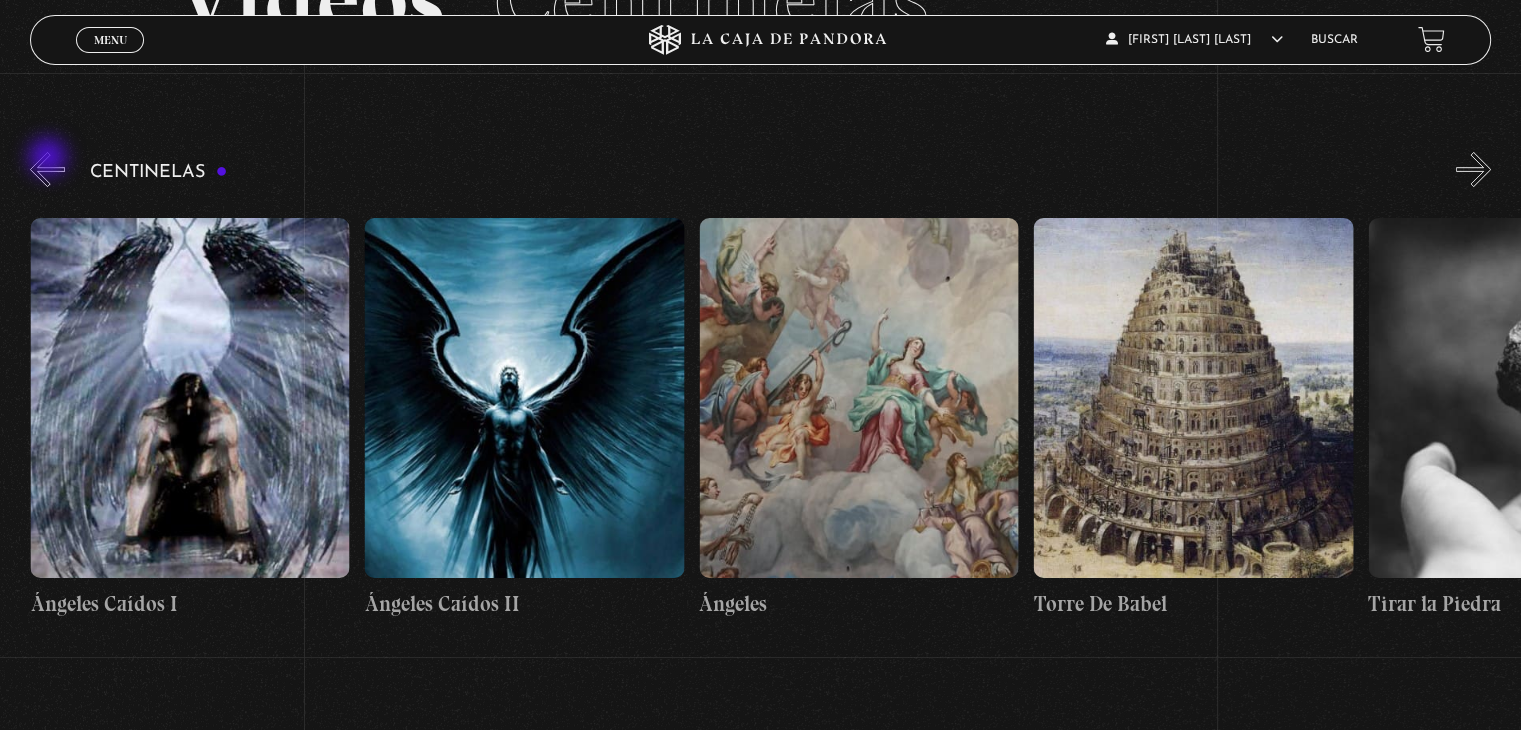 click on "«" at bounding box center (47, 169) 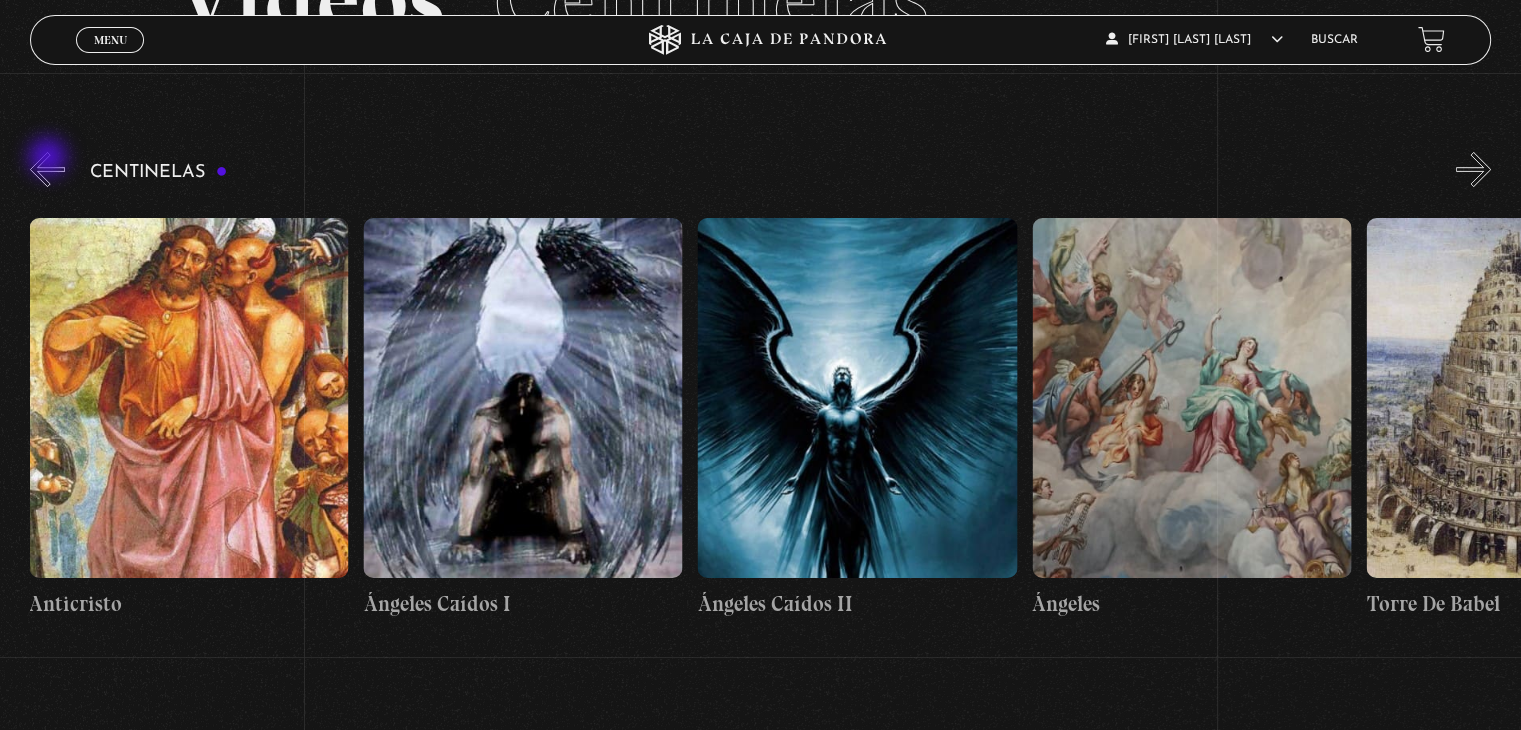 click on "«" at bounding box center (47, 169) 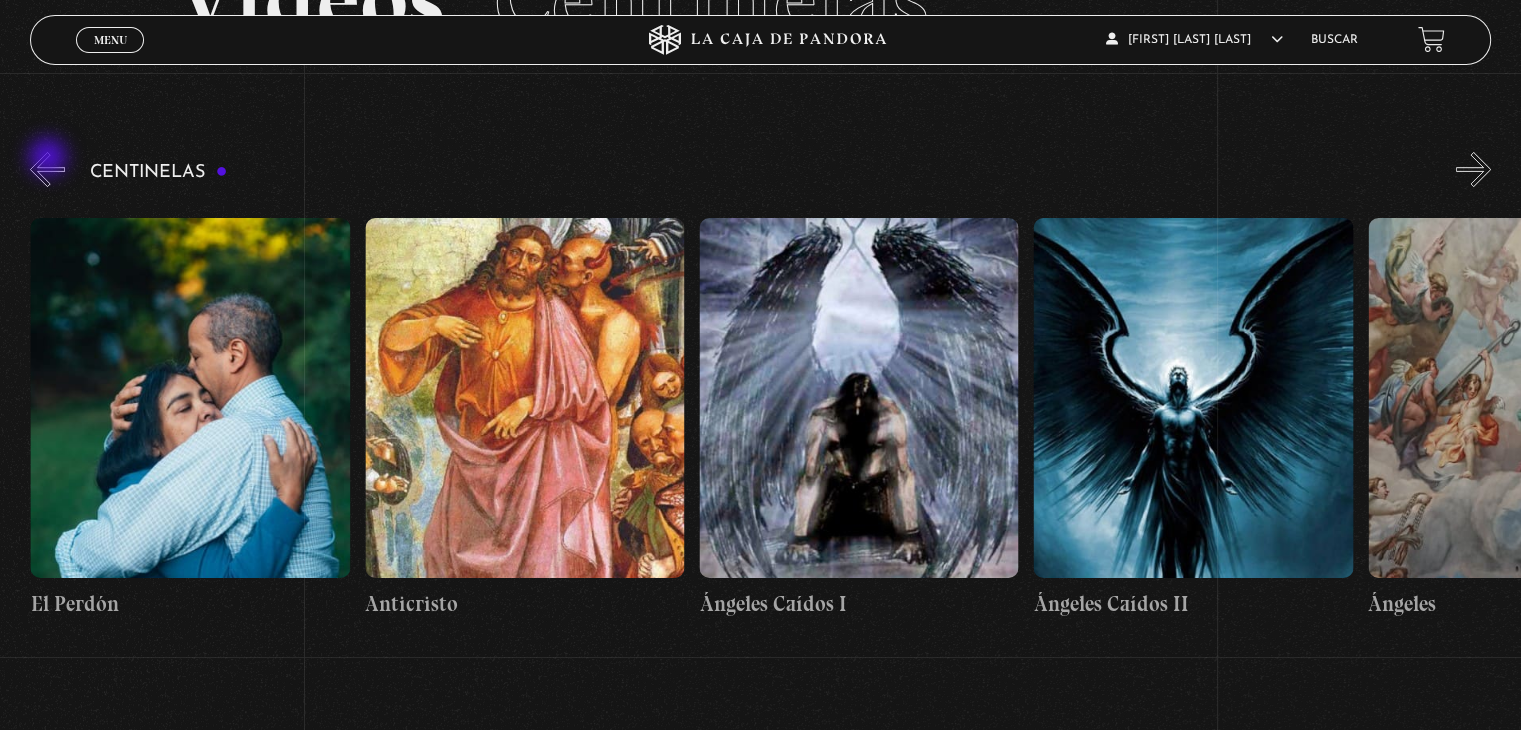 click on "«" at bounding box center [47, 169] 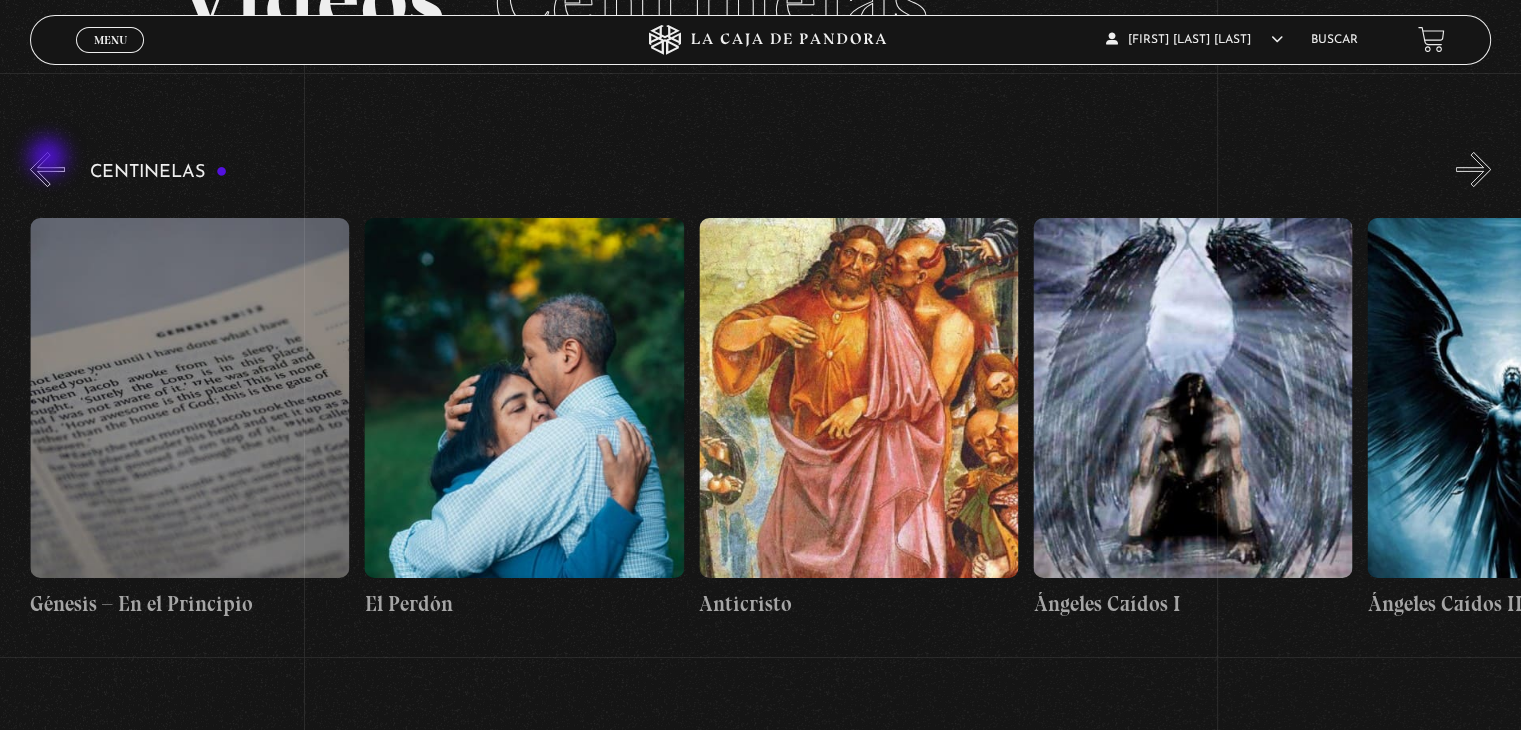 click on "«" at bounding box center [47, 169] 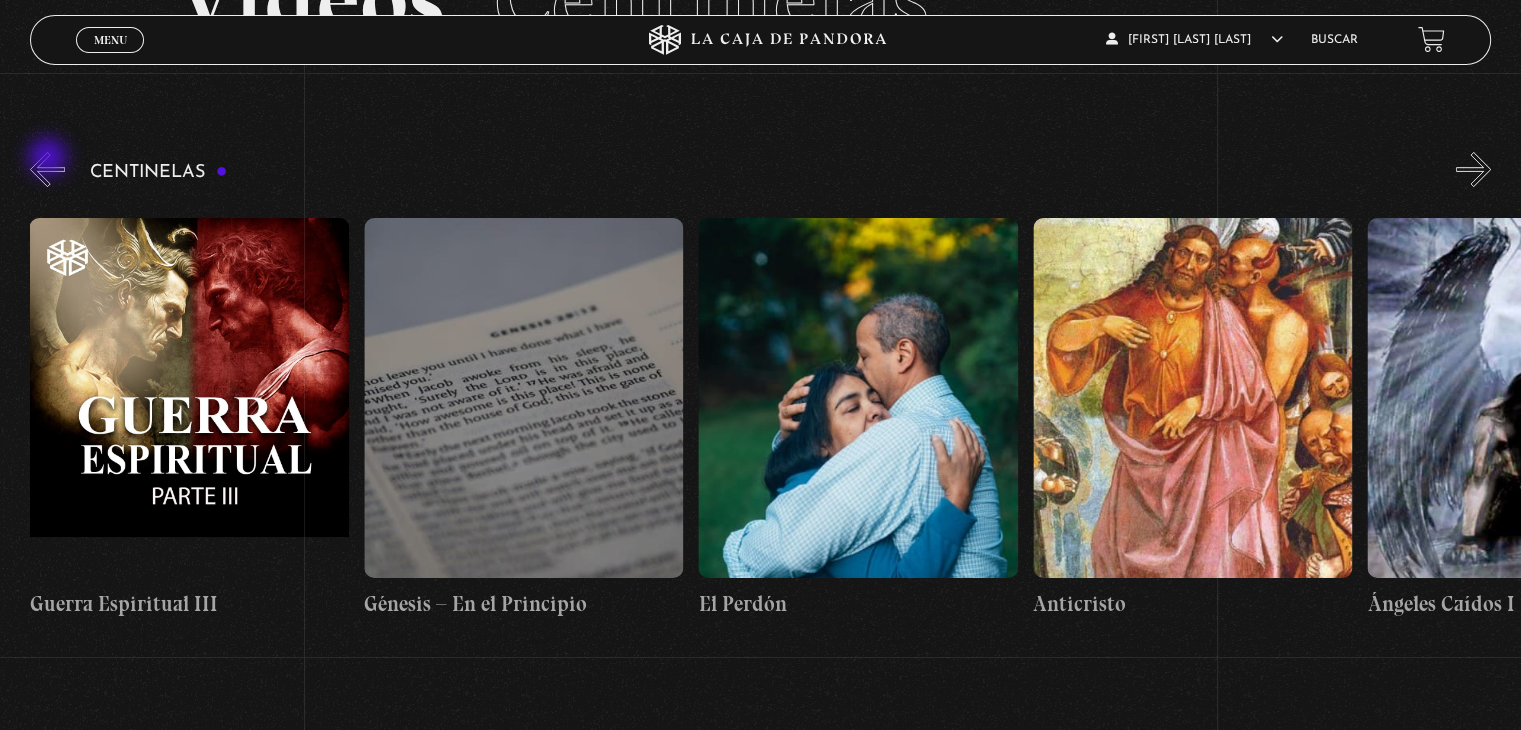 click on "«" at bounding box center [47, 169] 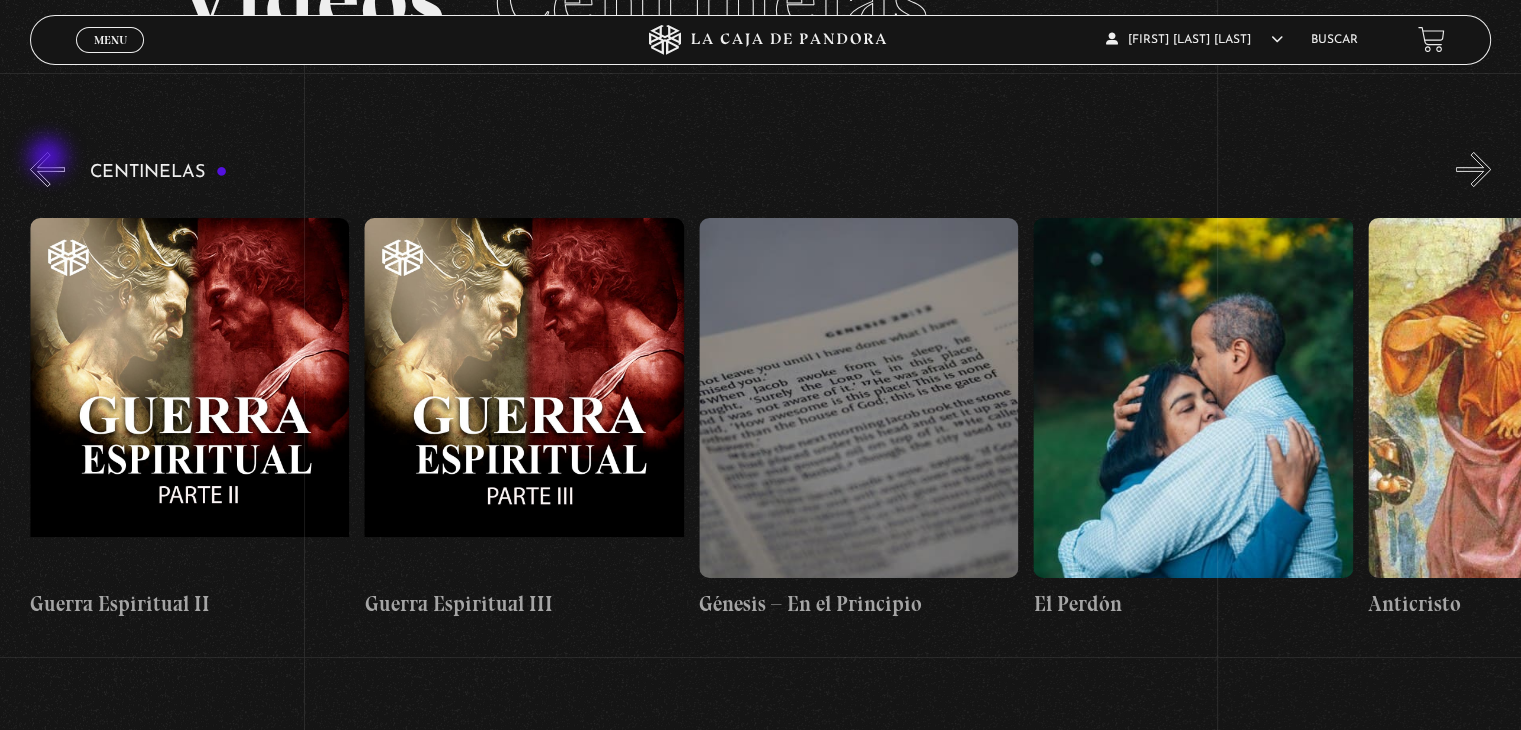 click on "«" at bounding box center (47, 169) 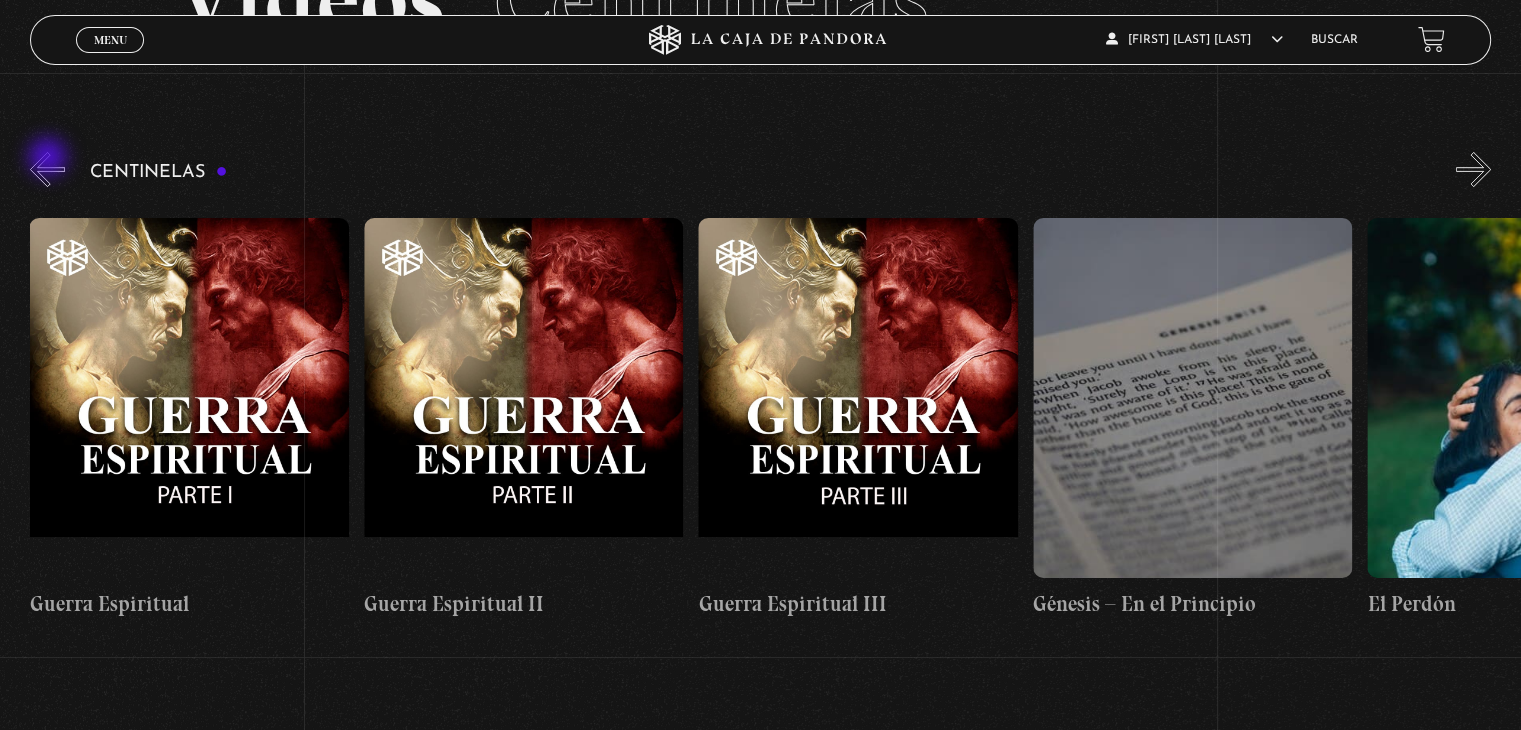 scroll, scrollTop: 0, scrollLeft: 32106, axis: horizontal 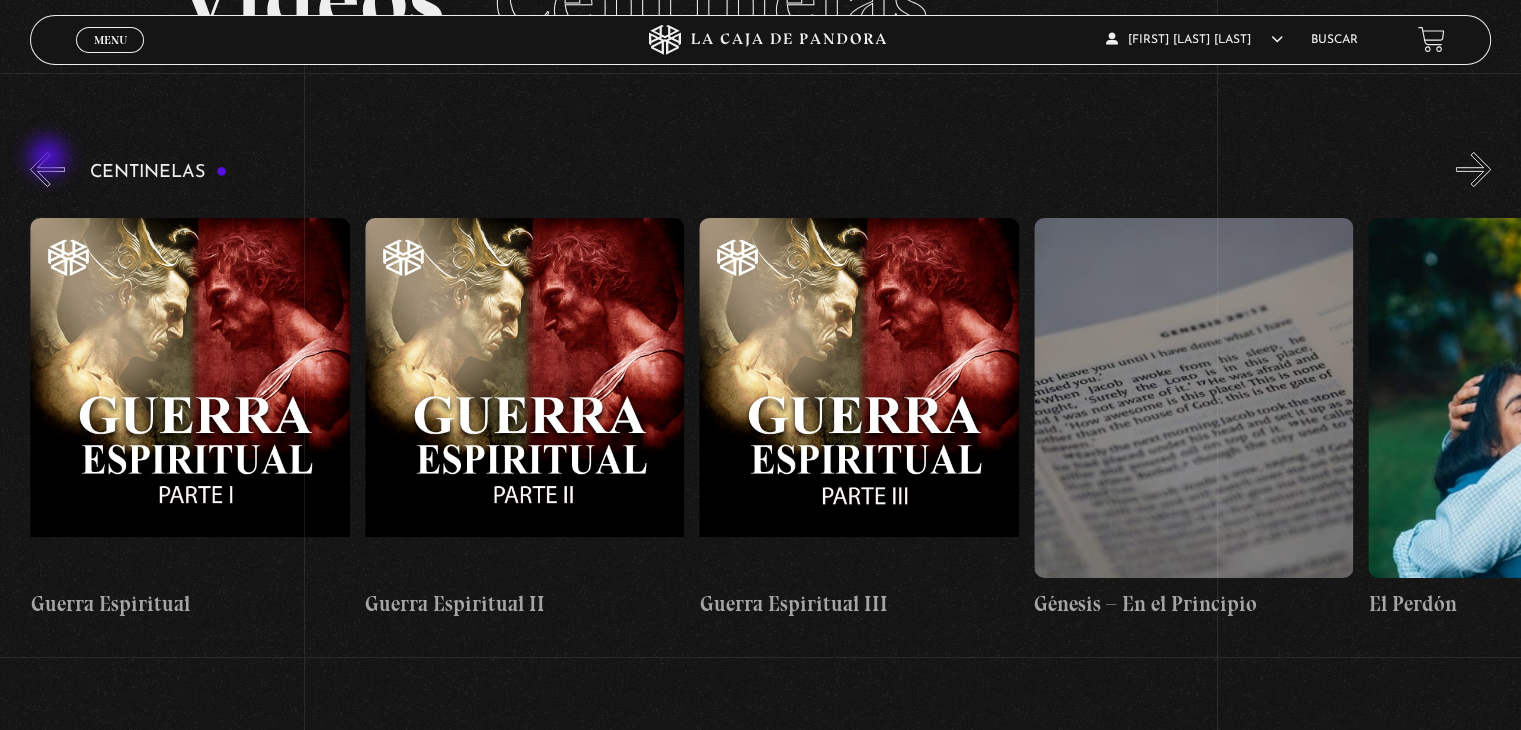 click on "«" at bounding box center [47, 169] 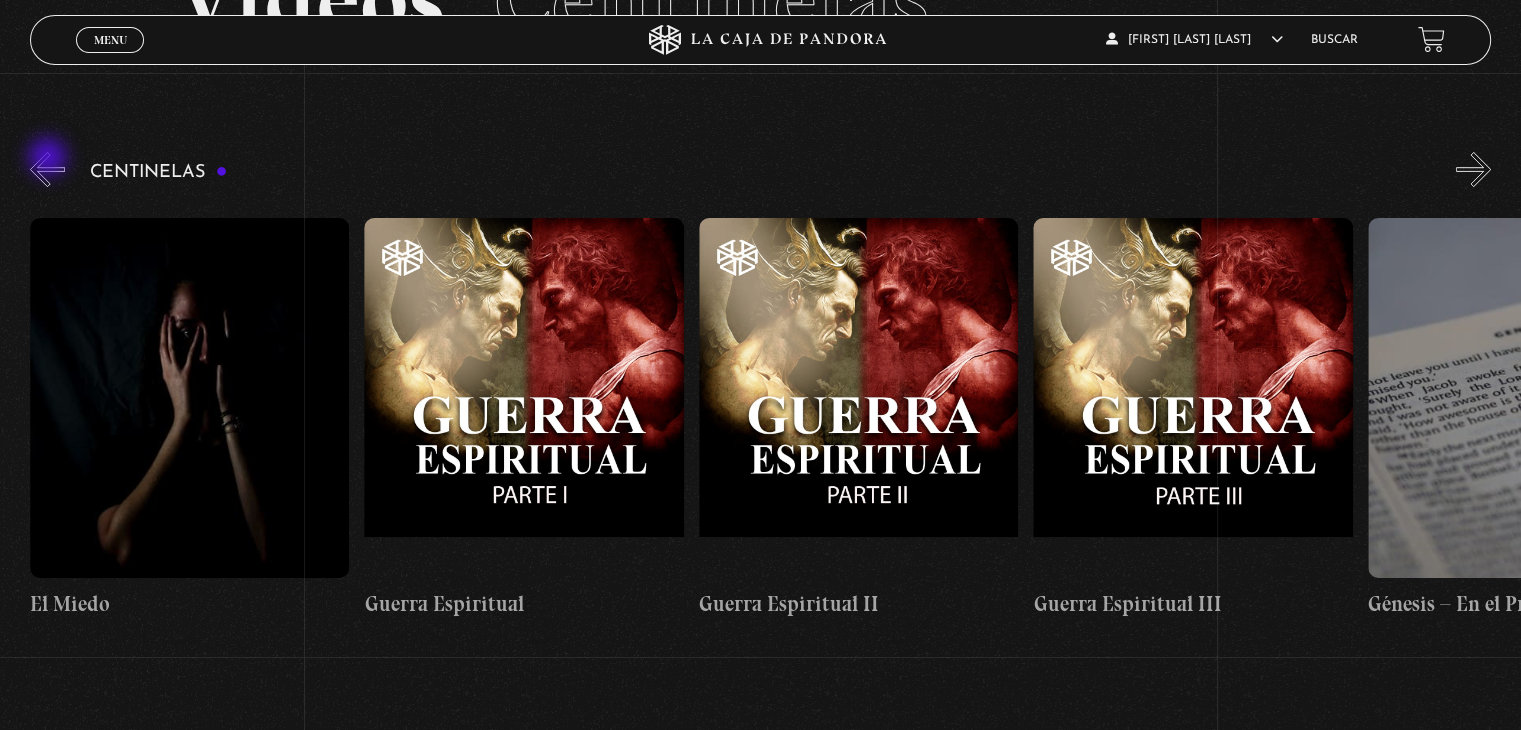 click on "«" at bounding box center (47, 169) 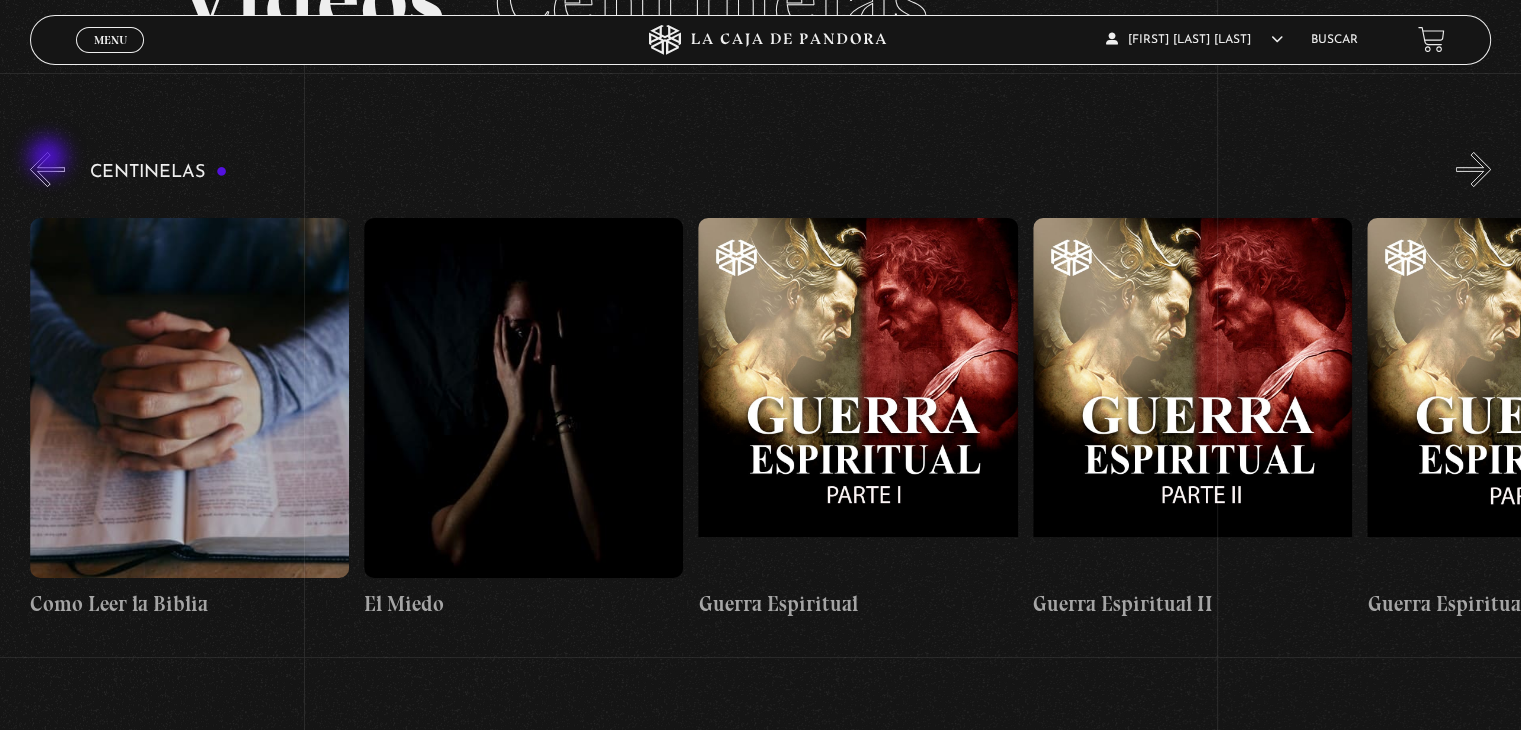 click on "«" at bounding box center [47, 169] 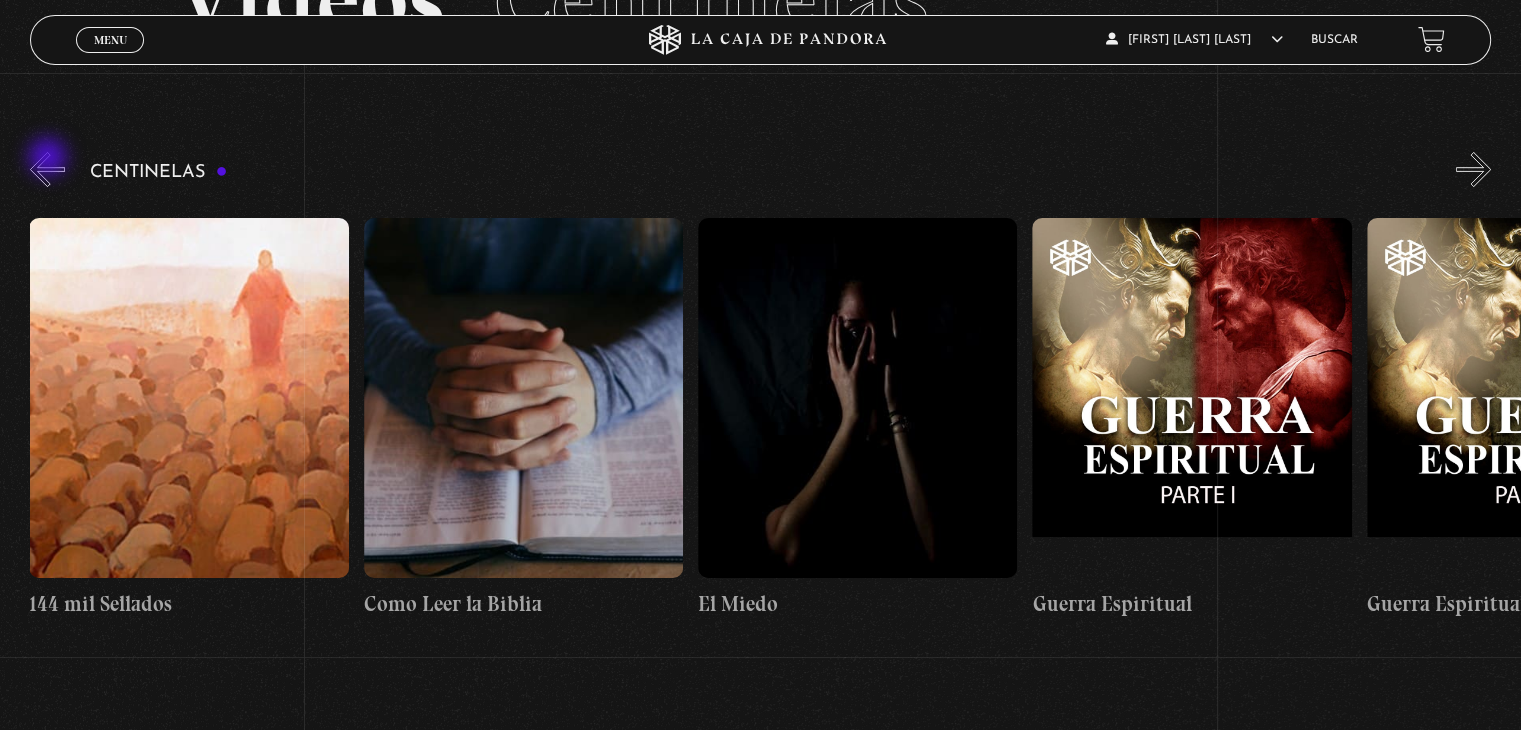 click on "«" at bounding box center (47, 169) 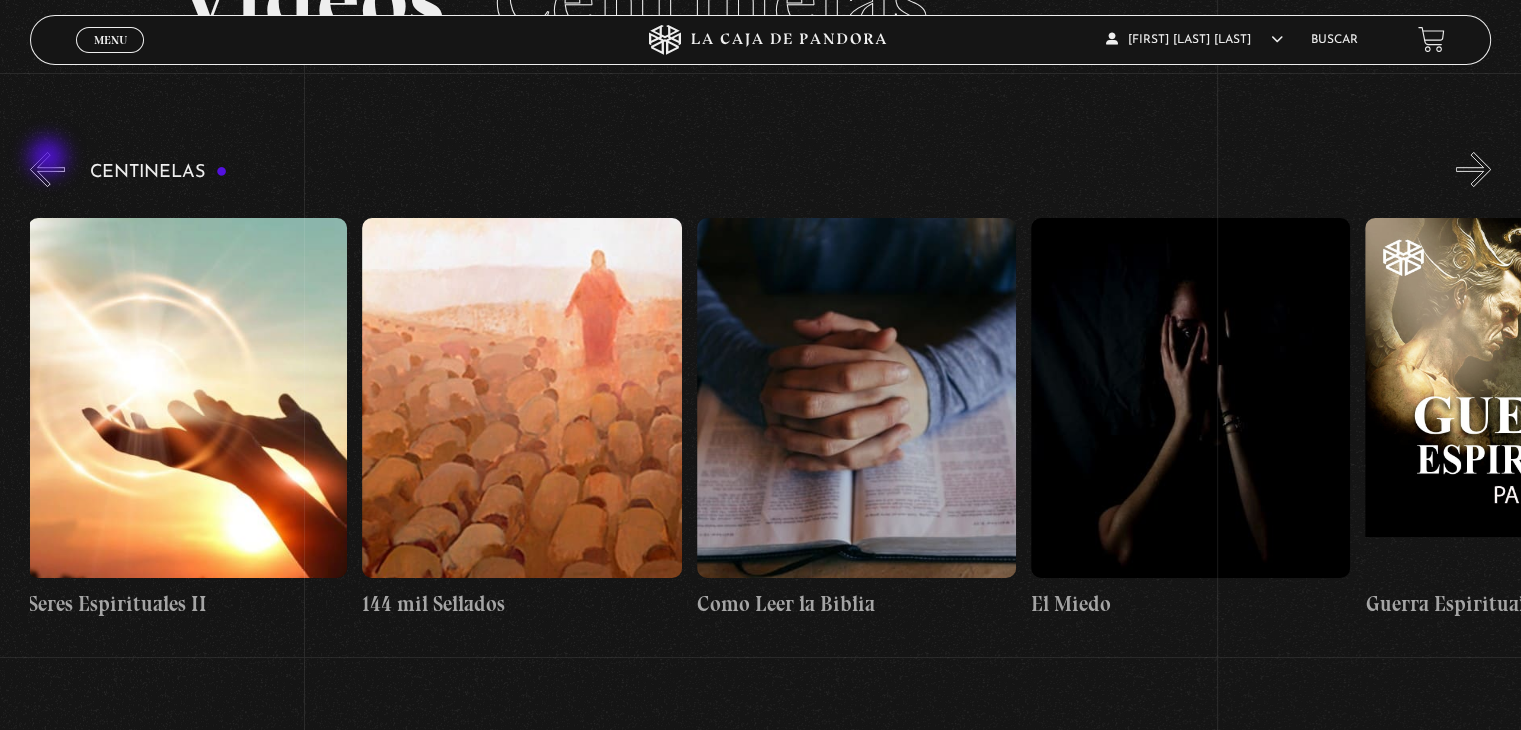 click on "«" at bounding box center (47, 169) 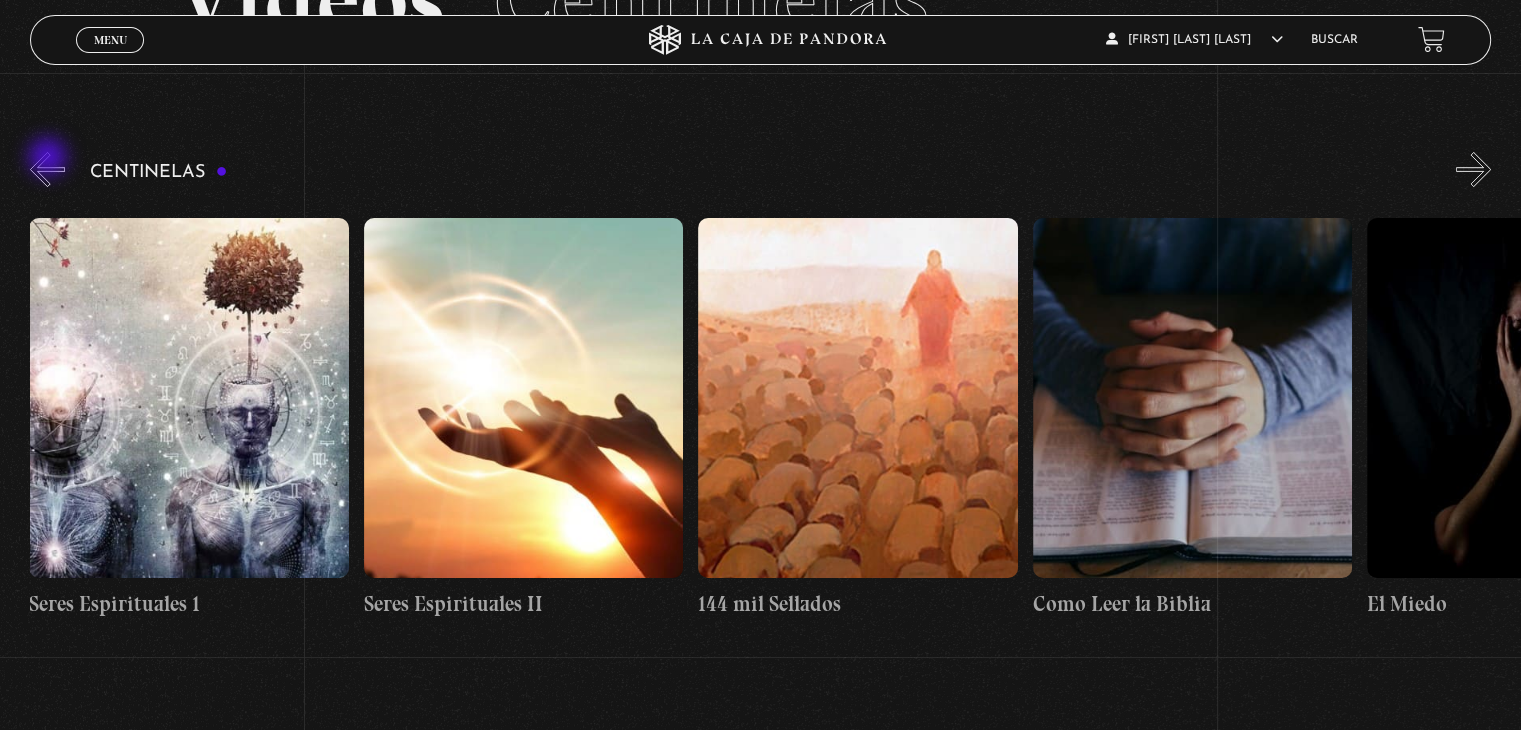 click on "«" at bounding box center (47, 169) 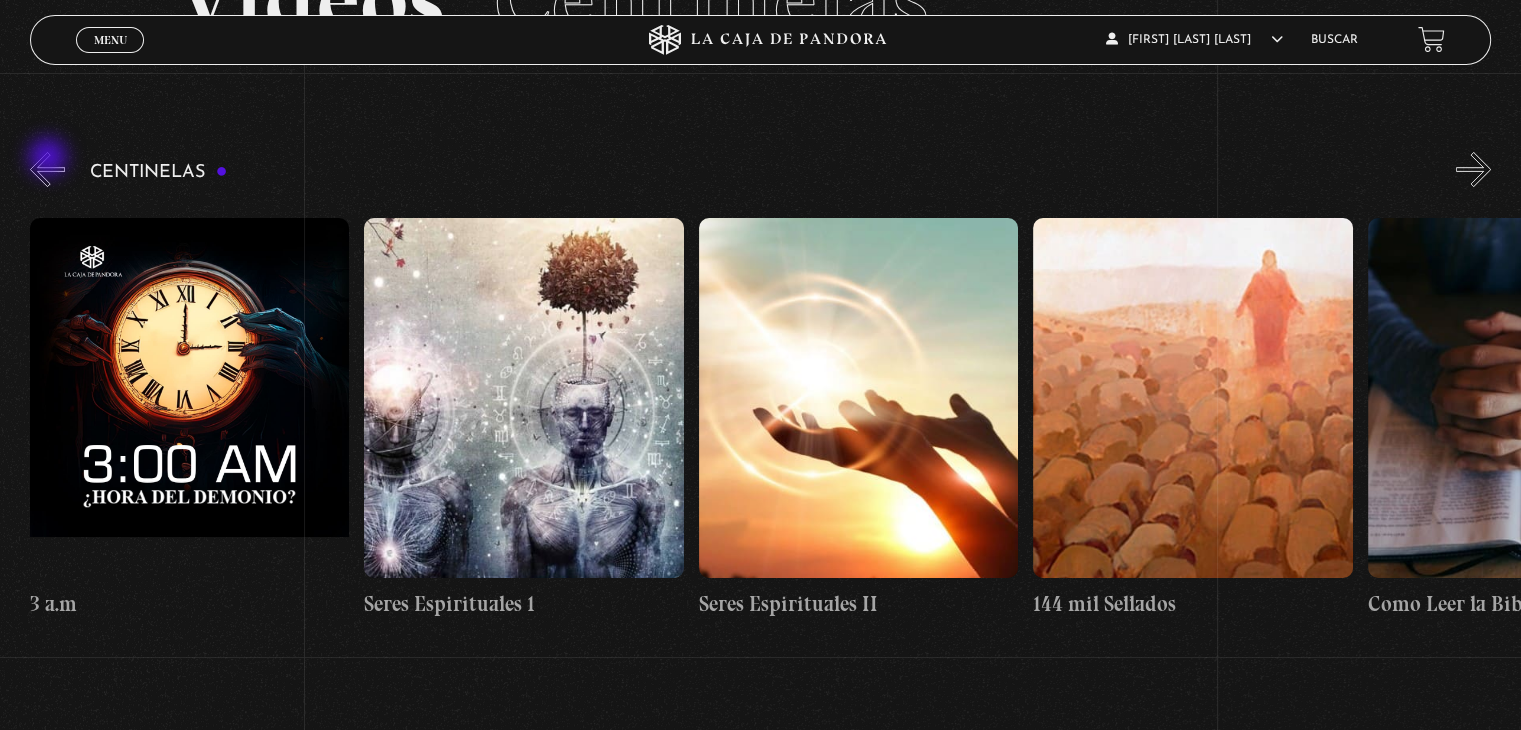 click on "«" at bounding box center (47, 169) 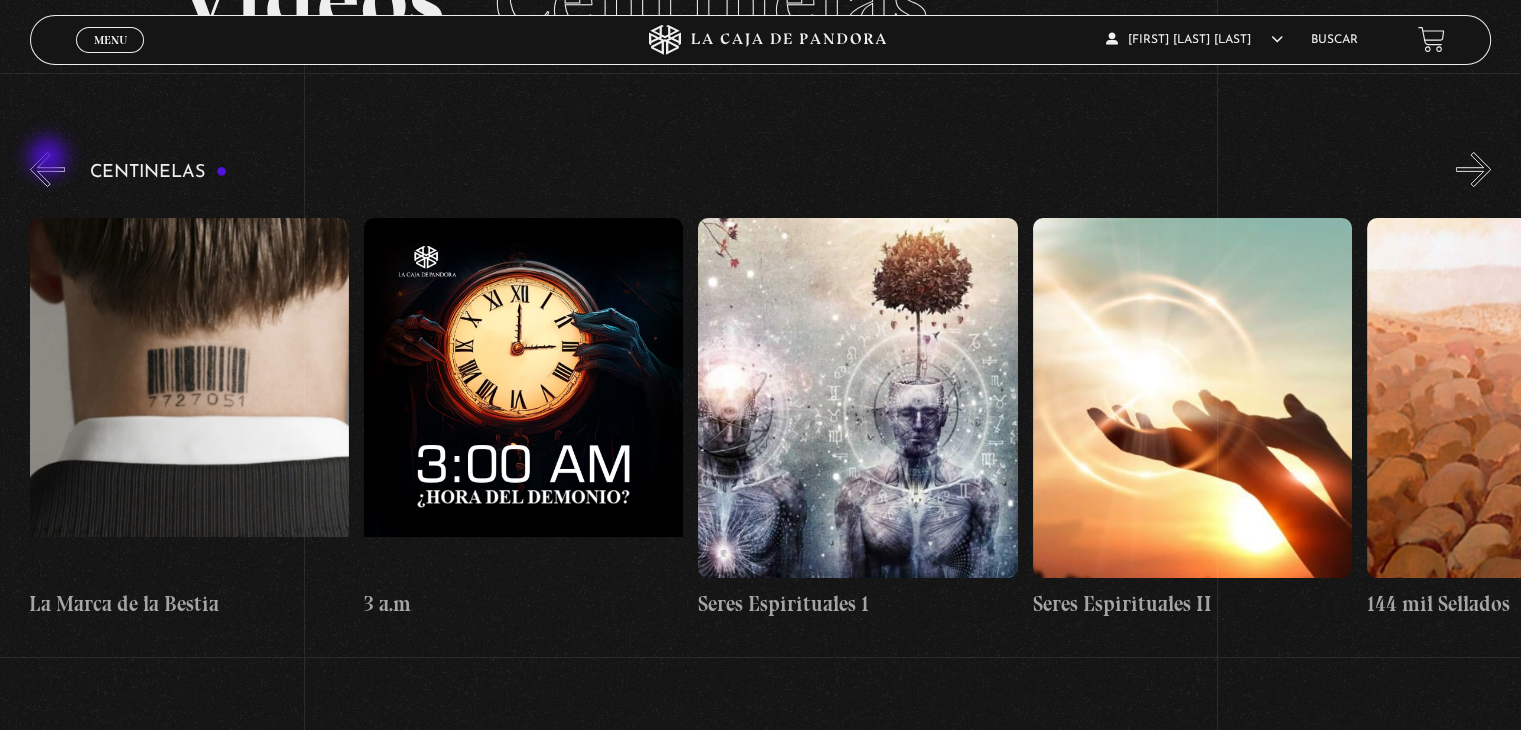 click on "«" at bounding box center (47, 169) 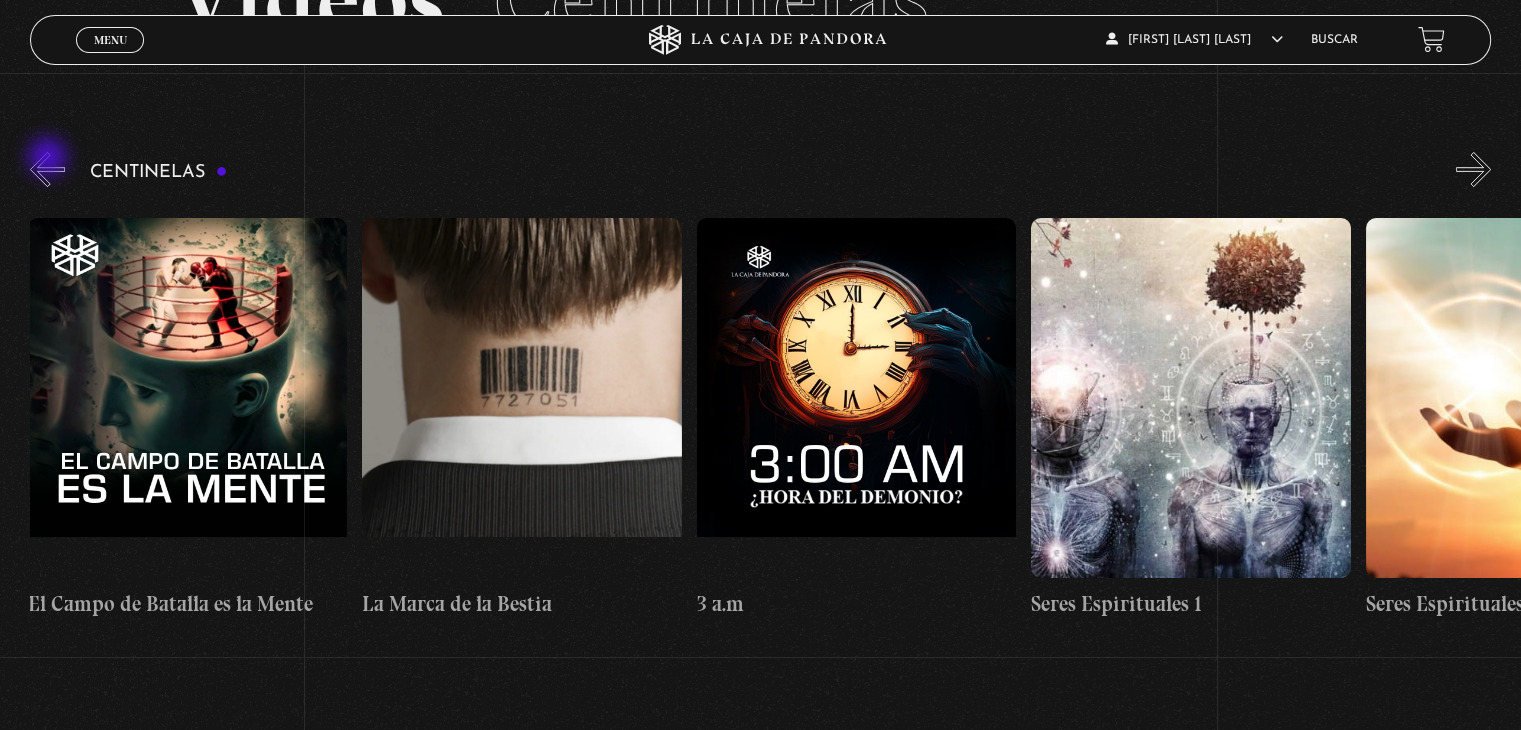 click on "«" at bounding box center [47, 169] 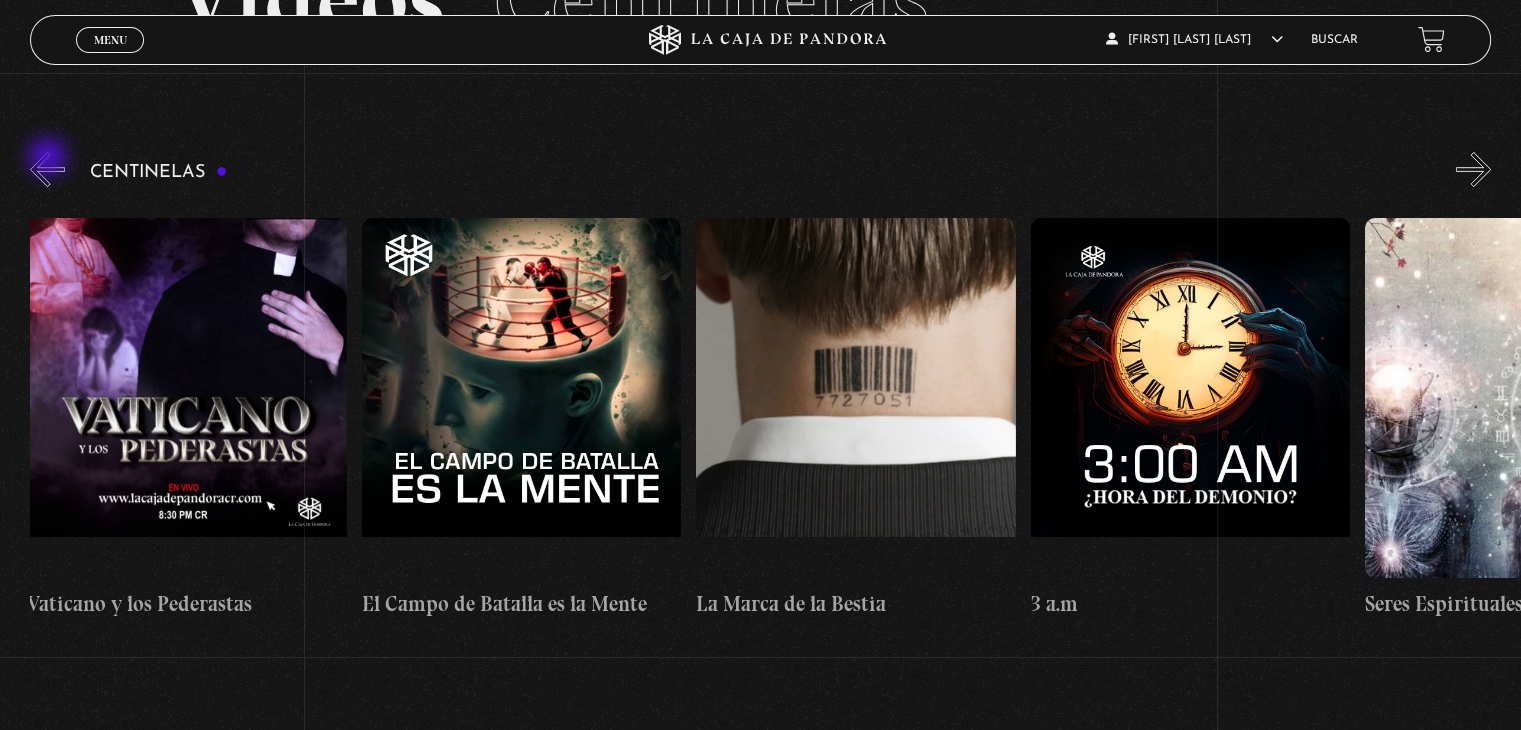 click on "«" at bounding box center [47, 169] 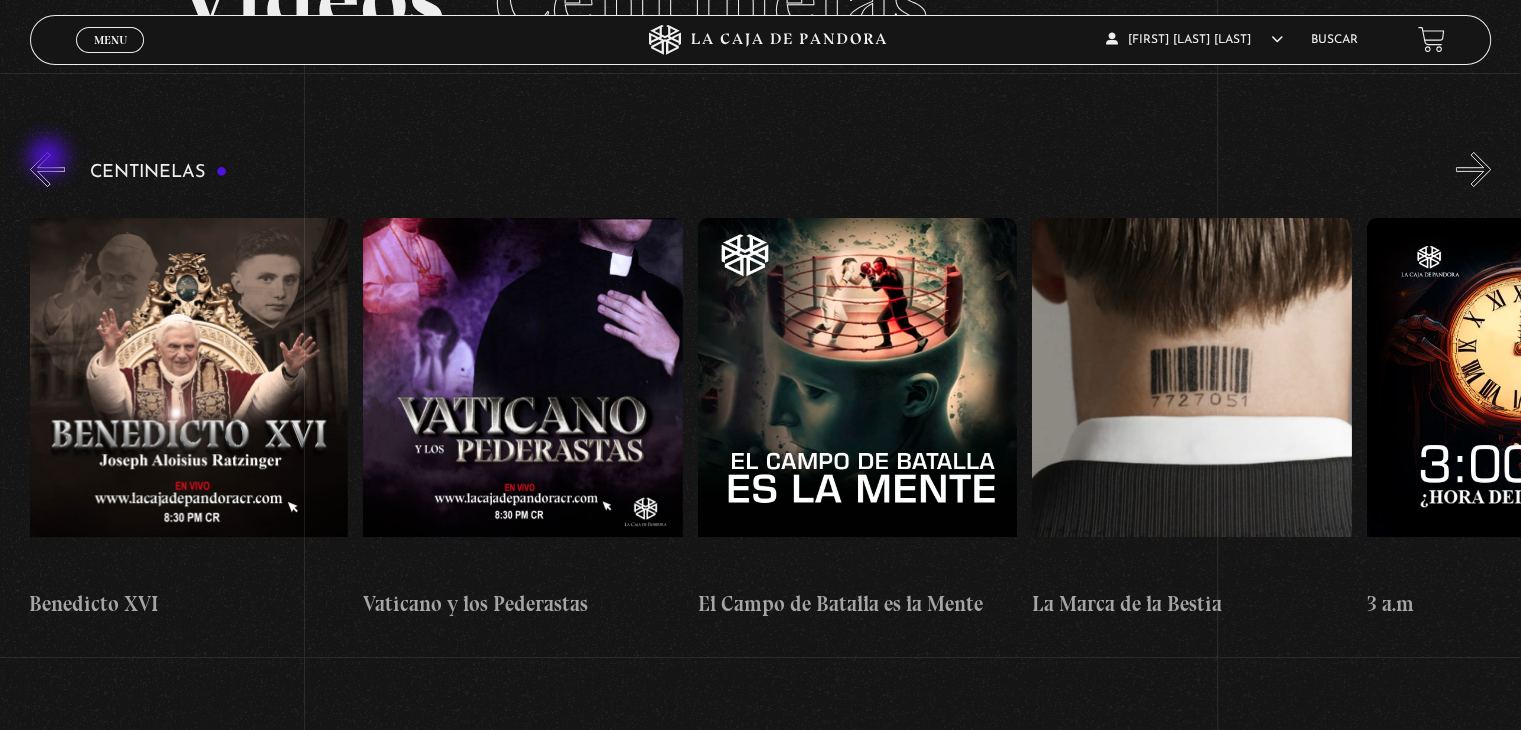 click on "«" at bounding box center (47, 169) 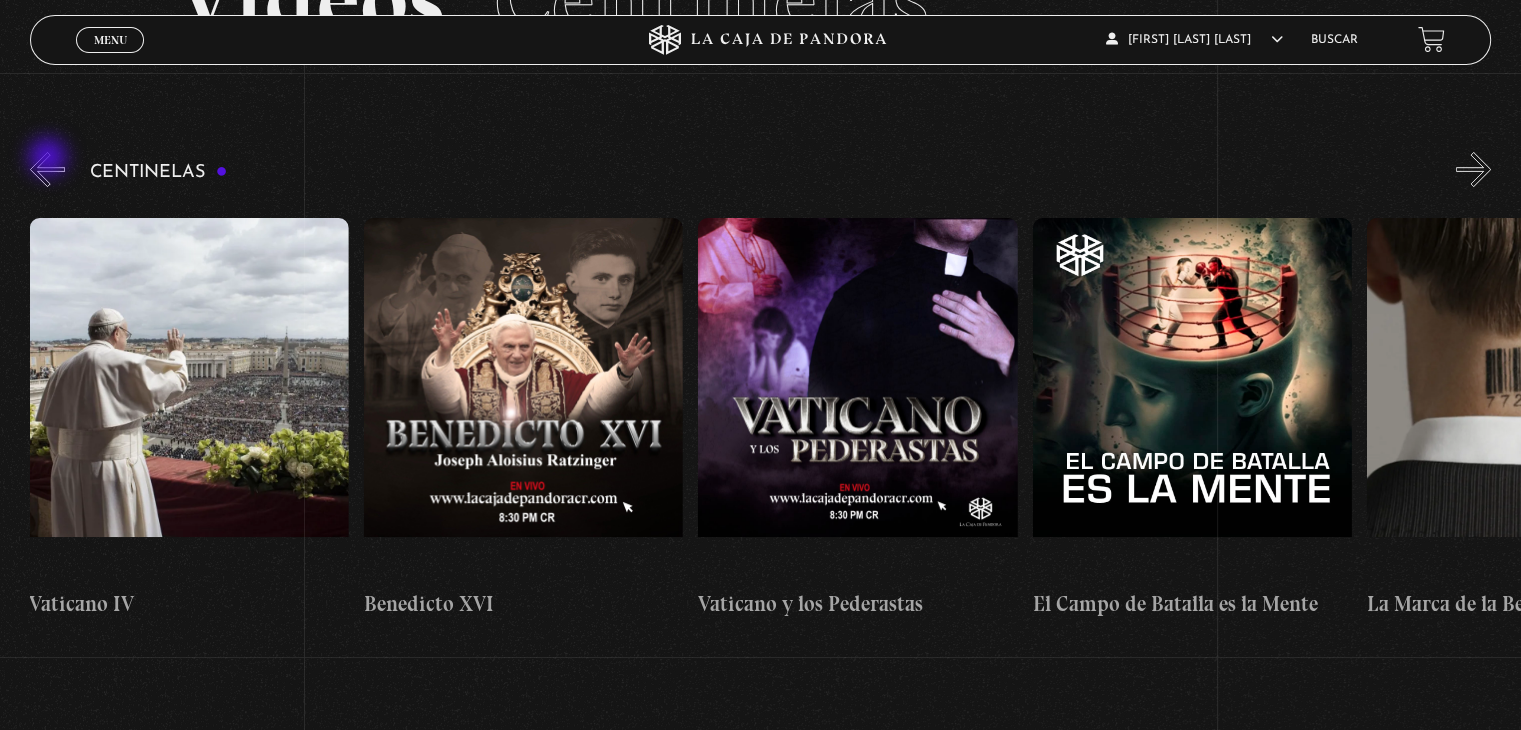 click on "«" at bounding box center (47, 169) 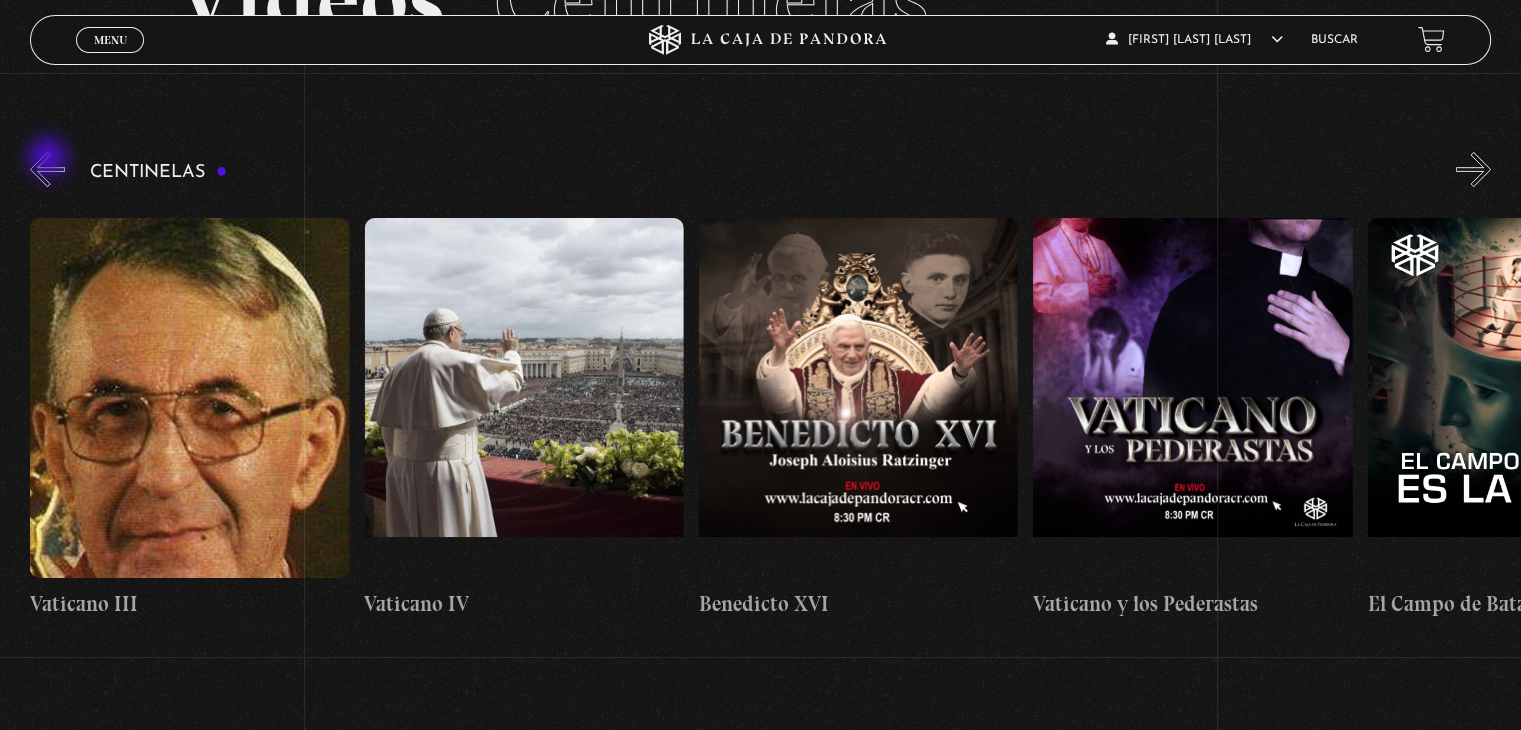 click on "«" at bounding box center [47, 169] 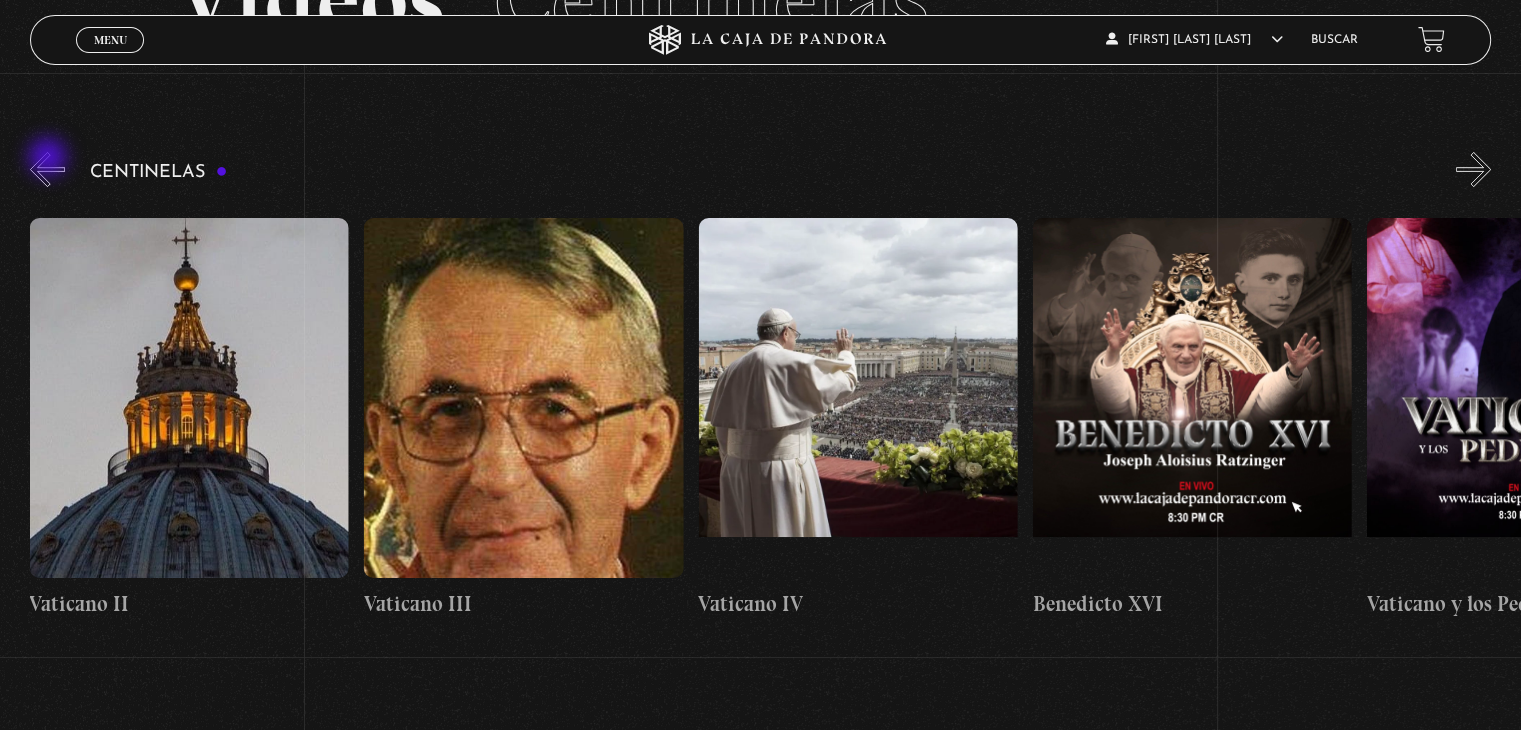 click on "«" at bounding box center [47, 169] 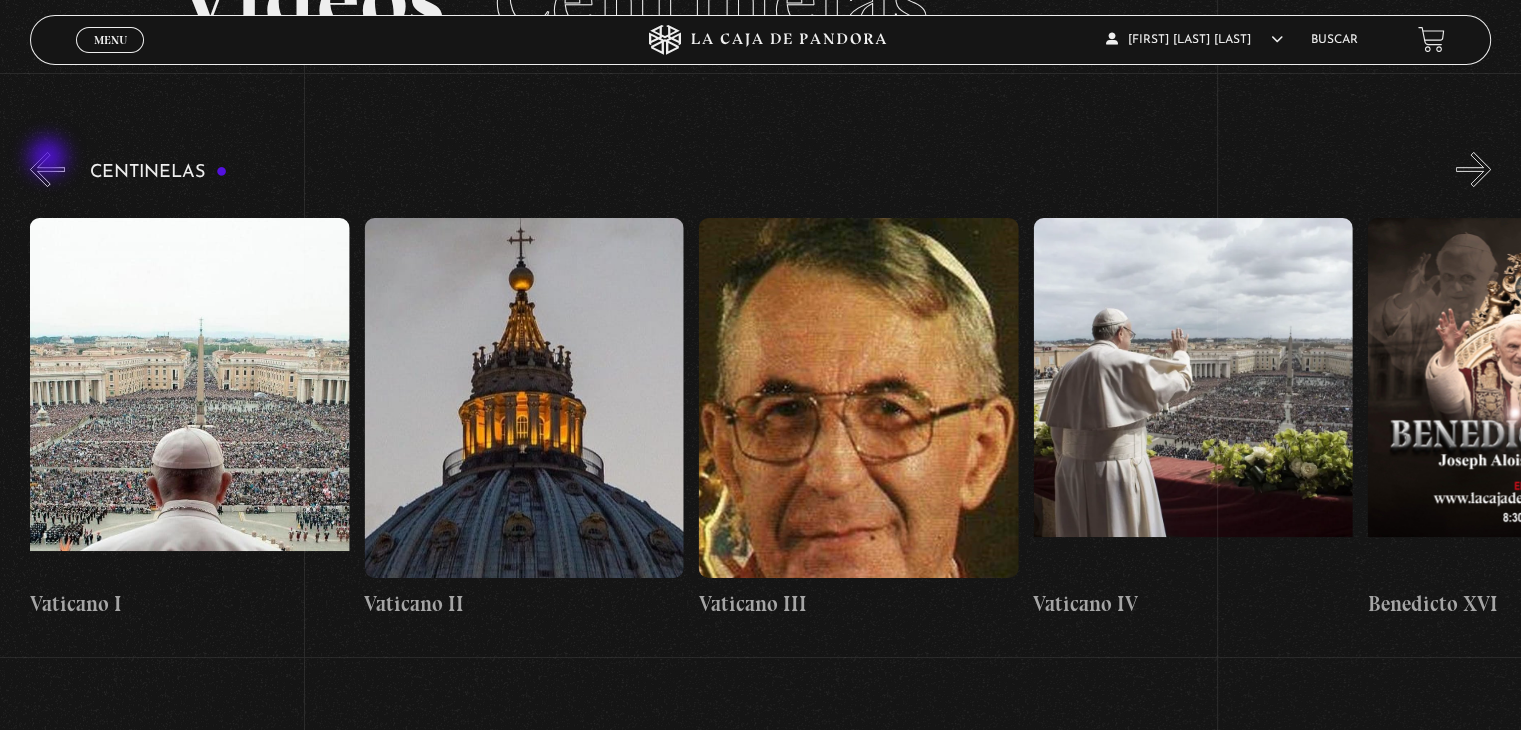 click on "«" at bounding box center (47, 169) 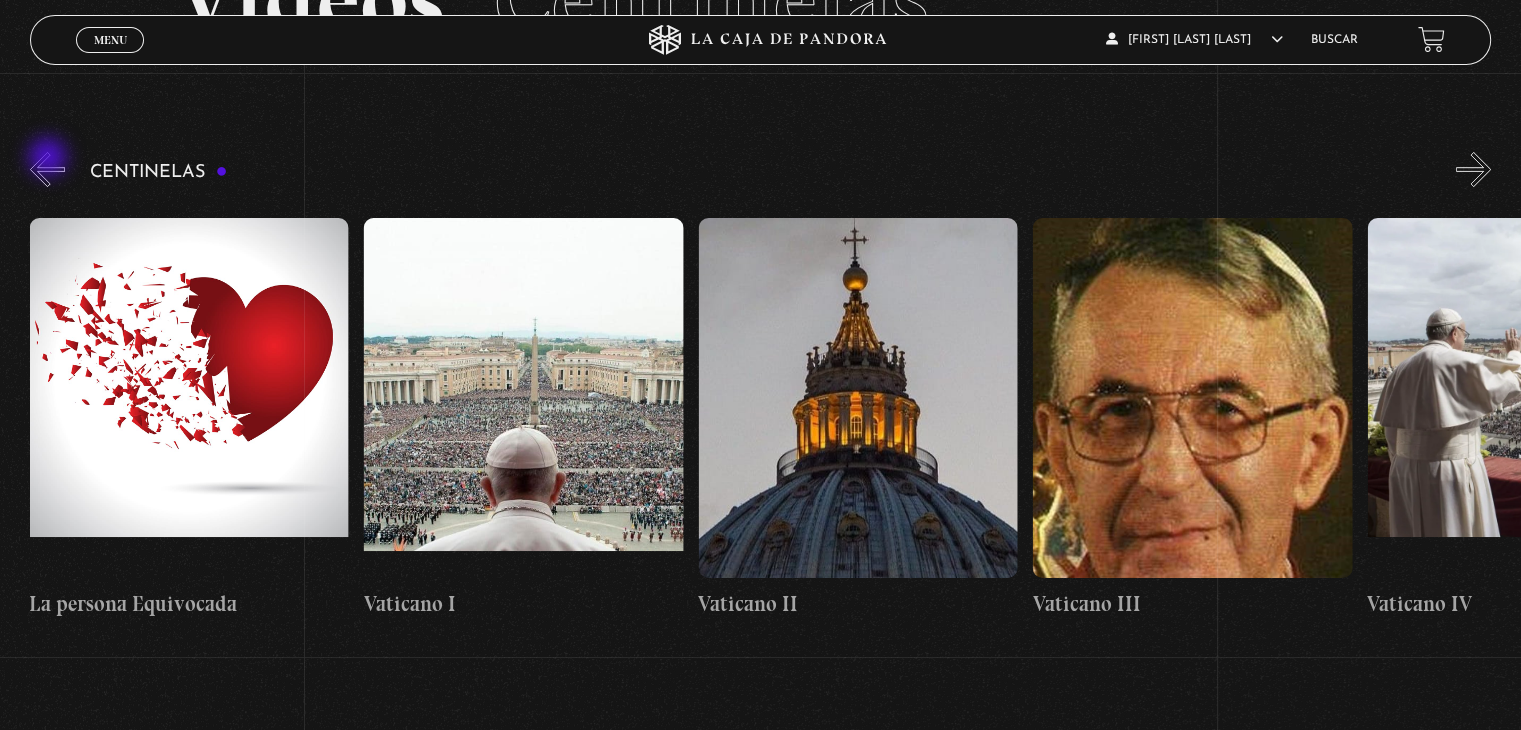 click on "«" at bounding box center (47, 169) 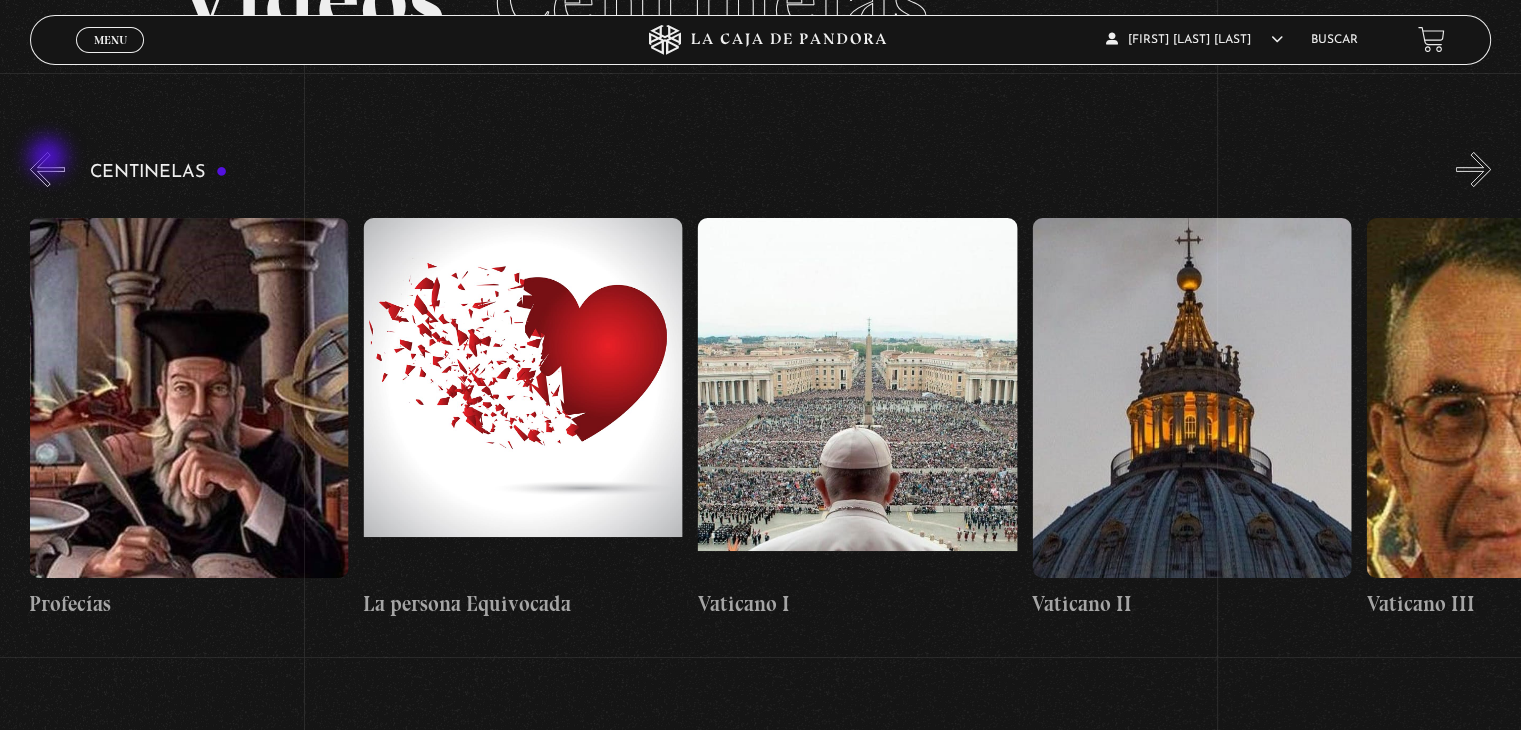 click on "«" at bounding box center [47, 169] 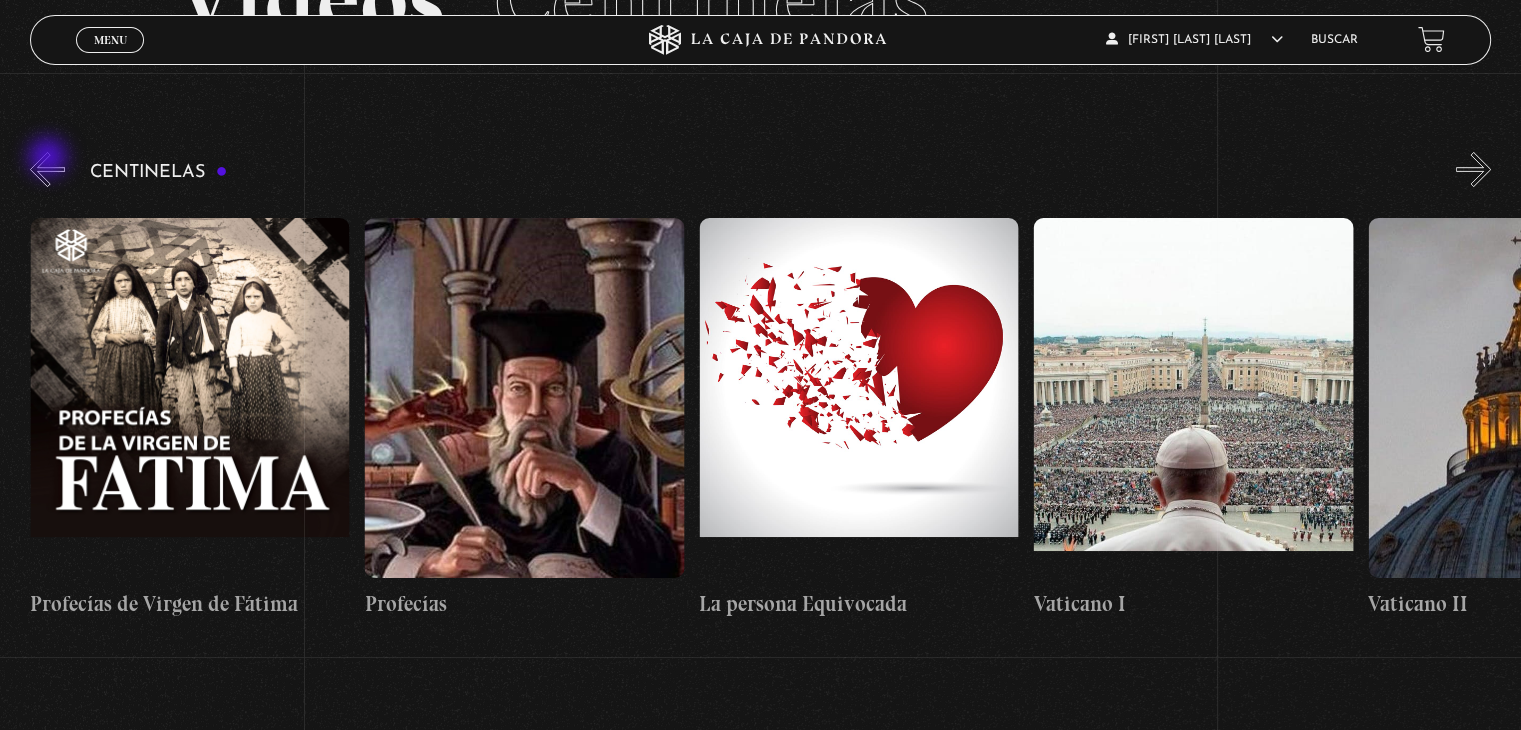 click on "«" at bounding box center (47, 169) 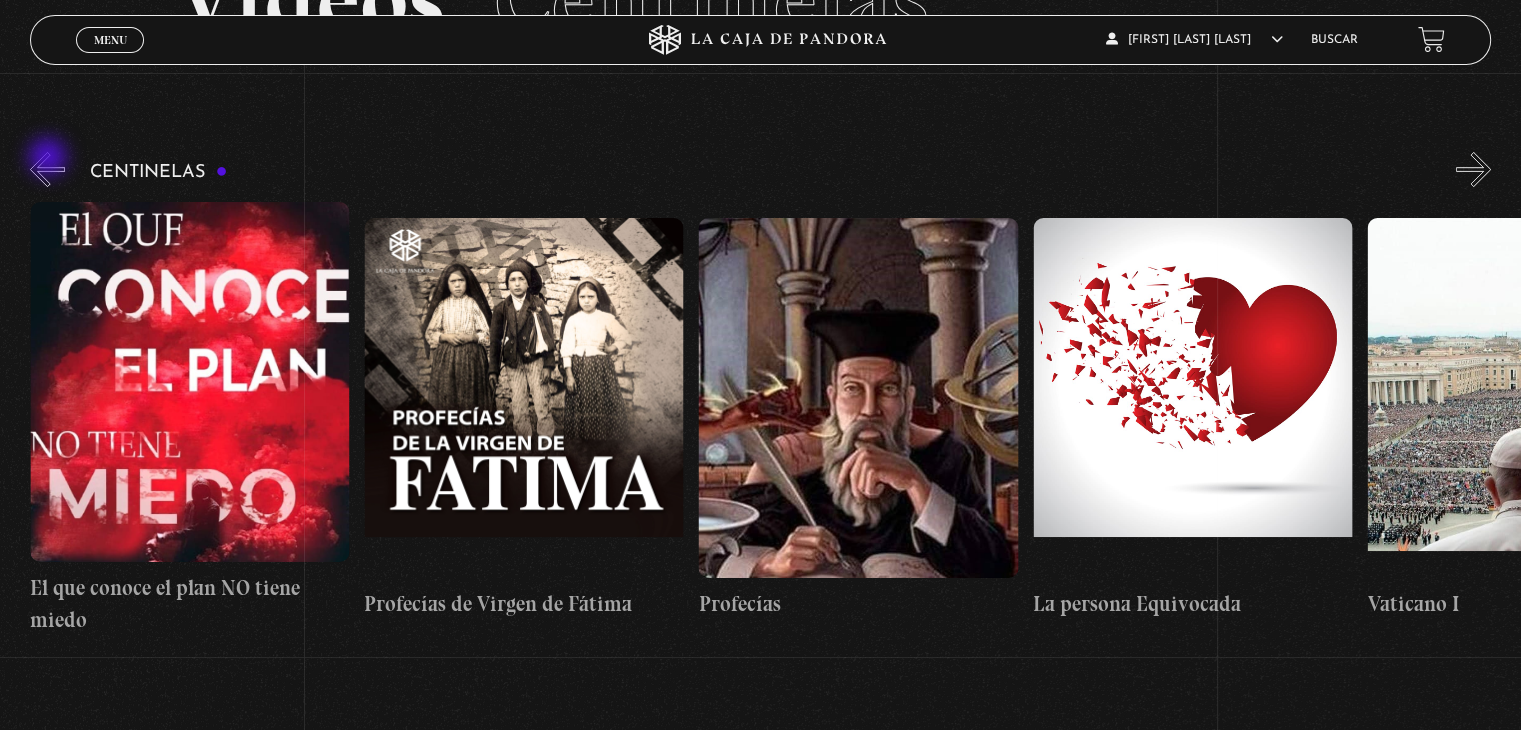 click on "«" at bounding box center (47, 169) 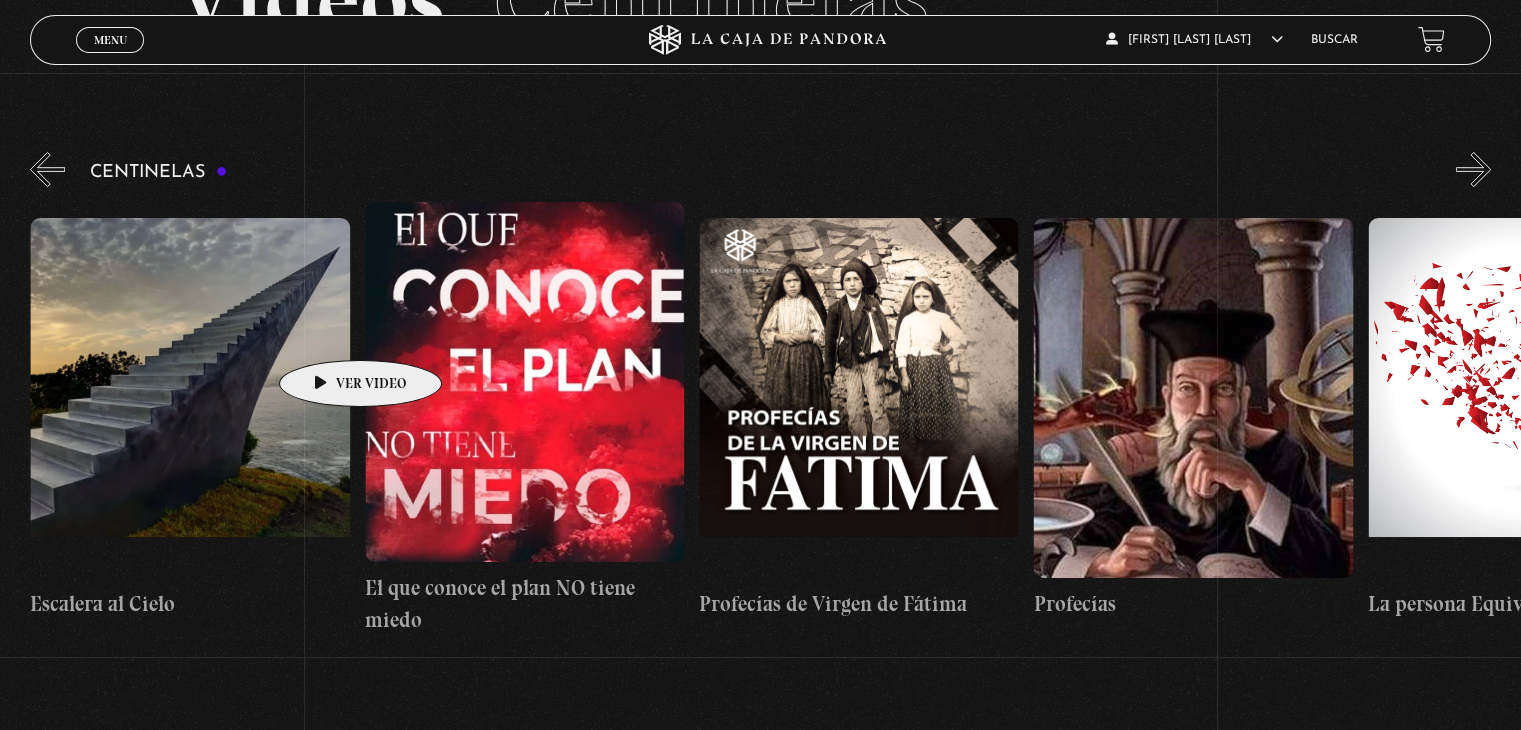 scroll, scrollTop: 0, scrollLeft: 25752, axis: horizontal 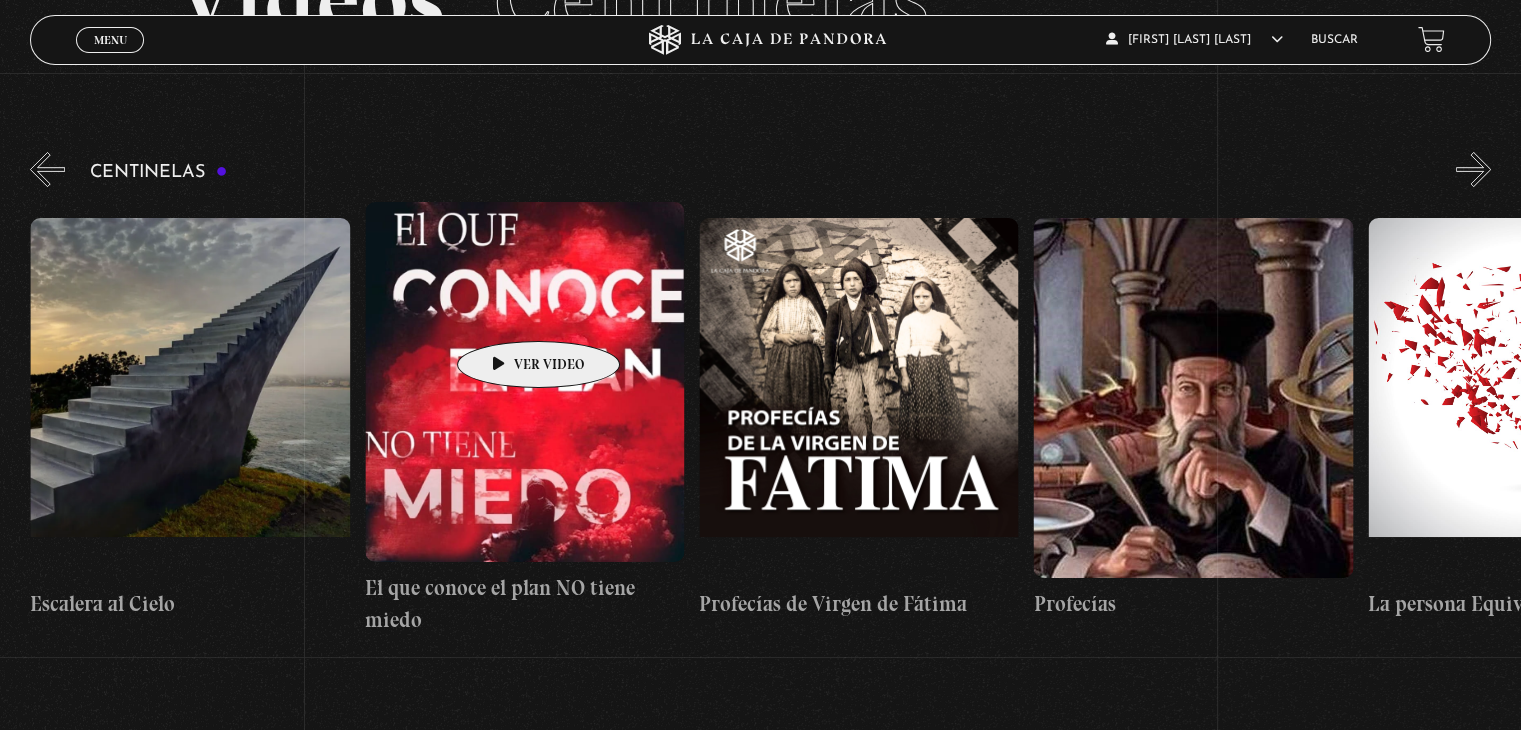 click at bounding box center (524, 382) 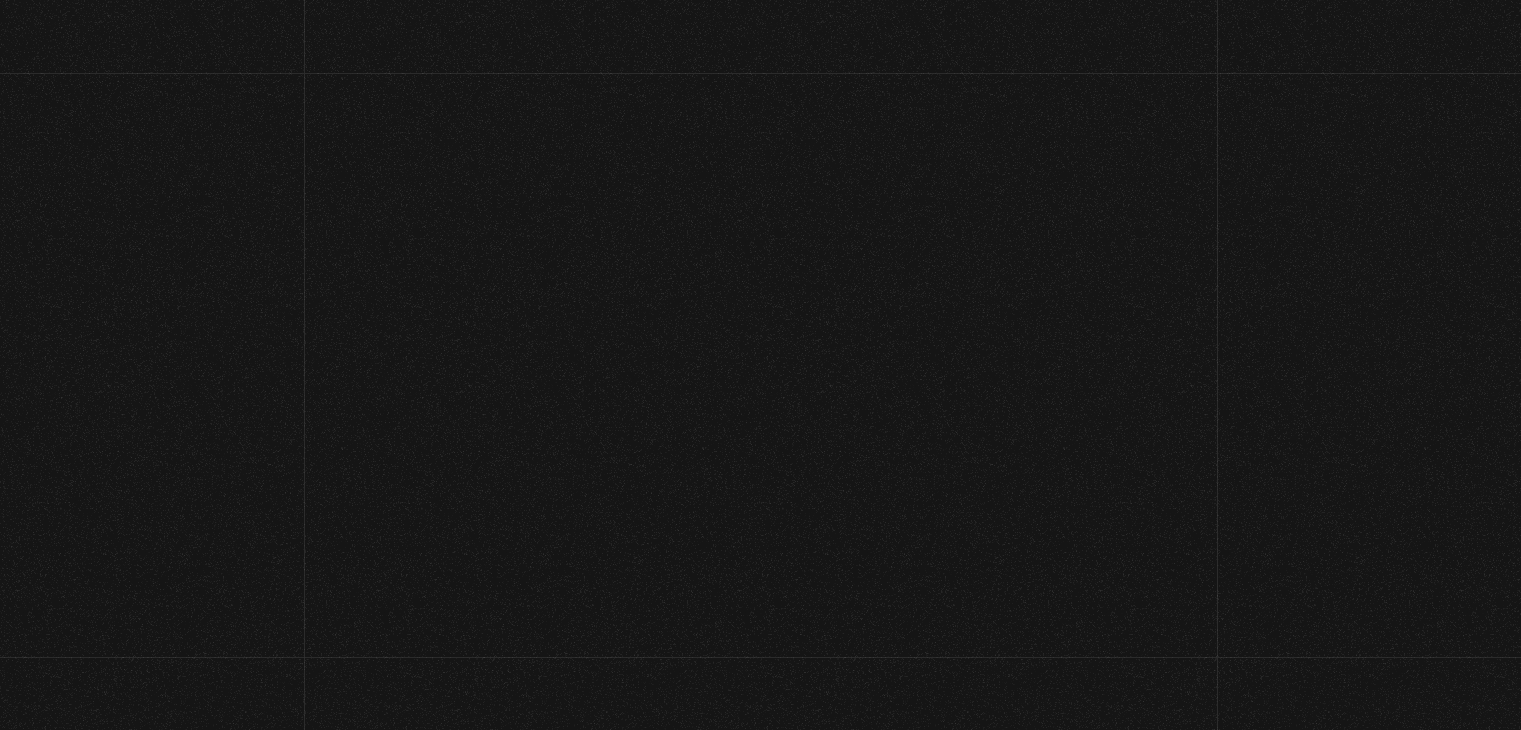 scroll, scrollTop: 0, scrollLeft: 0, axis: both 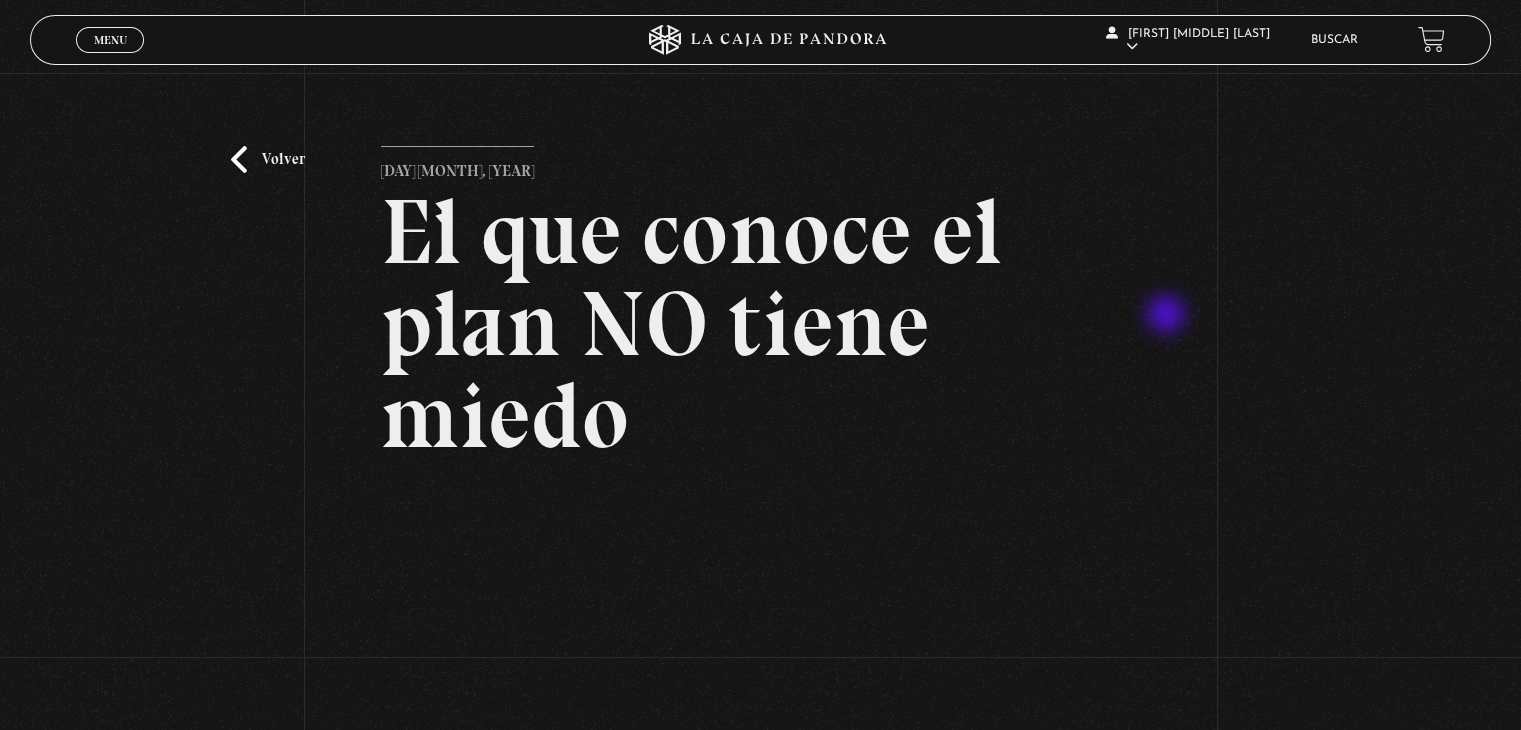 click on "Volver
11 noviembre, 2021
El que conoce el plan NO tiene miedo
WhatsApp Twitter Messenger Email" at bounding box center [760, 542] 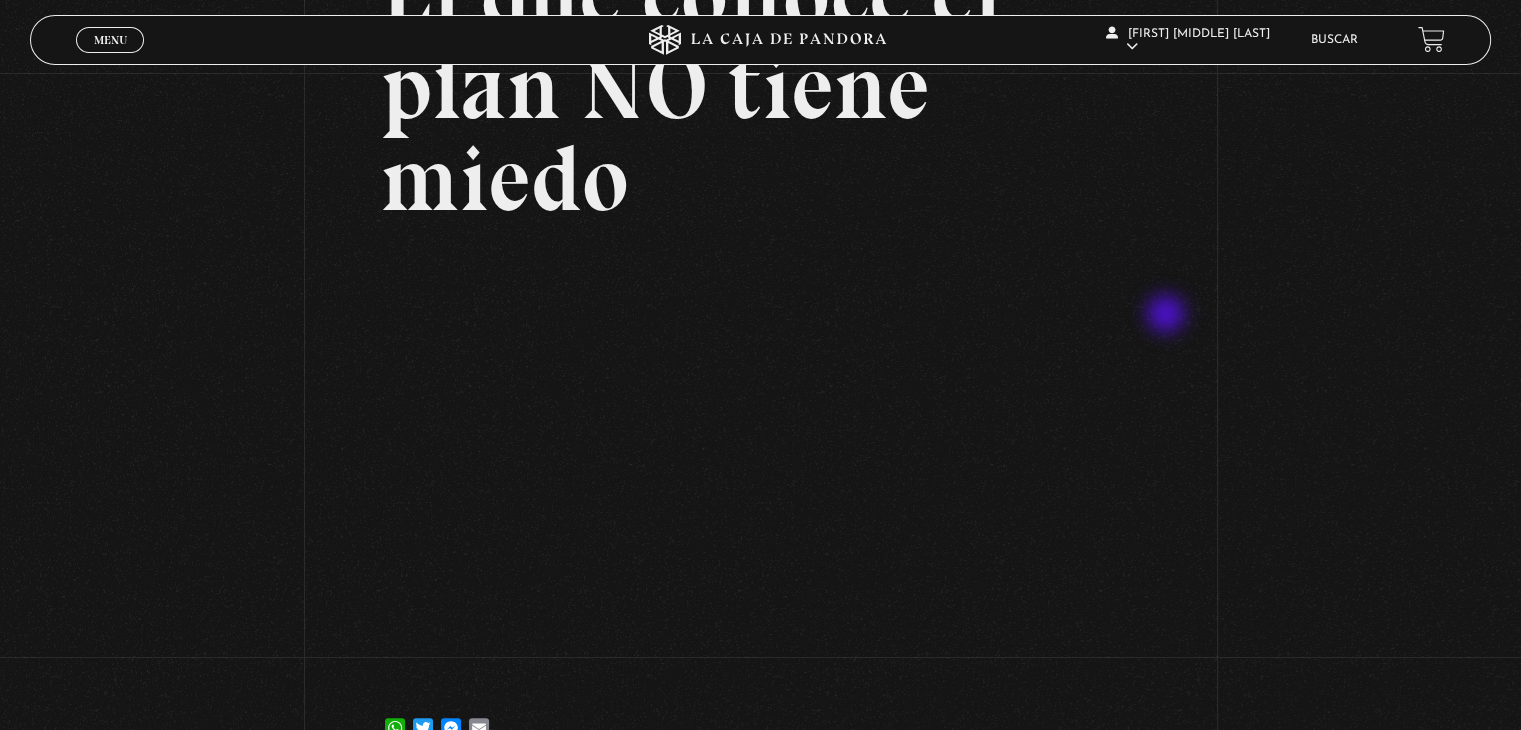 scroll, scrollTop: 240, scrollLeft: 0, axis: vertical 